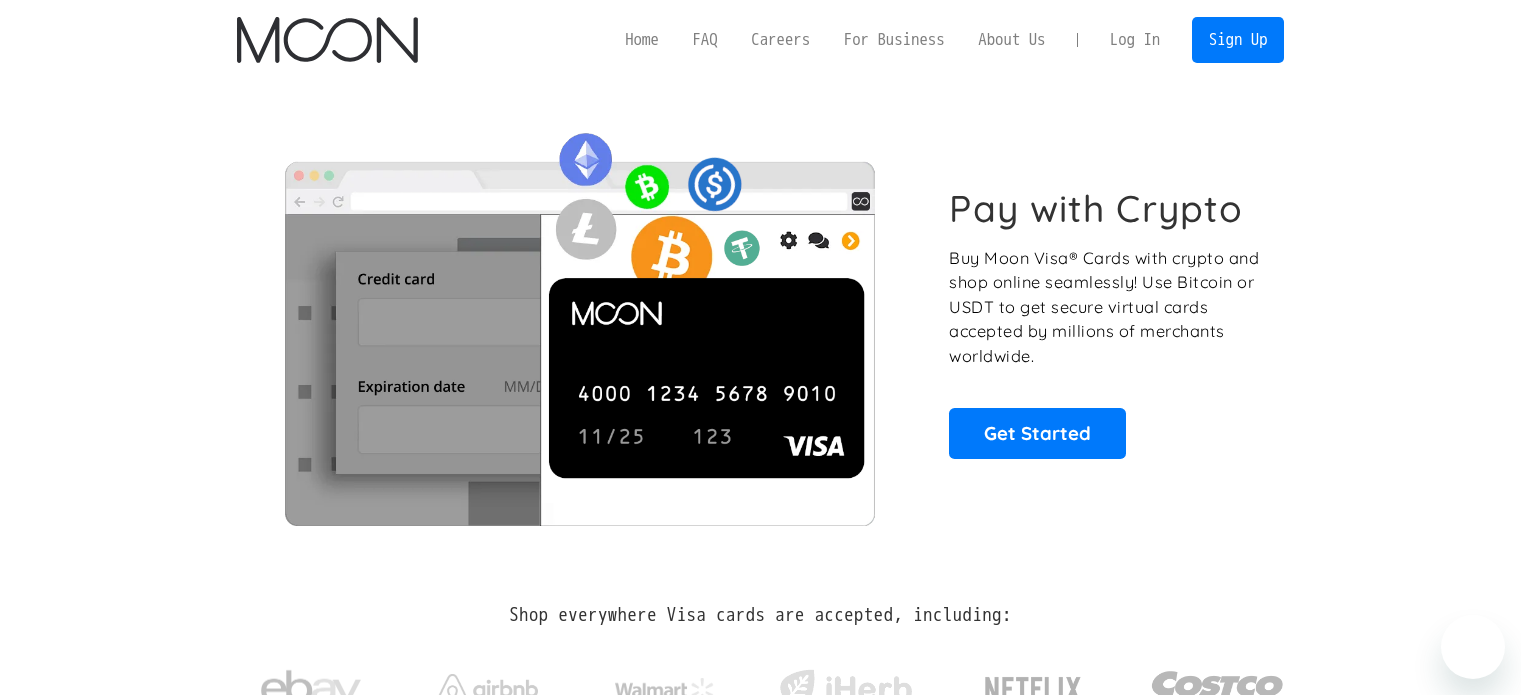 scroll, scrollTop: 0, scrollLeft: 0, axis: both 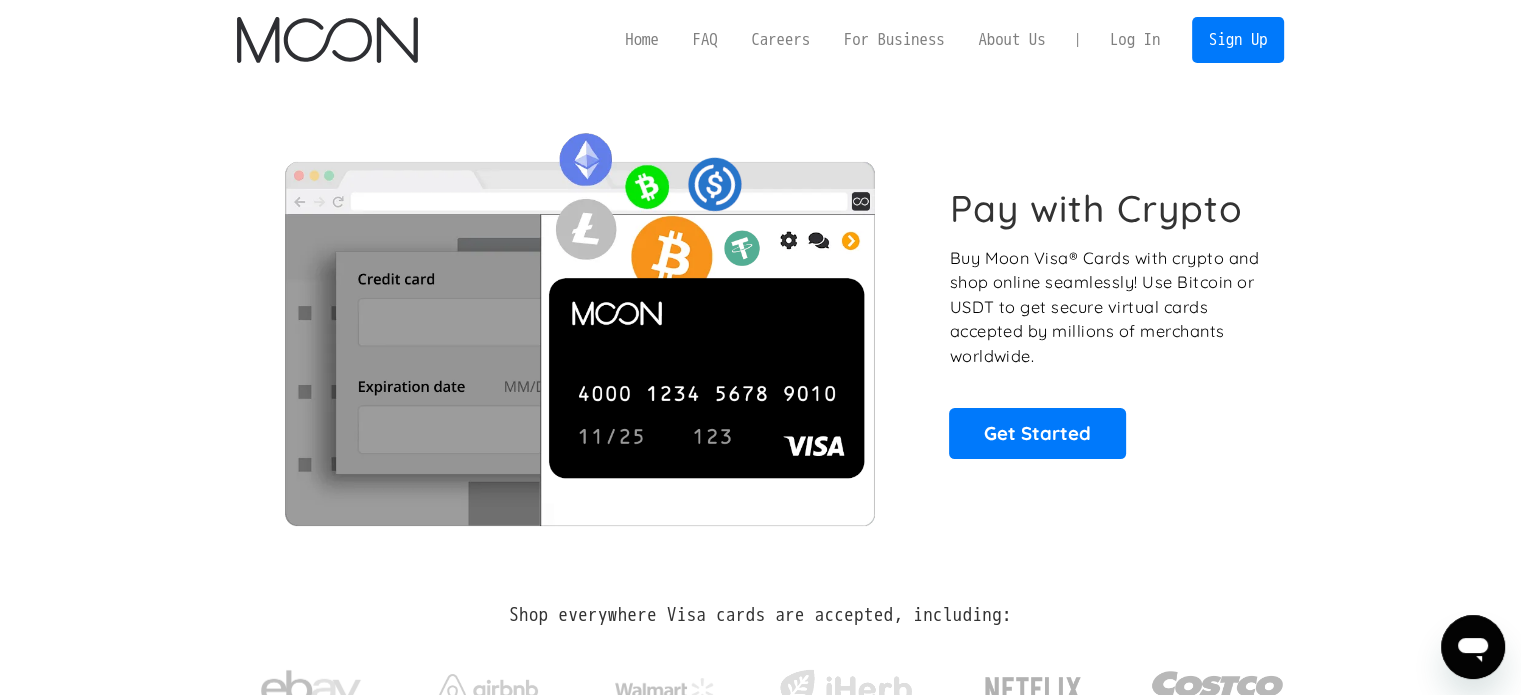 click on "Log In" at bounding box center (1135, 40) 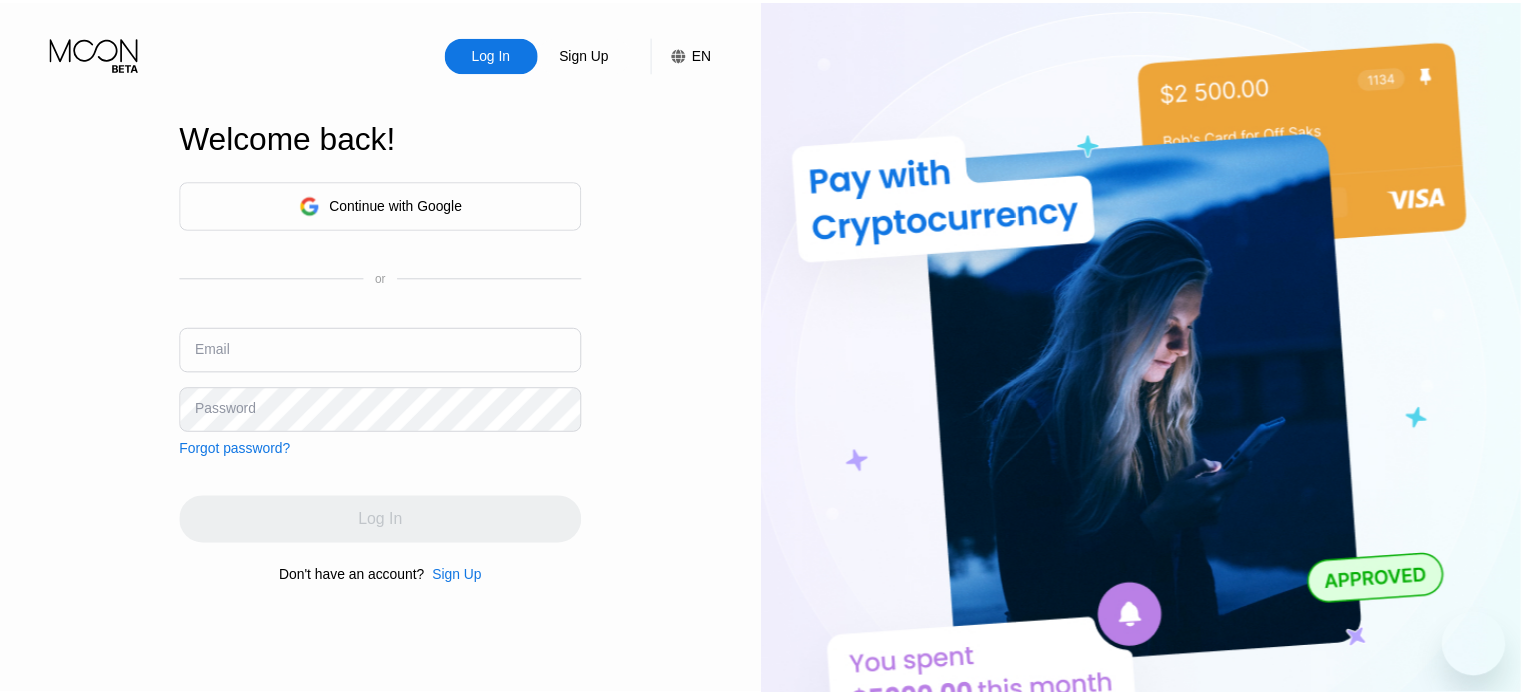 scroll, scrollTop: 0, scrollLeft: 0, axis: both 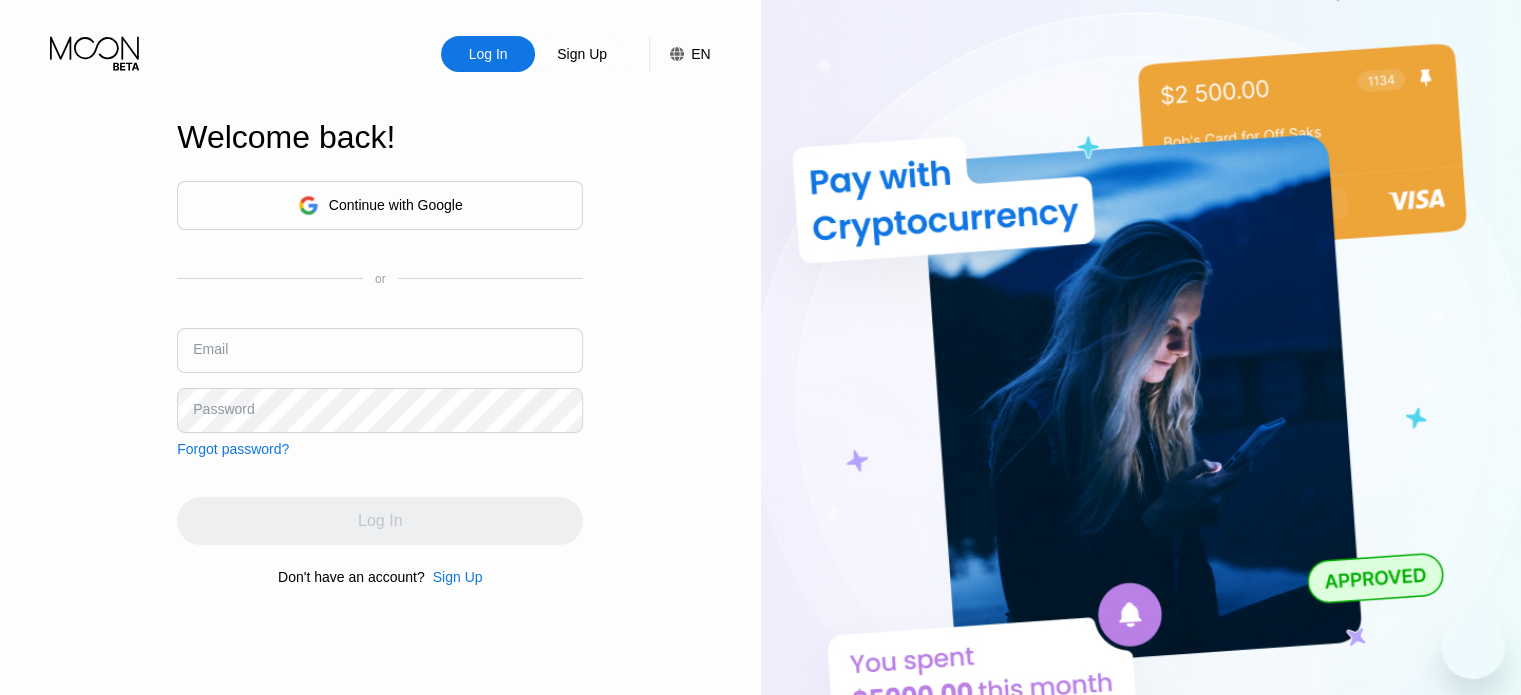click at bounding box center (380, 350) 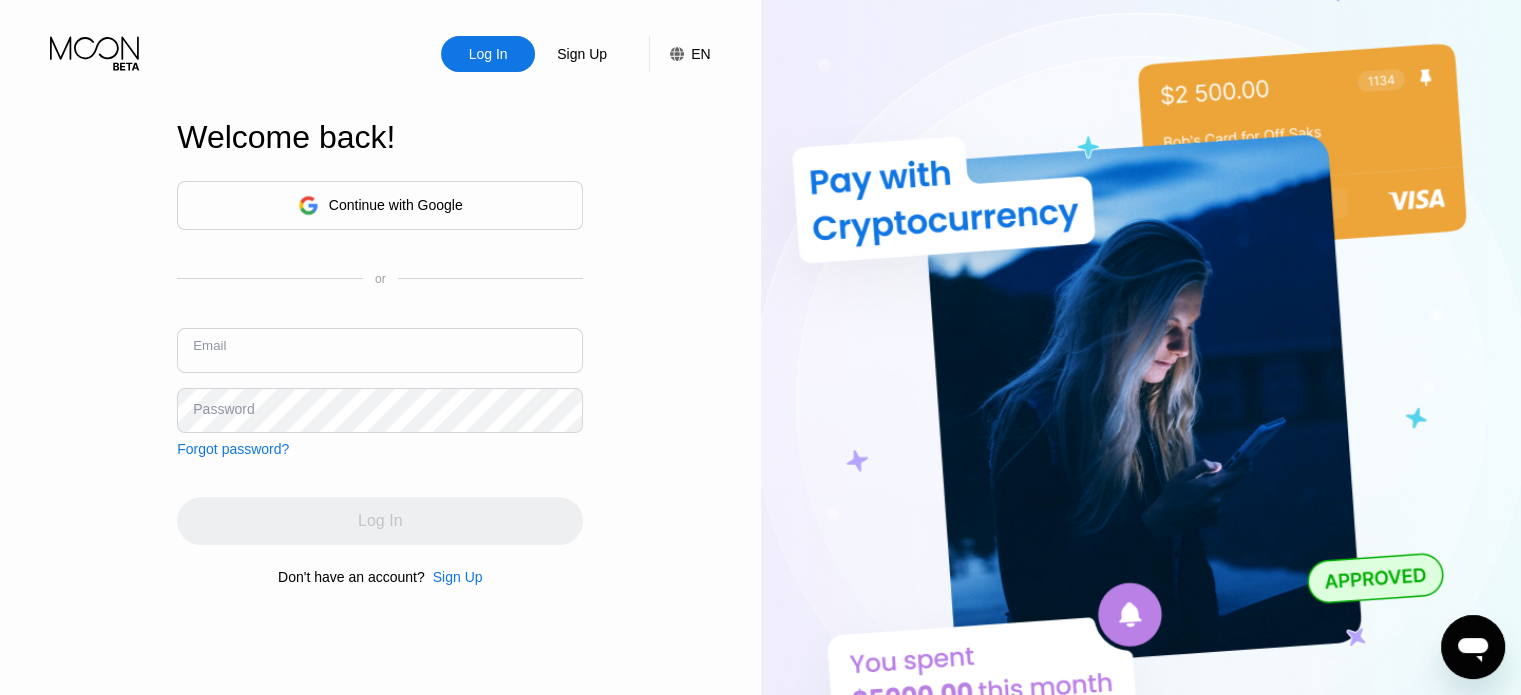 scroll, scrollTop: 0, scrollLeft: 0, axis: both 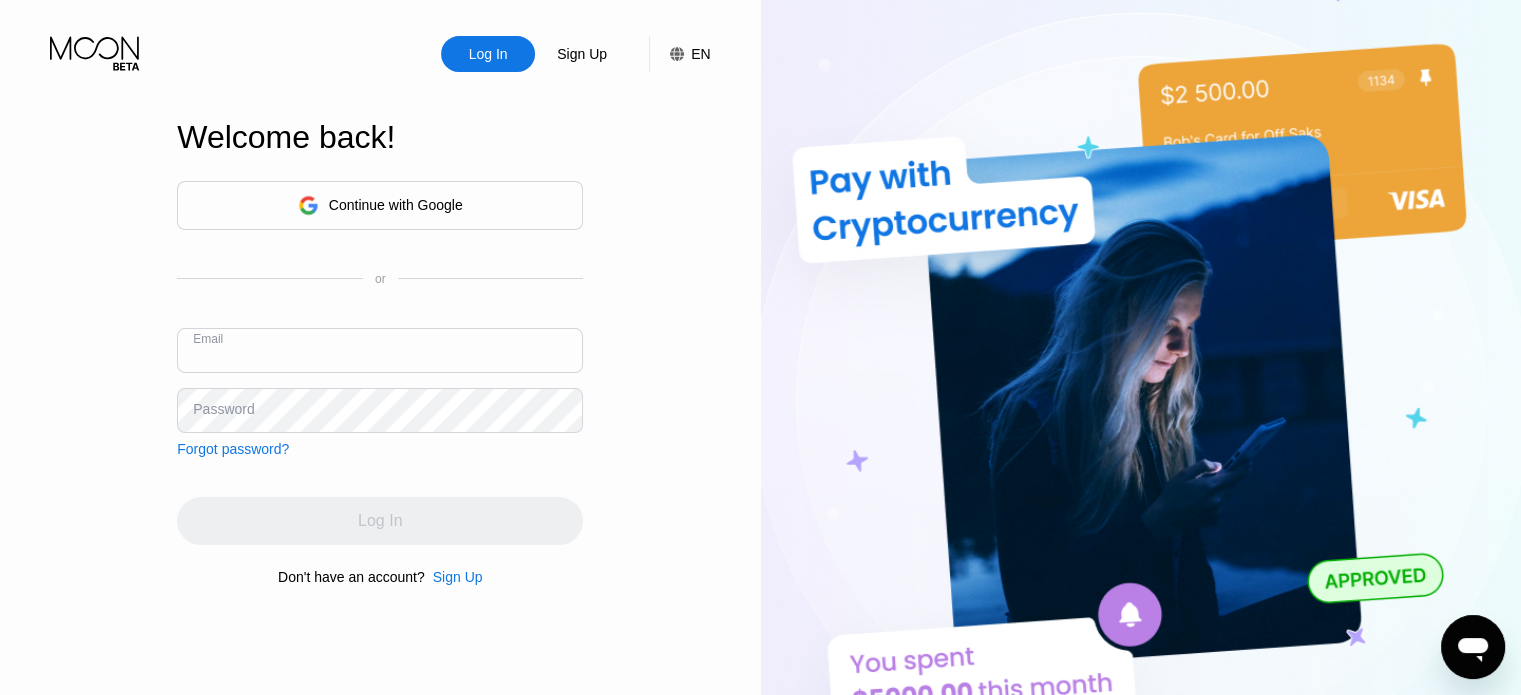 paste on "[EMAIL]" 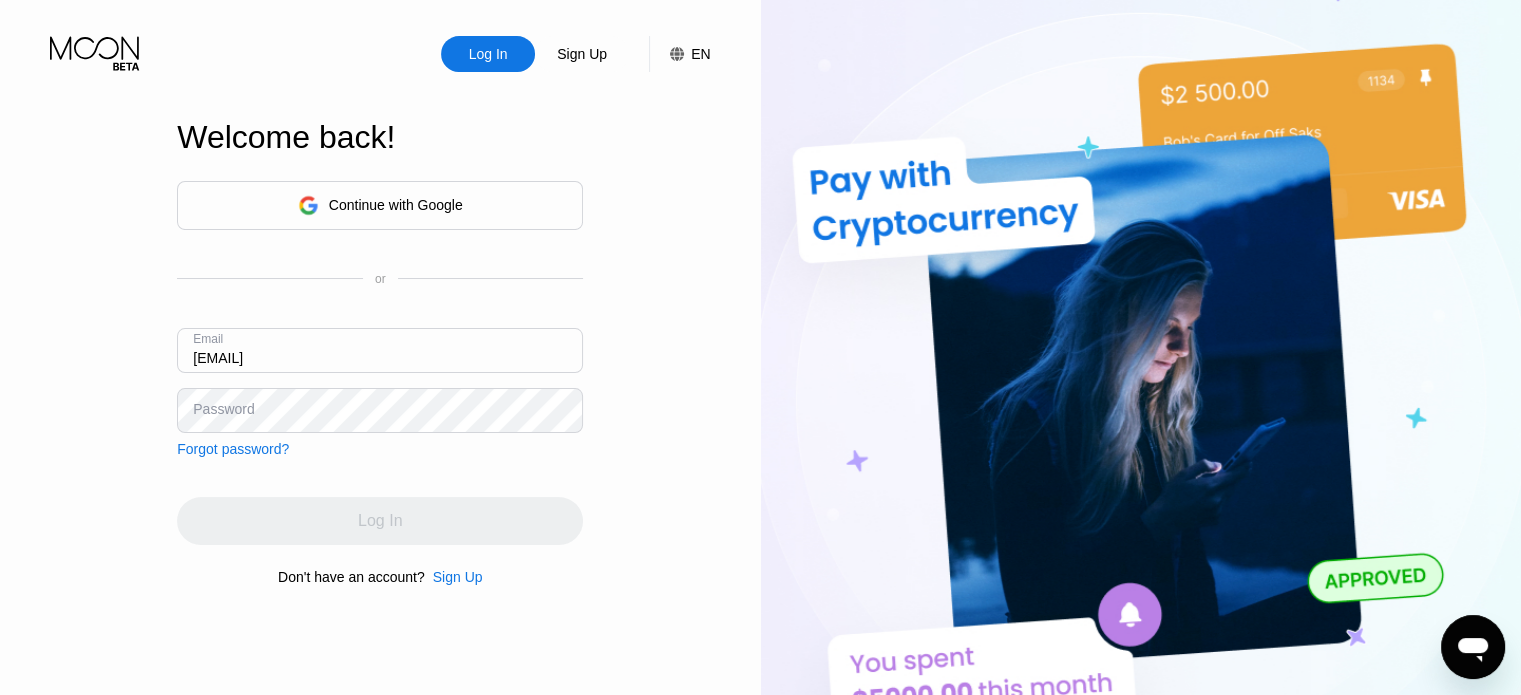type on "[EMAIL]" 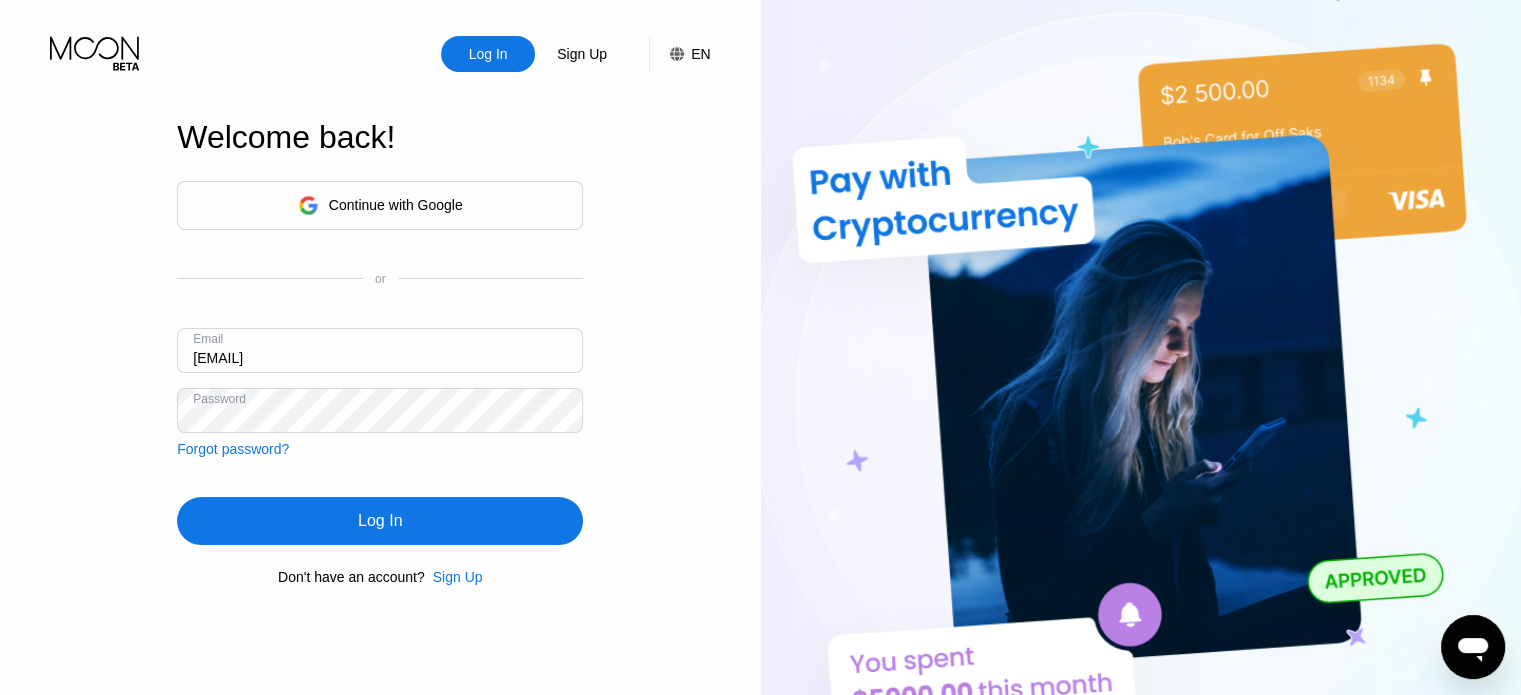 click on "Log In" at bounding box center (380, 521) 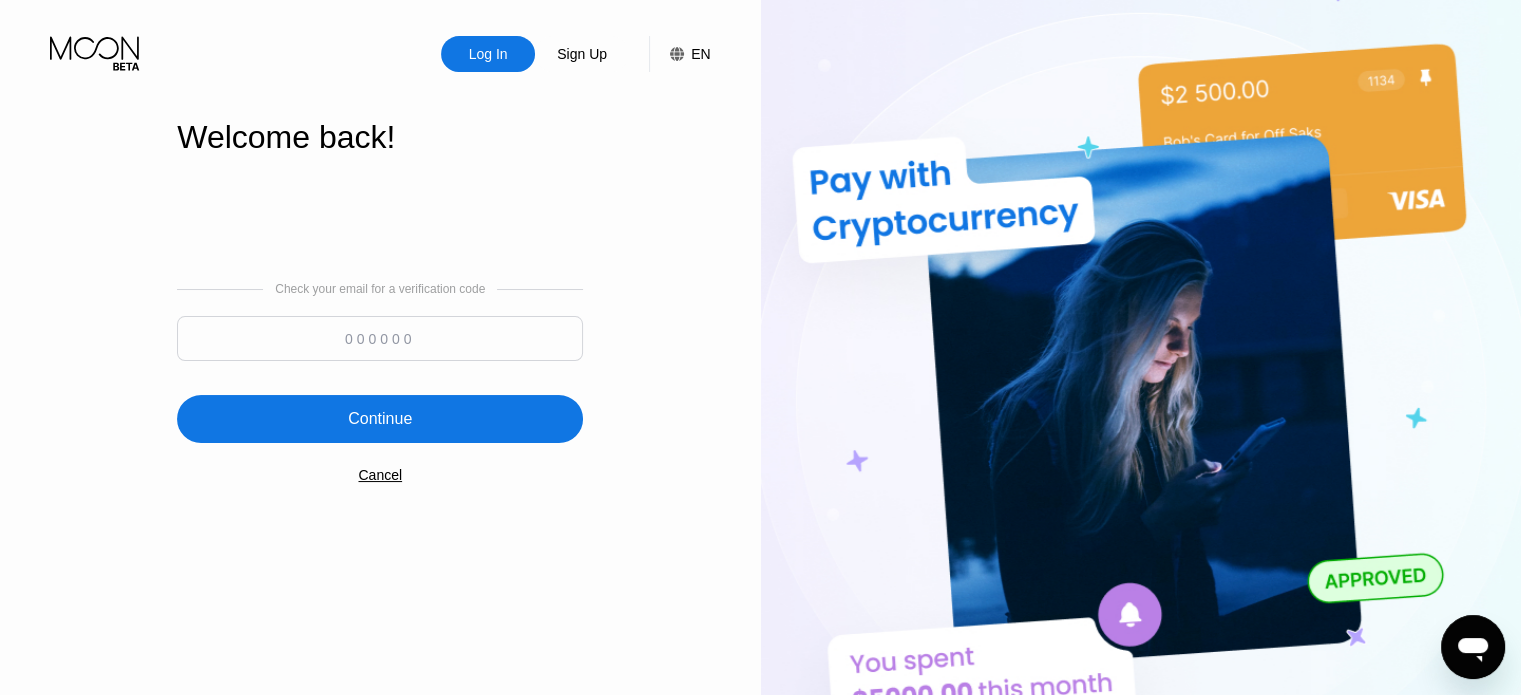 click at bounding box center (380, 338) 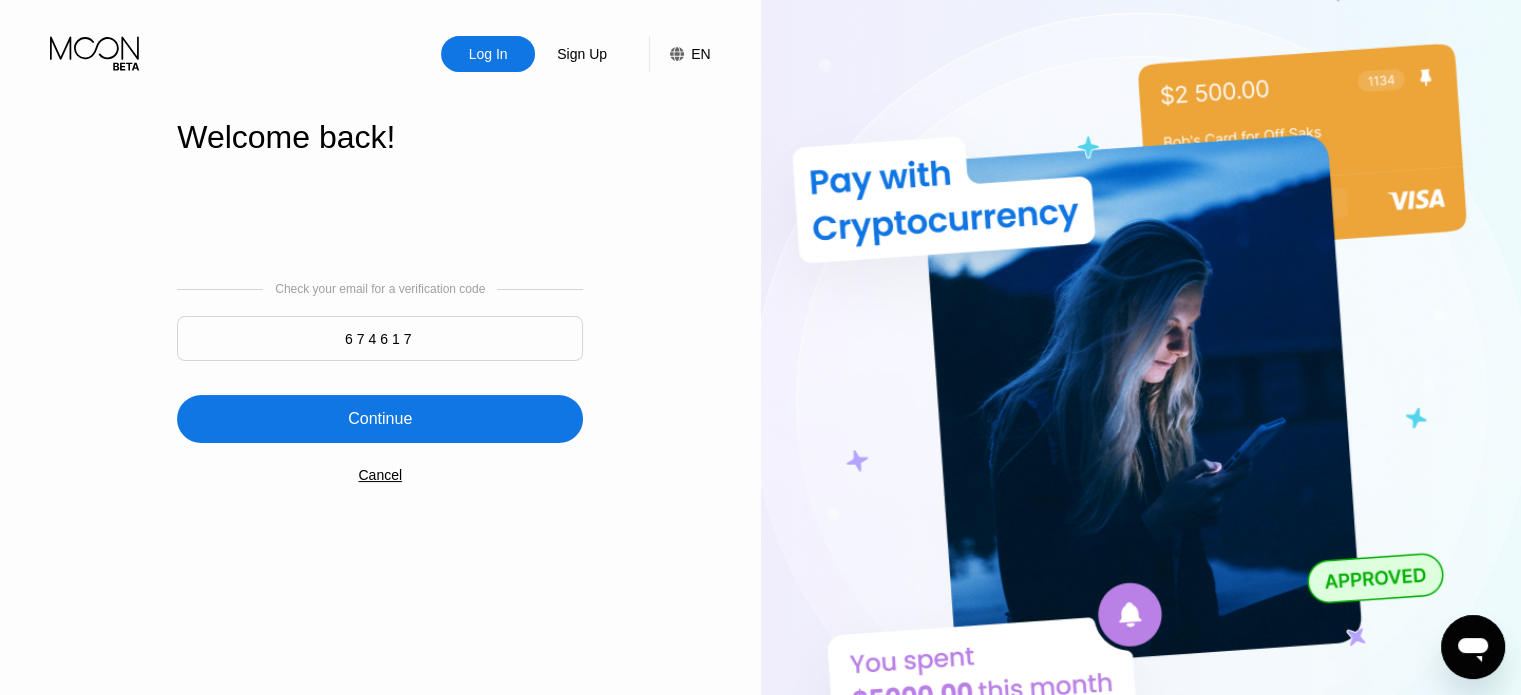 click on "Continue" at bounding box center (380, 419) 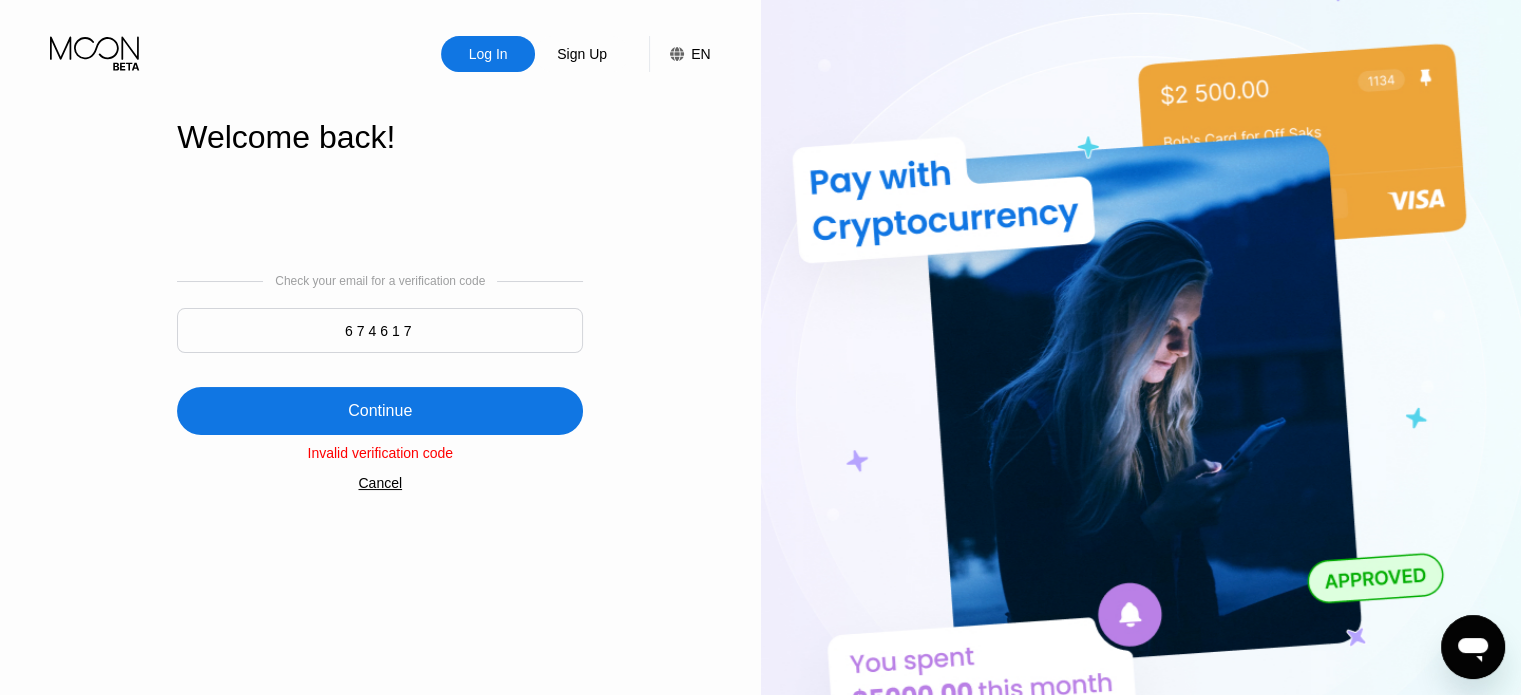 drag, startPoint x: 478, startPoint y: 335, endPoint x: 274, endPoint y: 335, distance: 204 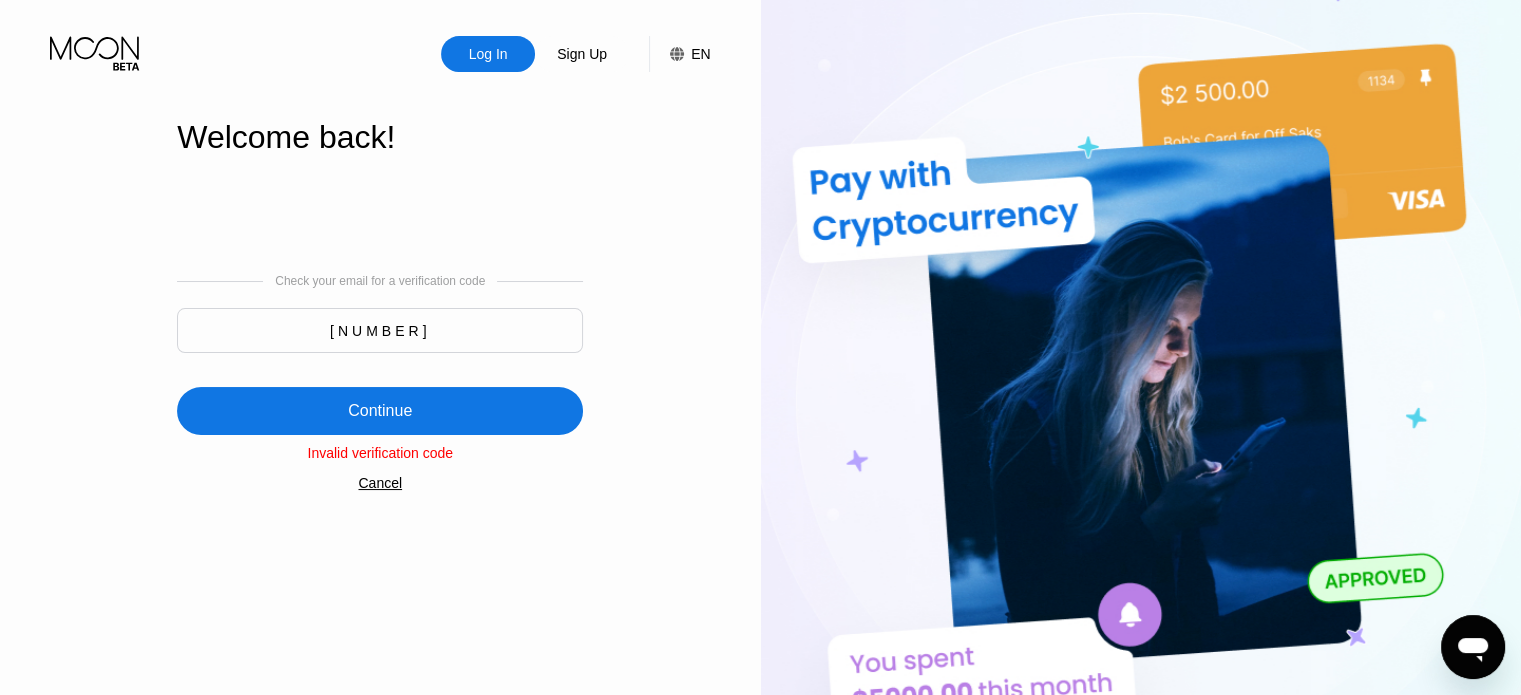type on "944868" 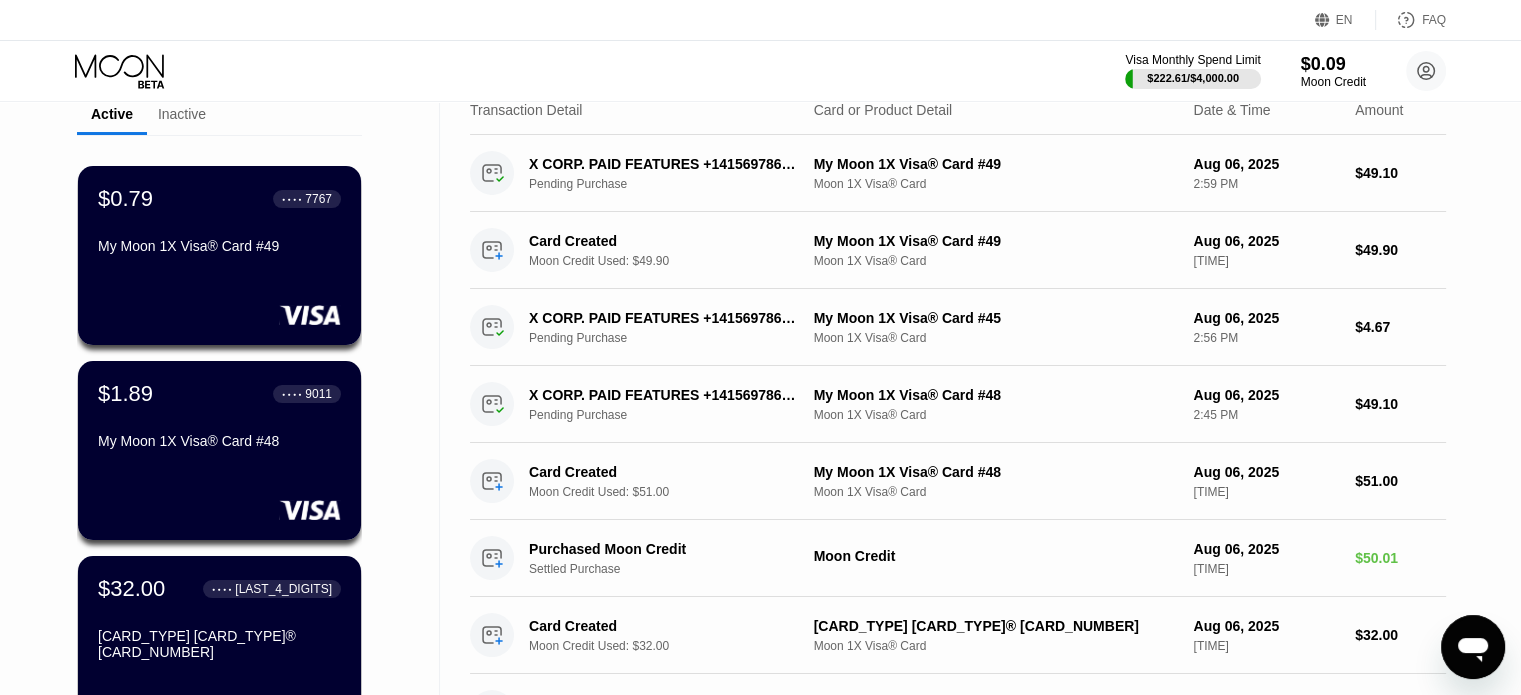 scroll, scrollTop: 0, scrollLeft: 0, axis: both 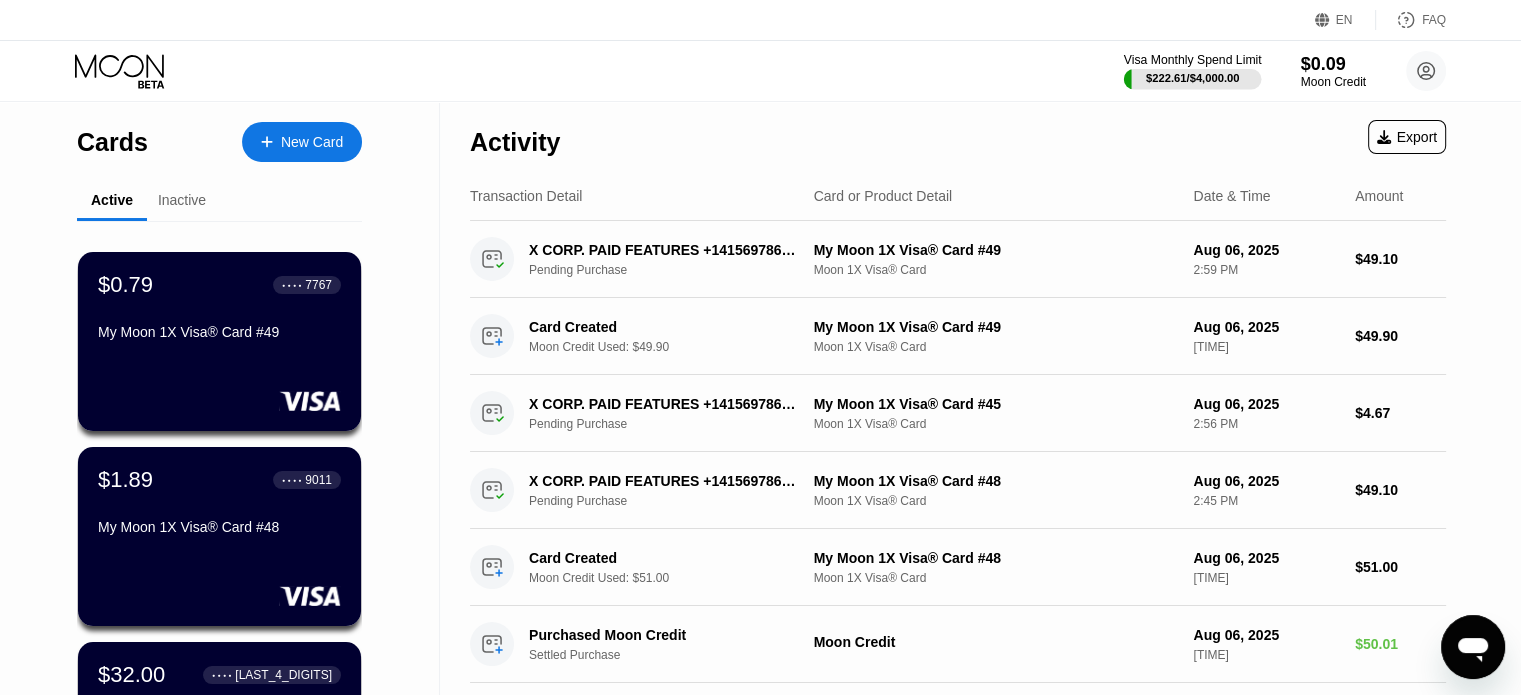 click on "$222.61 / $4,000.00" at bounding box center (1193, 78) 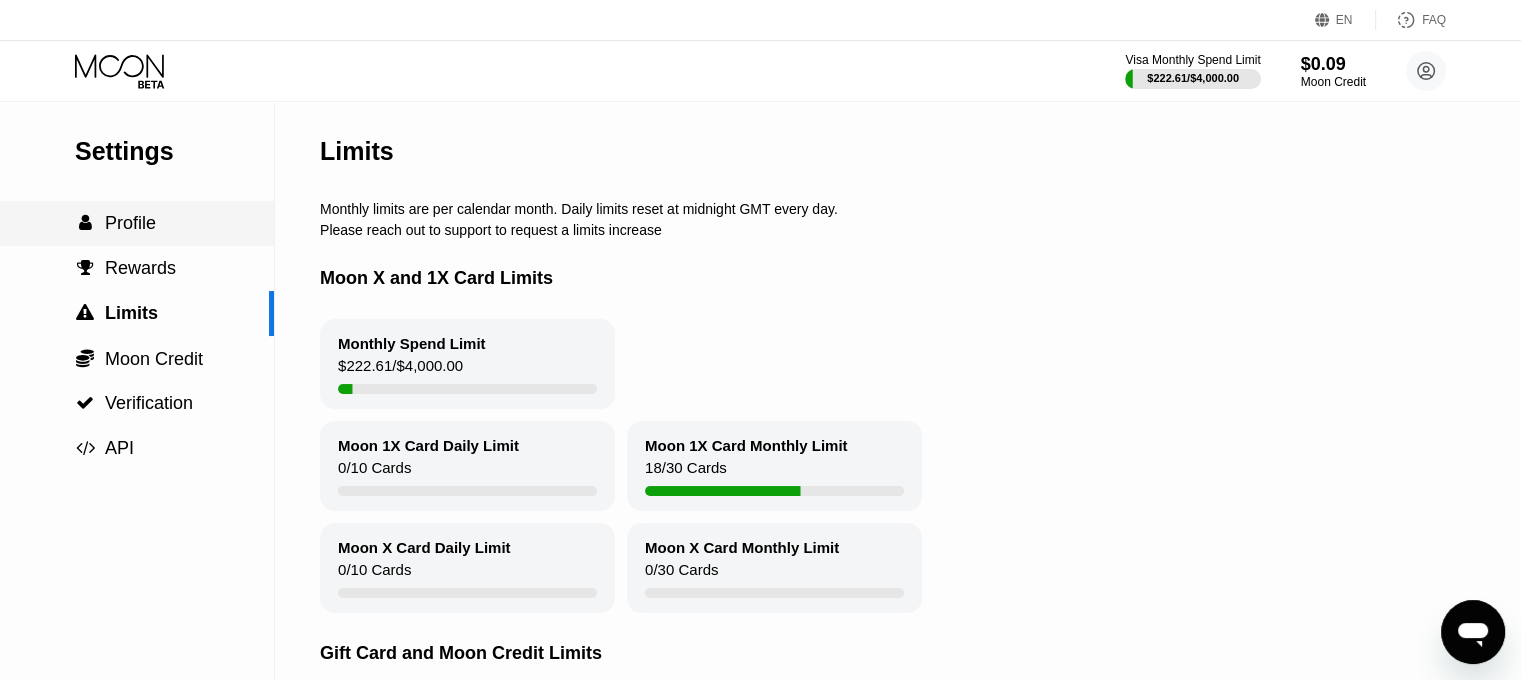 click on " Profile" at bounding box center [137, 223] 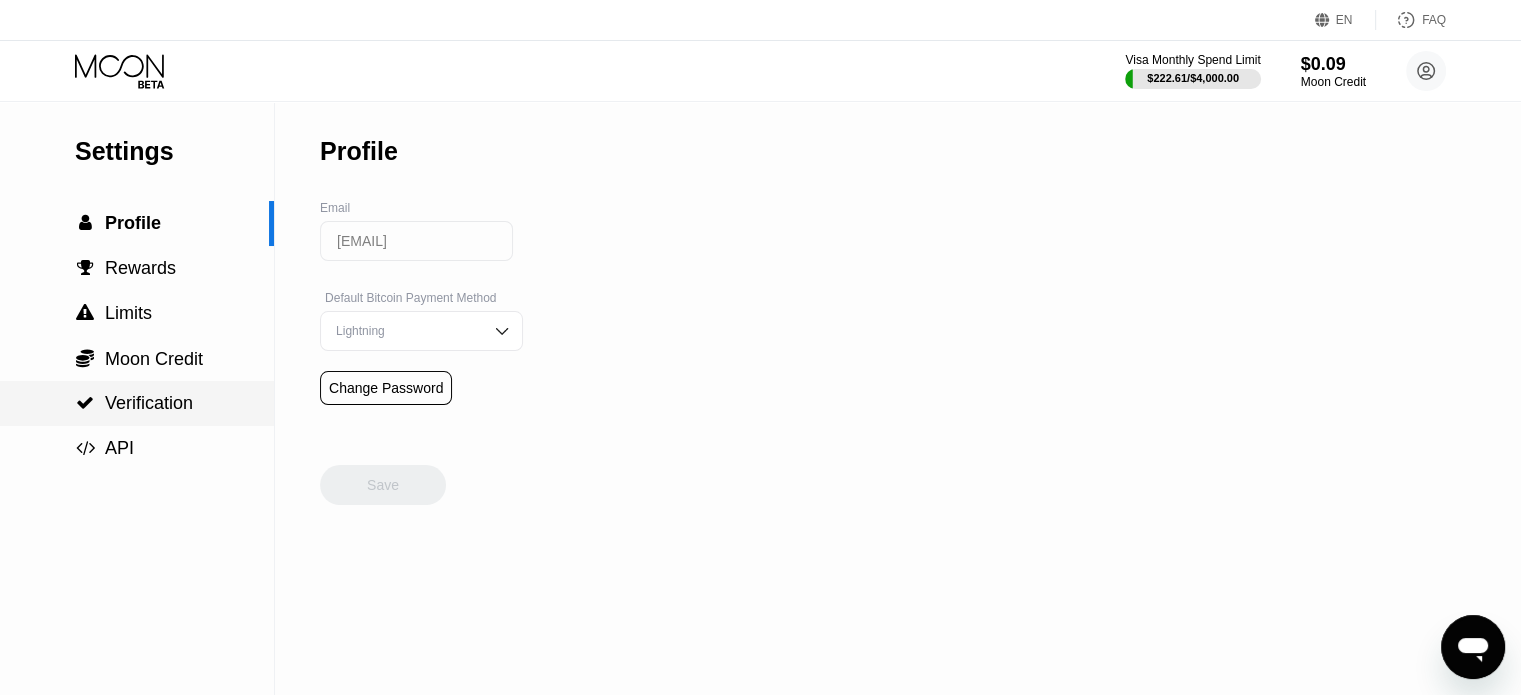 click on " Moon Credit" at bounding box center [137, 358] 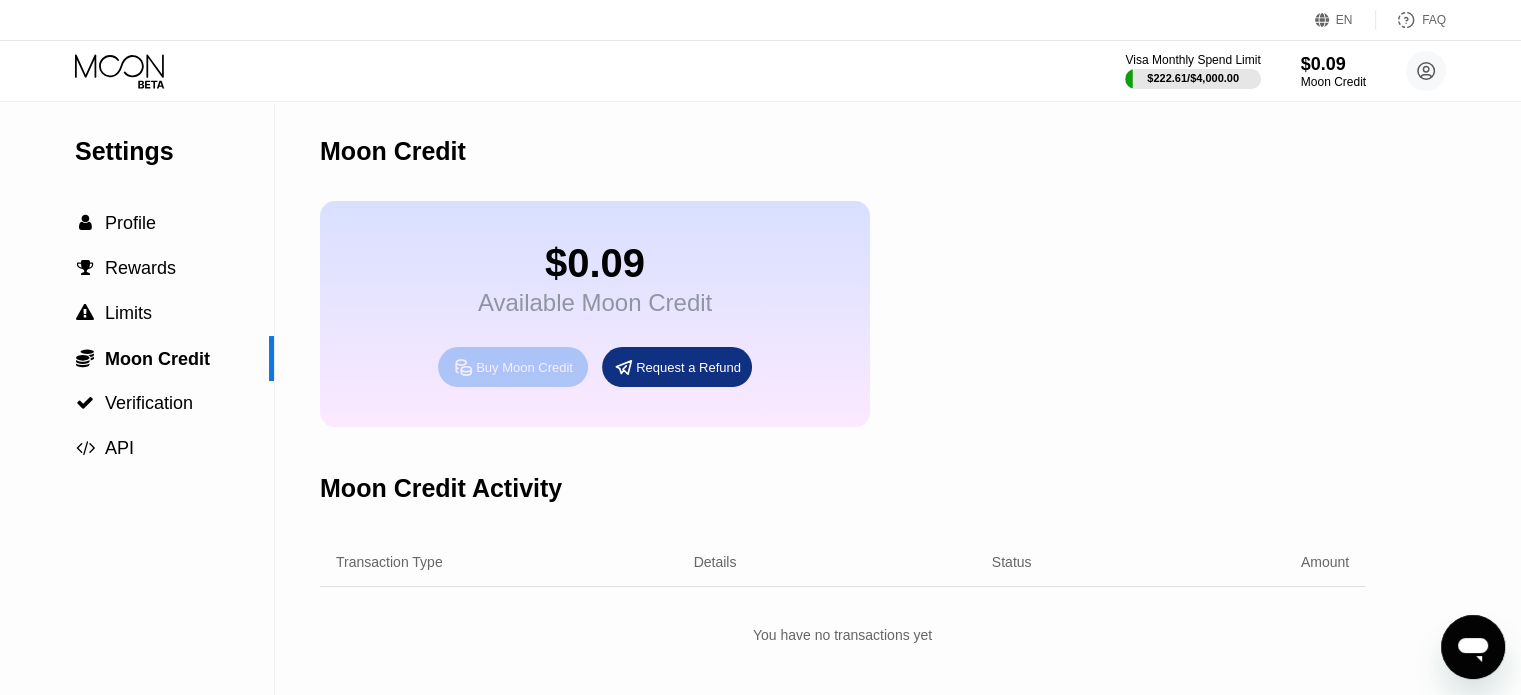 click on "Buy Moon Credit" at bounding box center (524, 367) 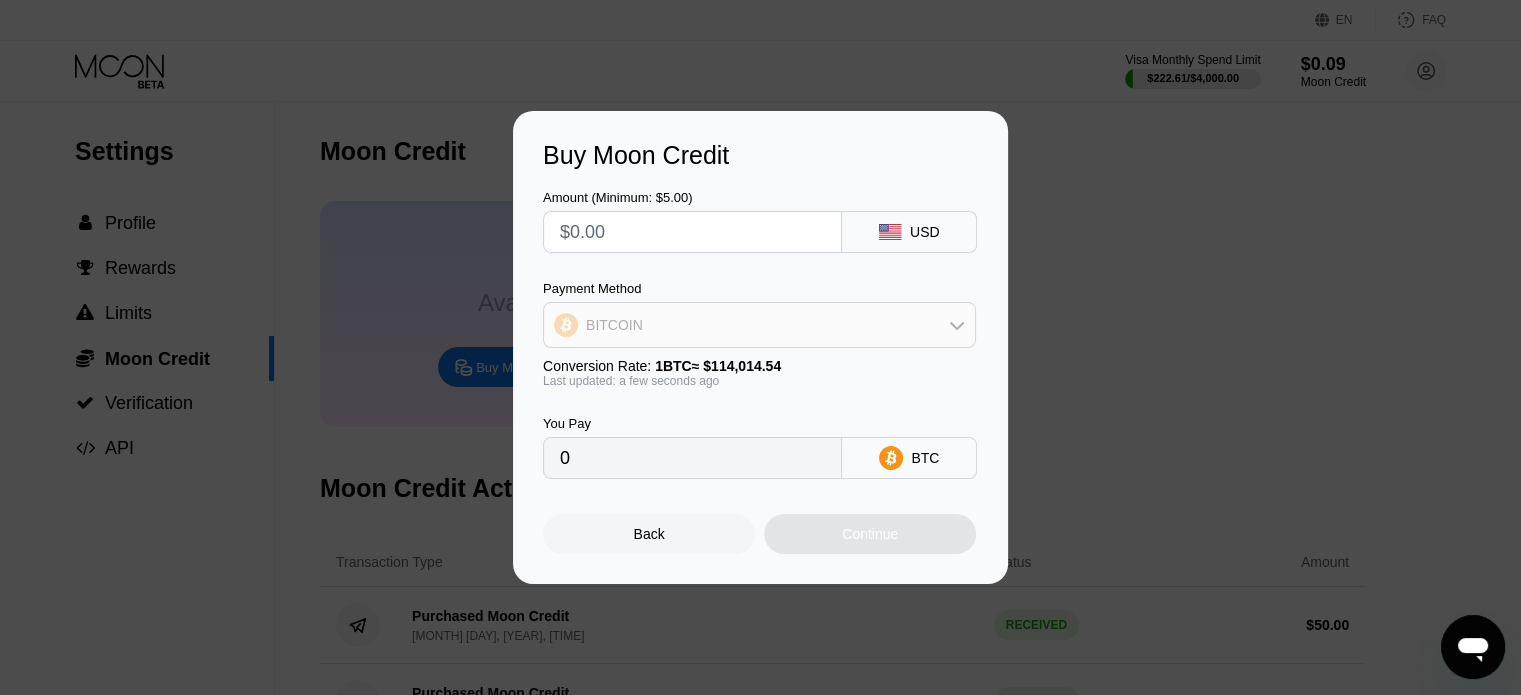 click on "BITCOIN" at bounding box center (759, 325) 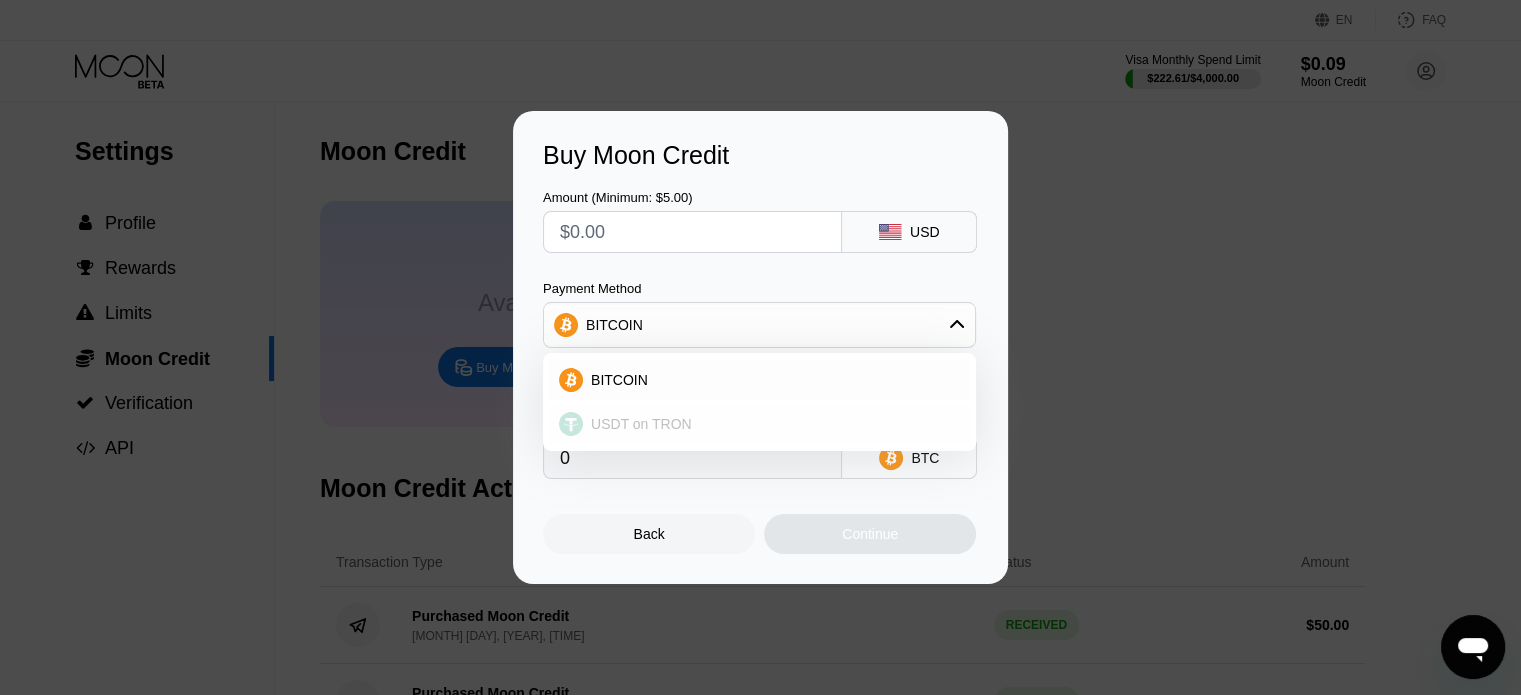 click on "USDT on TRON" at bounding box center (641, 424) 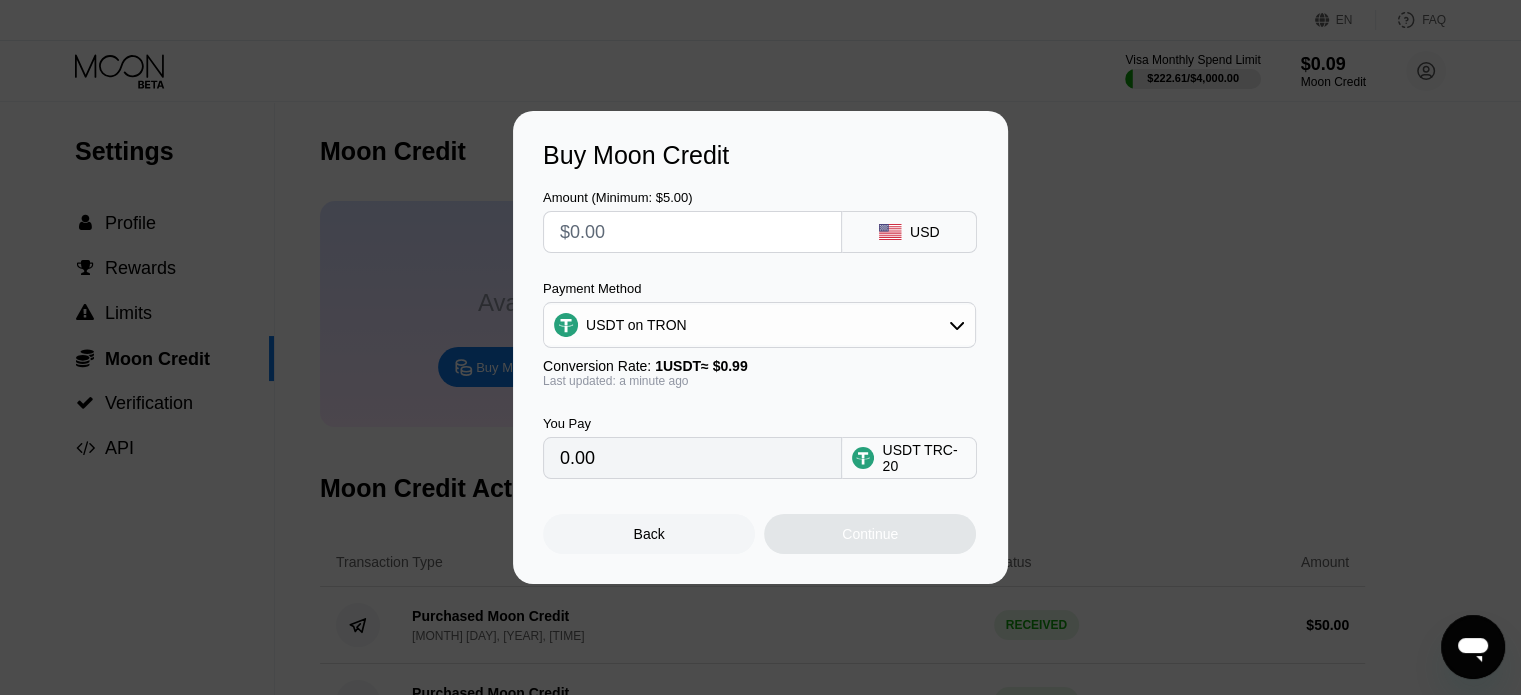 click on "Amount (Minimum: $5.00)" at bounding box center (692, 221) 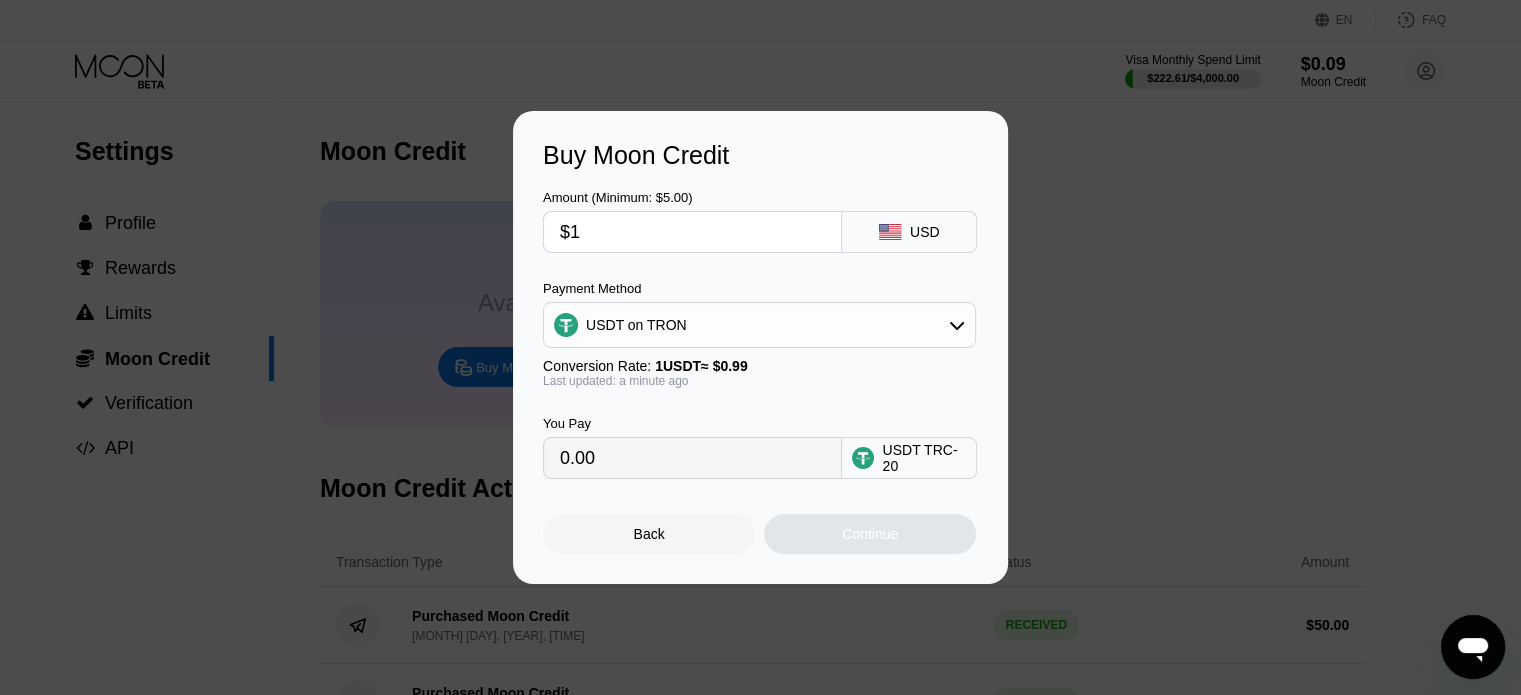 type on "$13" 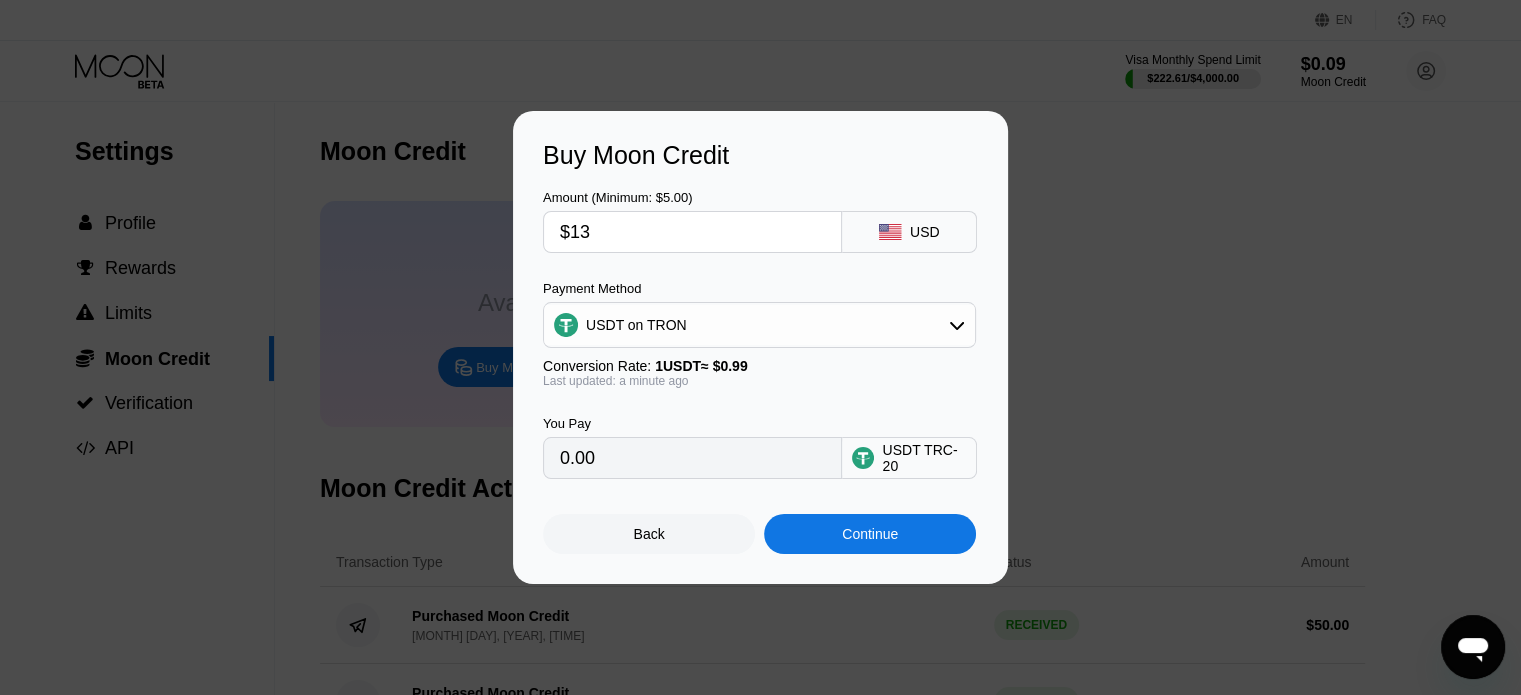type on "13.13" 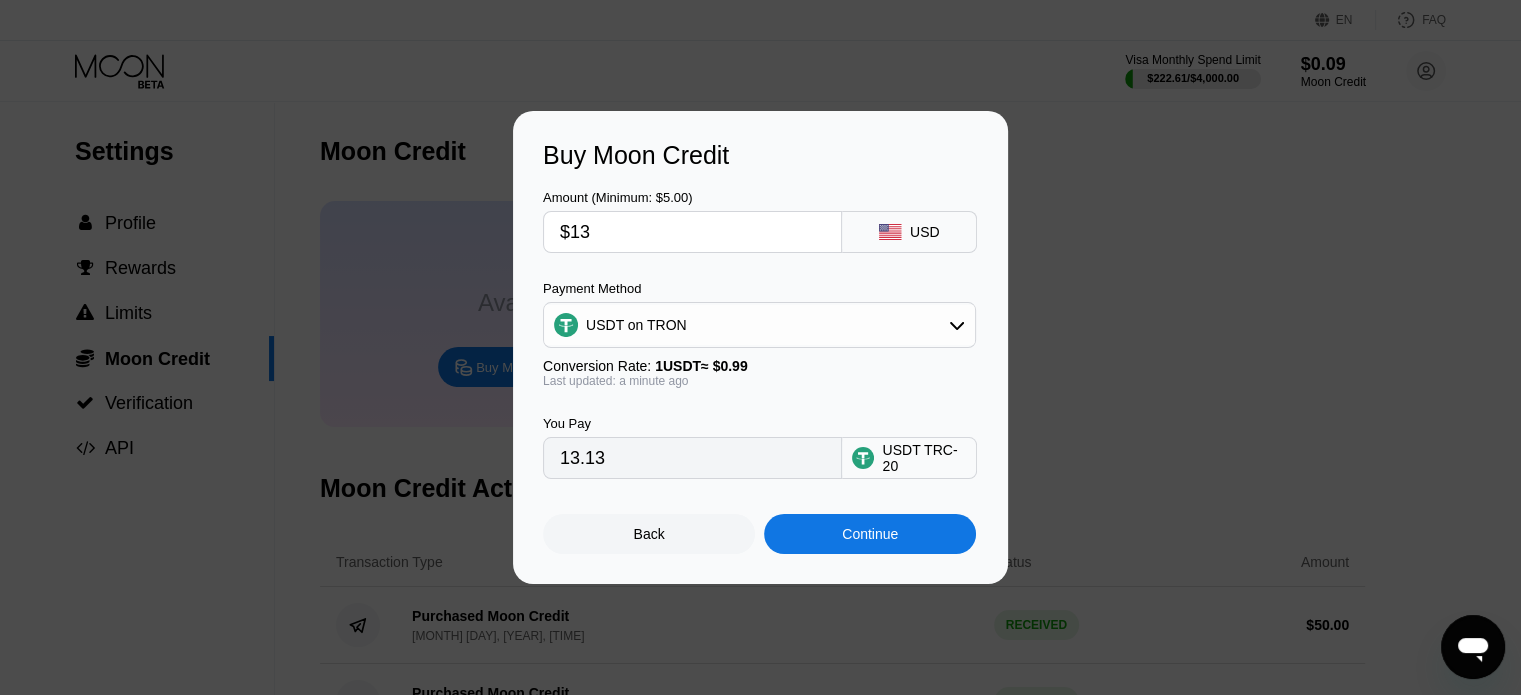 type on "$135" 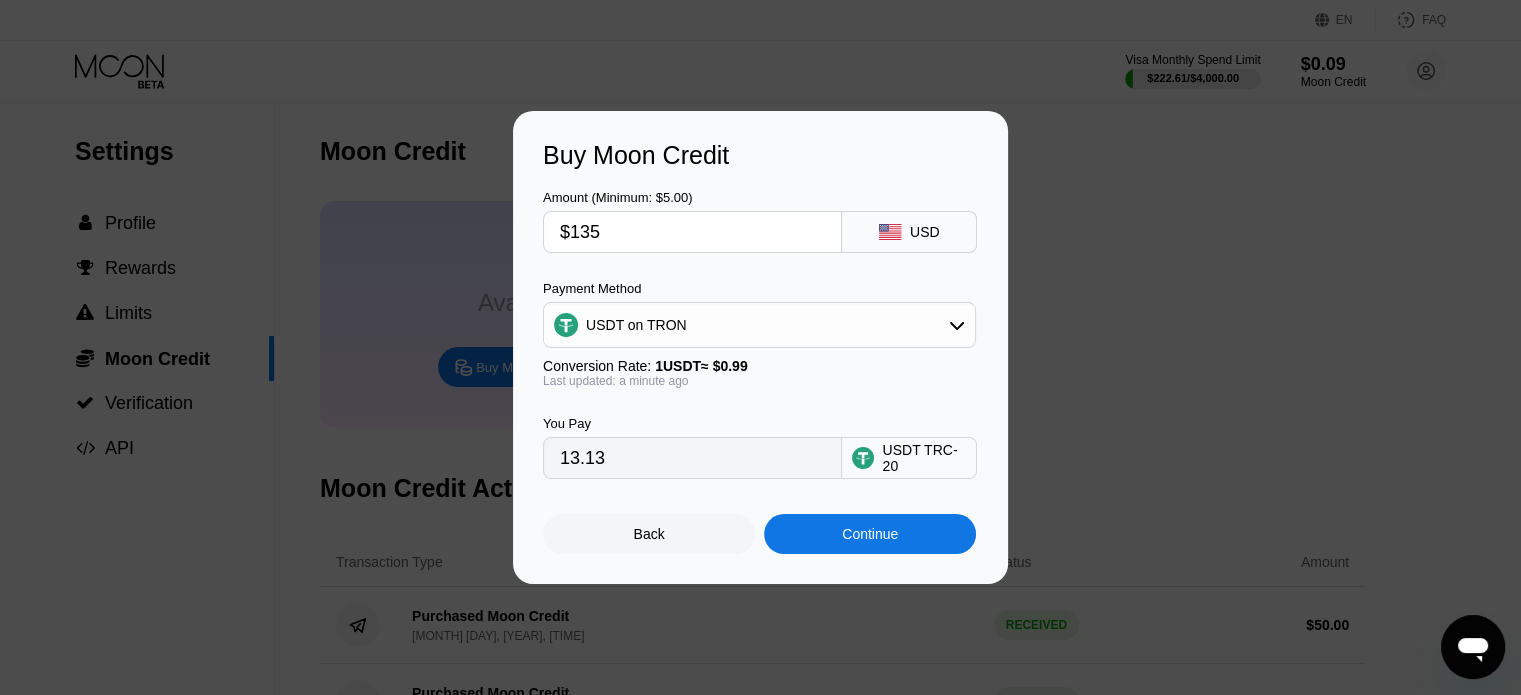 type on "136.36" 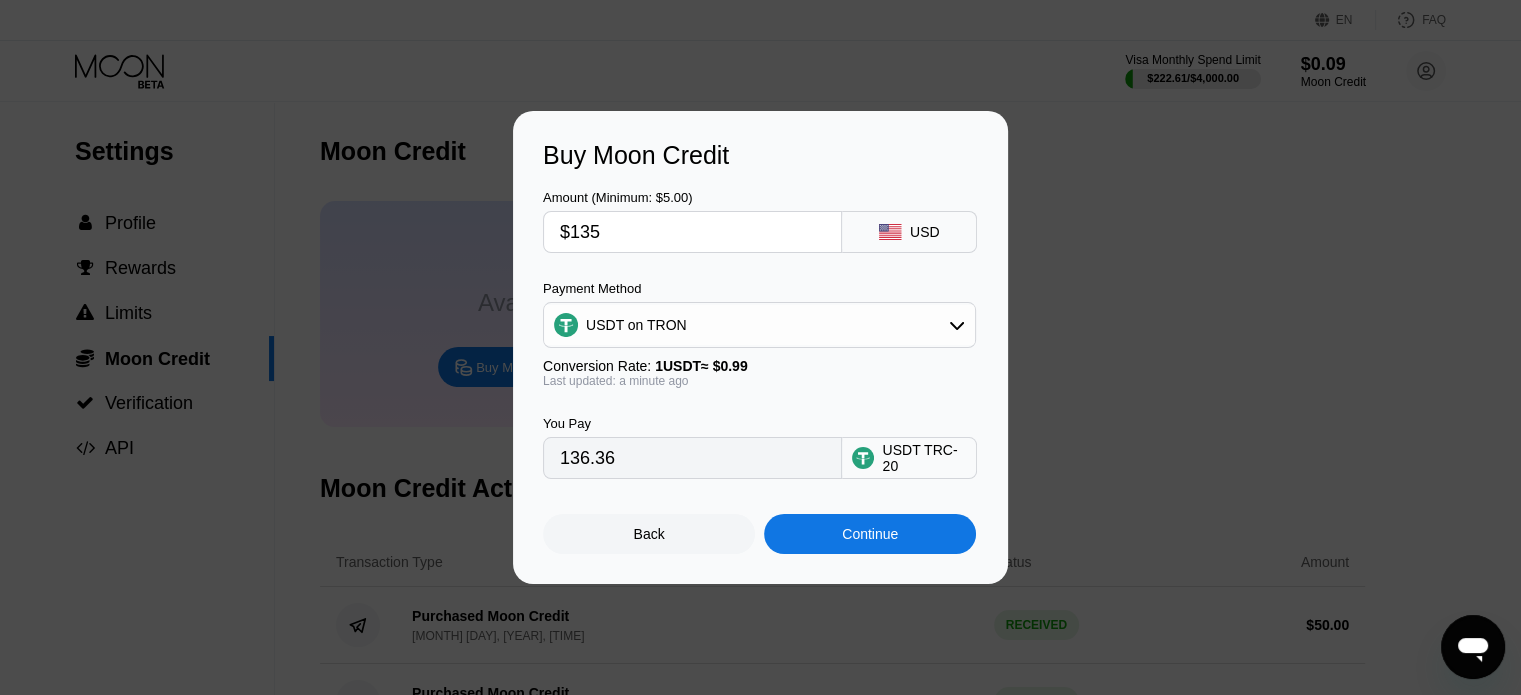 type on "$135" 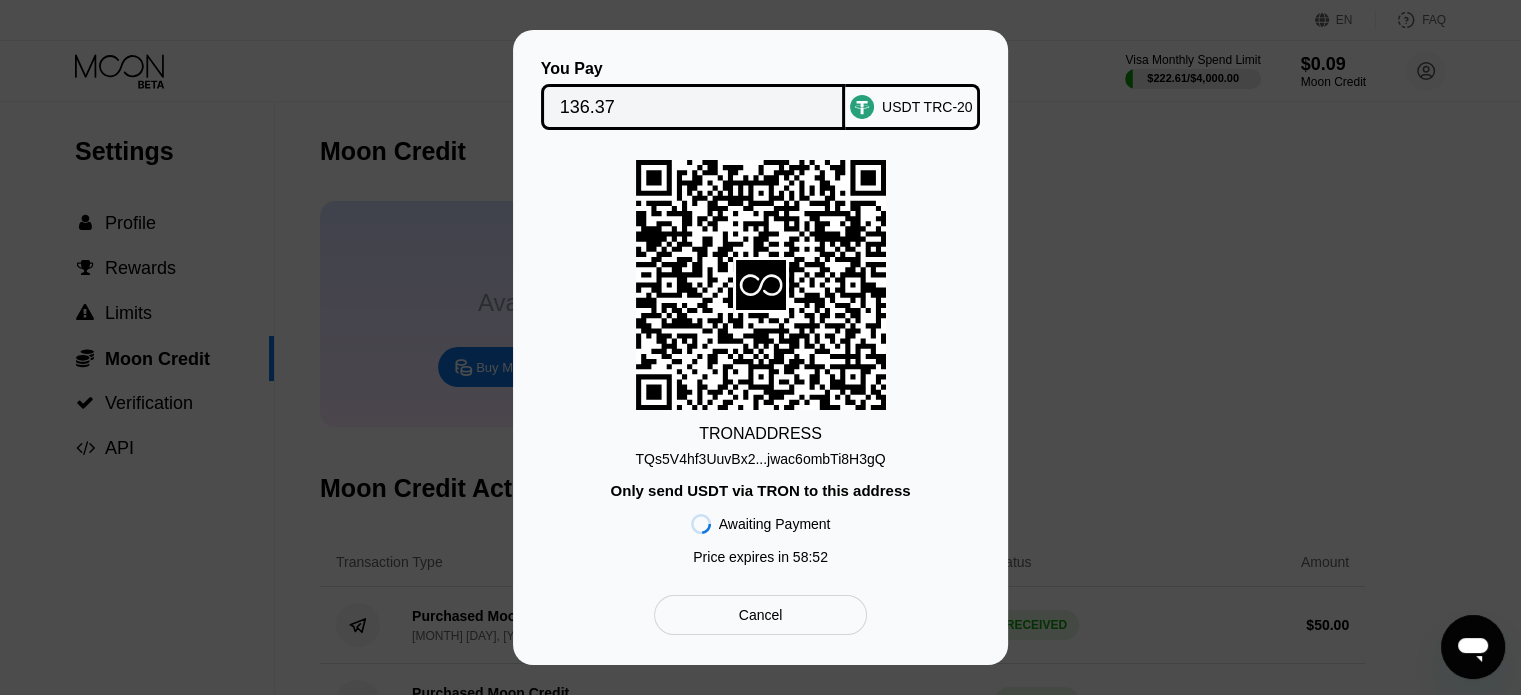 click on "TQs5V4hf3UuvBx2...jwac6ombTi8H3gQ" at bounding box center [760, 459] 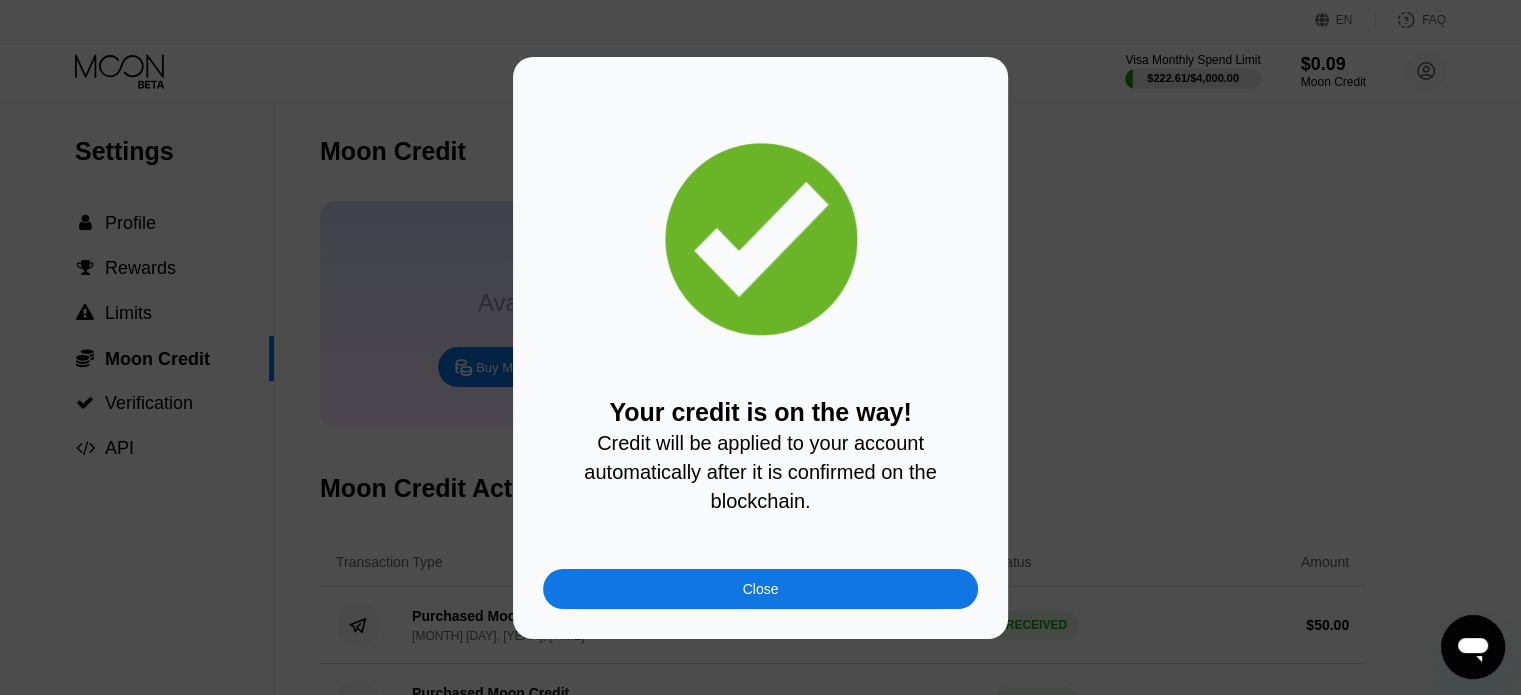 click on "Close" at bounding box center (760, 589) 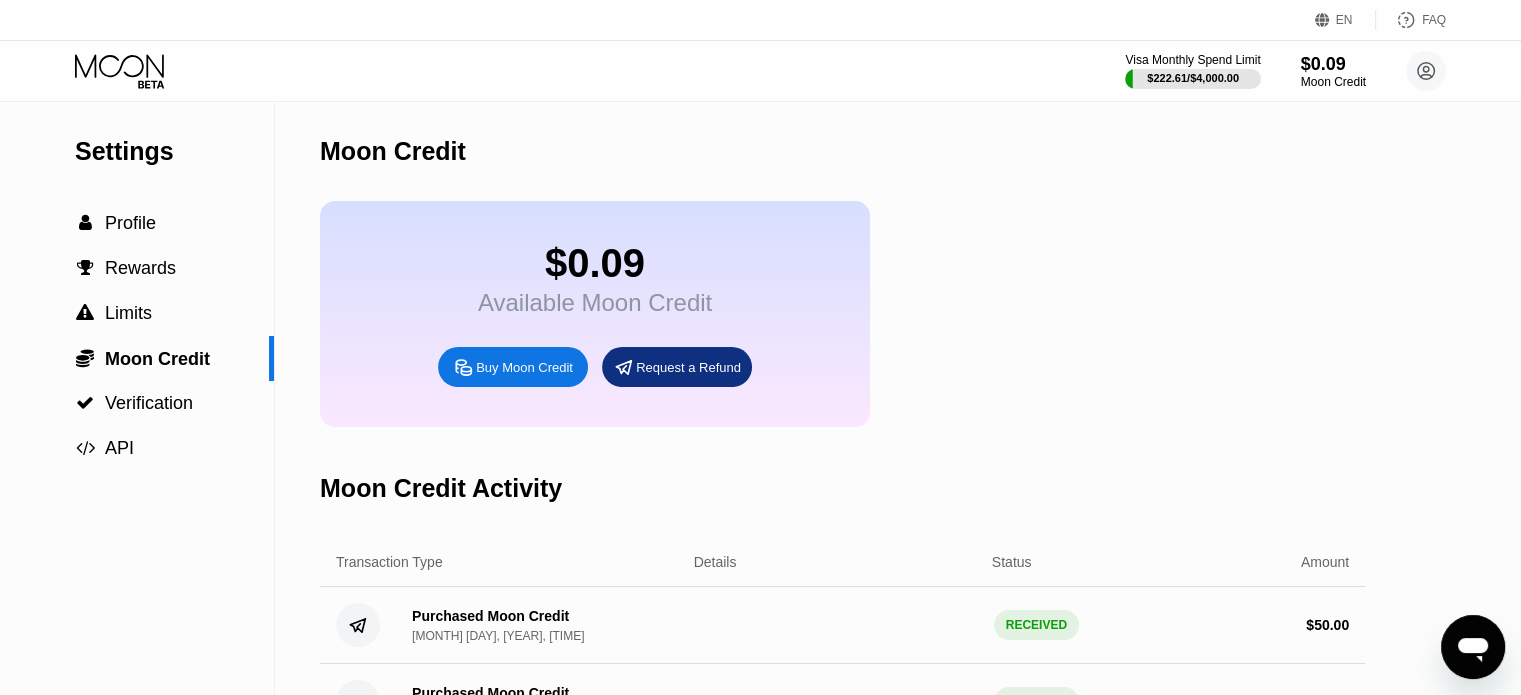 click 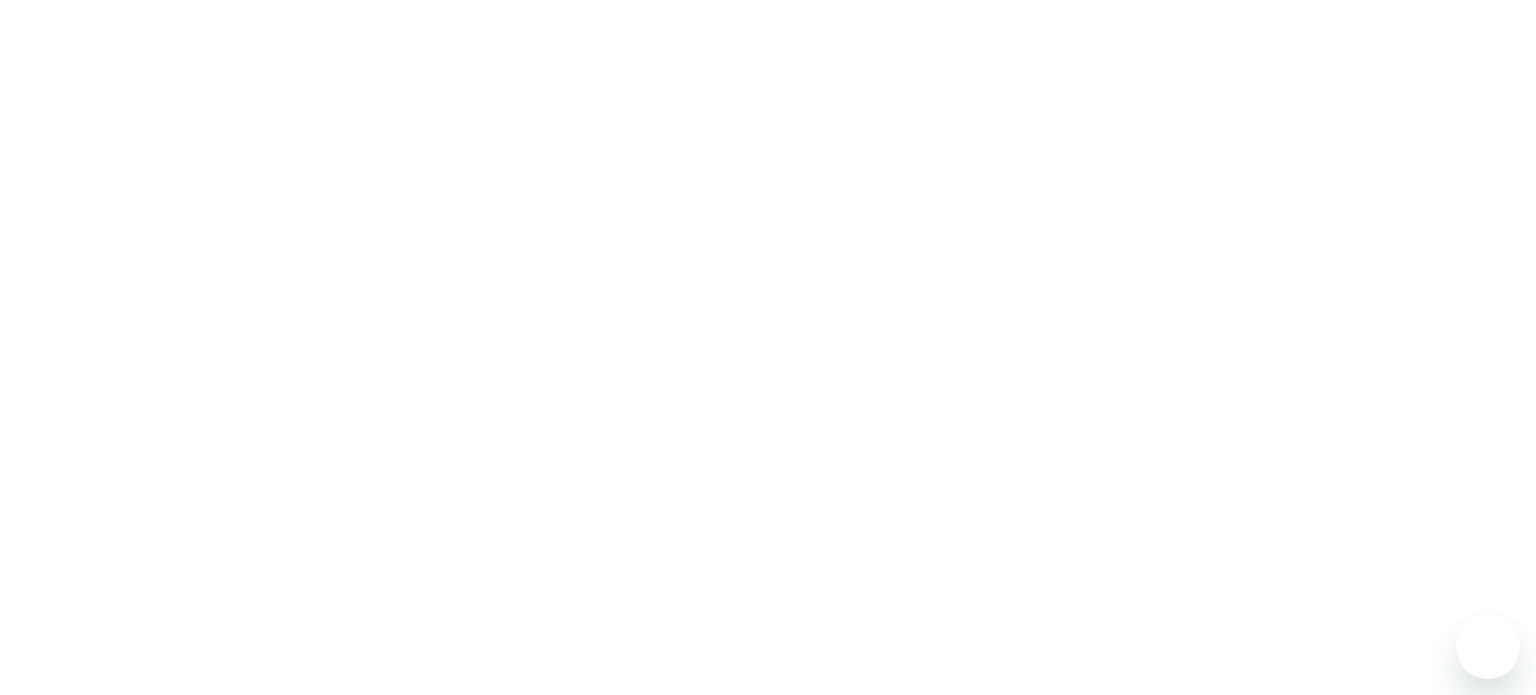 scroll, scrollTop: 0, scrollLeft: 0, axis: both 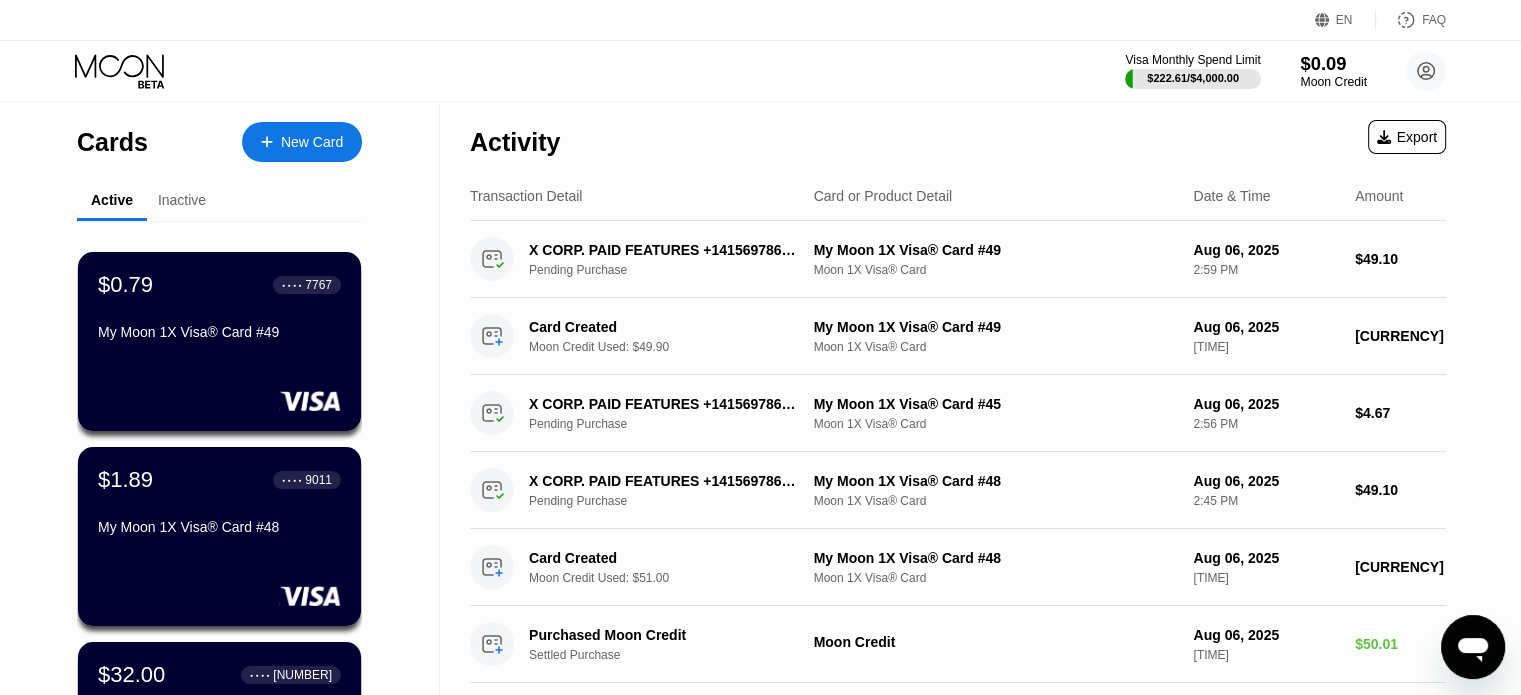 click on "Moon Credit" at bounding box center (1333, 82) 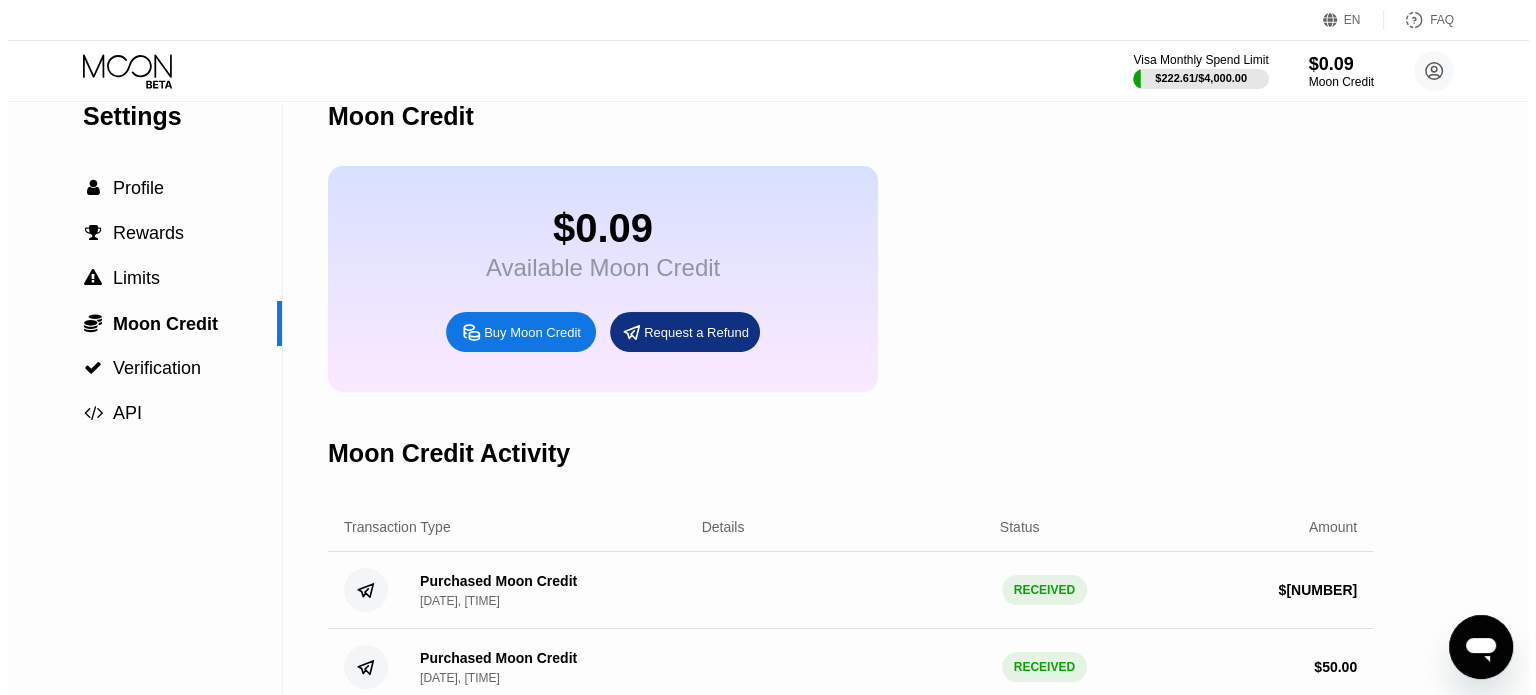scroll, scrollTop: 0, scrollLeft: 0, axis: both 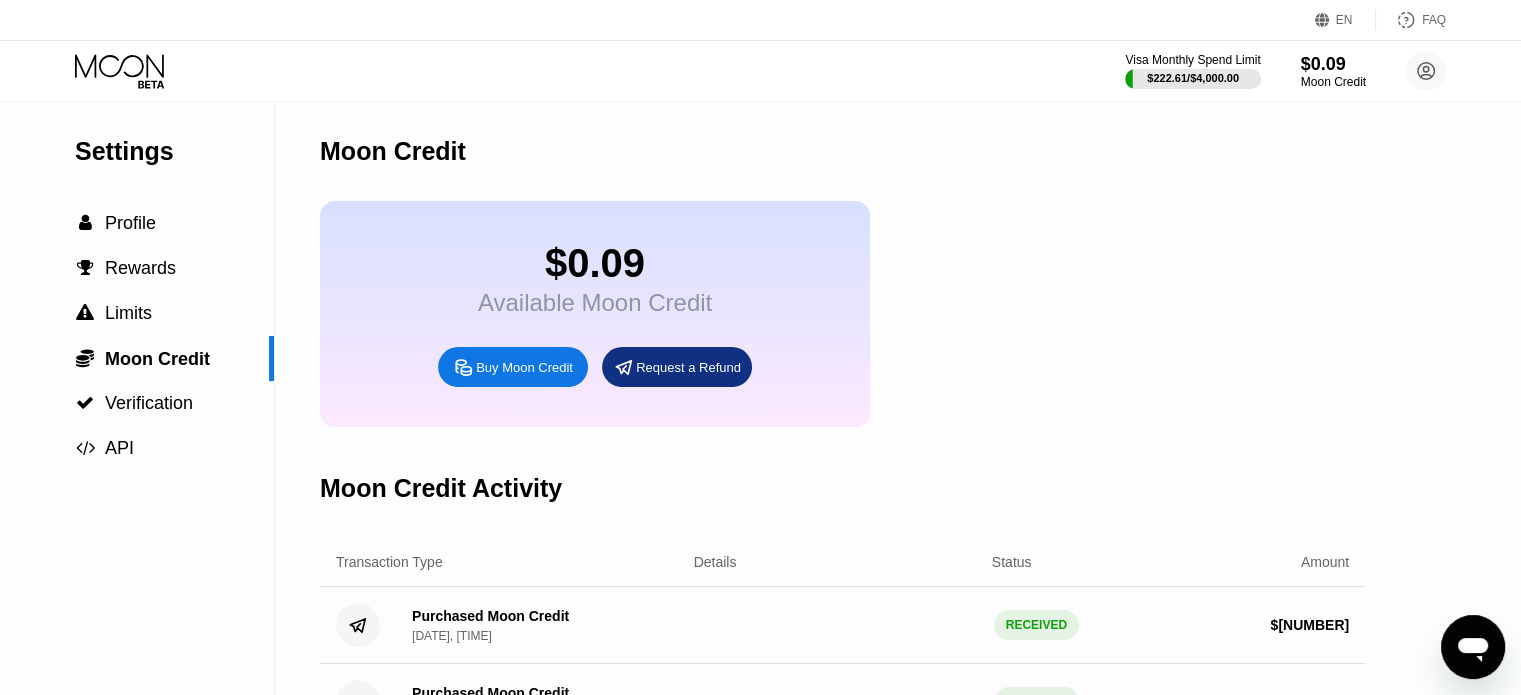 click on "Visa Monthly Spend Limit $222.61 / $4,000.00 $0.09 Moon Credit stephenglen1969@enunciaymail.com  Home Settings Support Careers About Us Log out Privacy policy Terms" at bounding box center [760, 71] 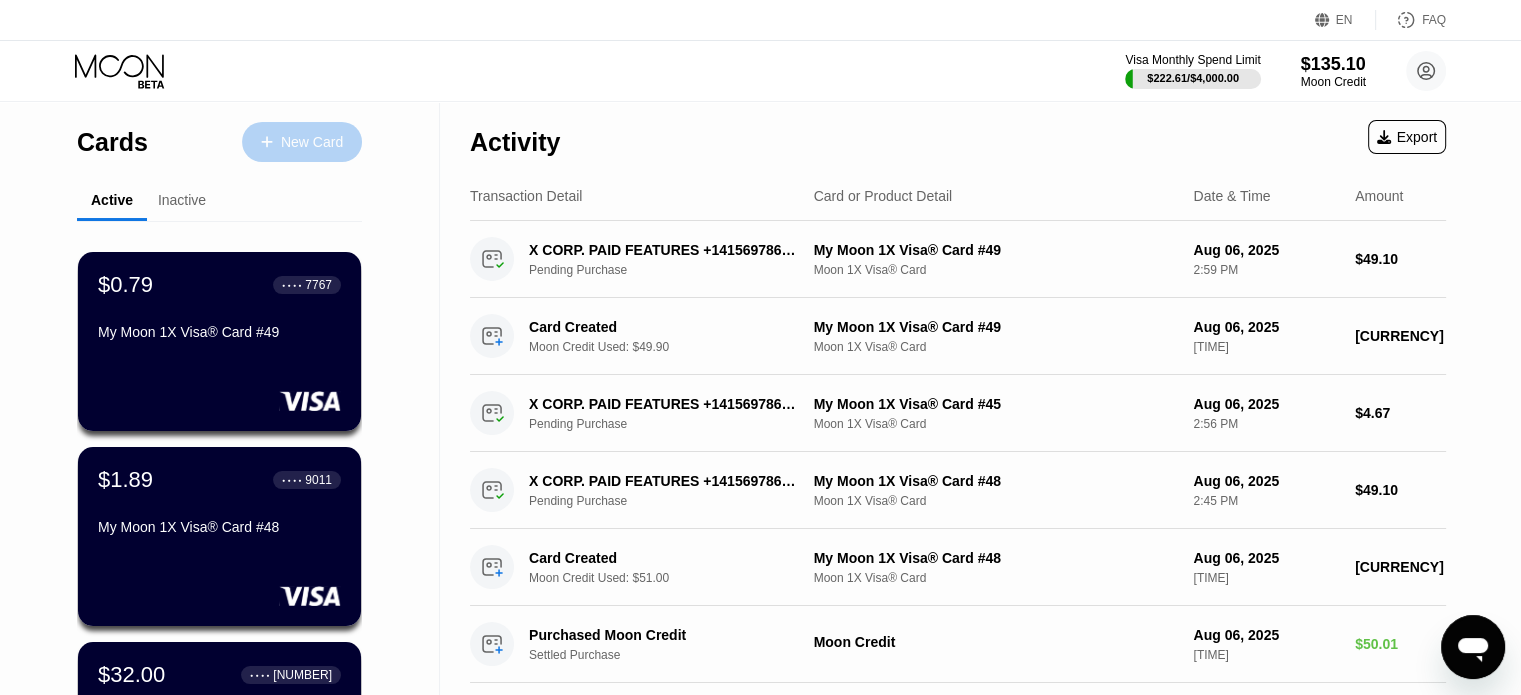 click at bounding box center [277, 142] 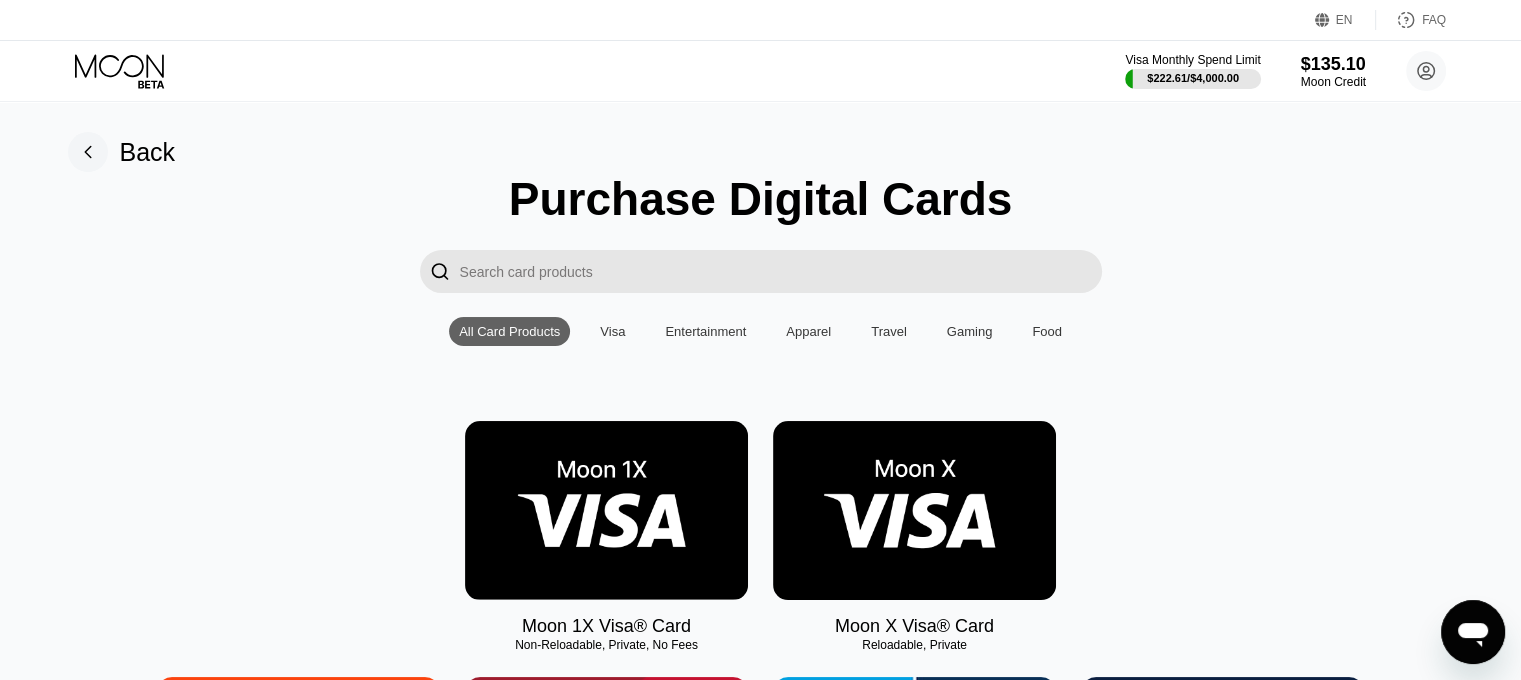 click at bounding box center (606, 510) 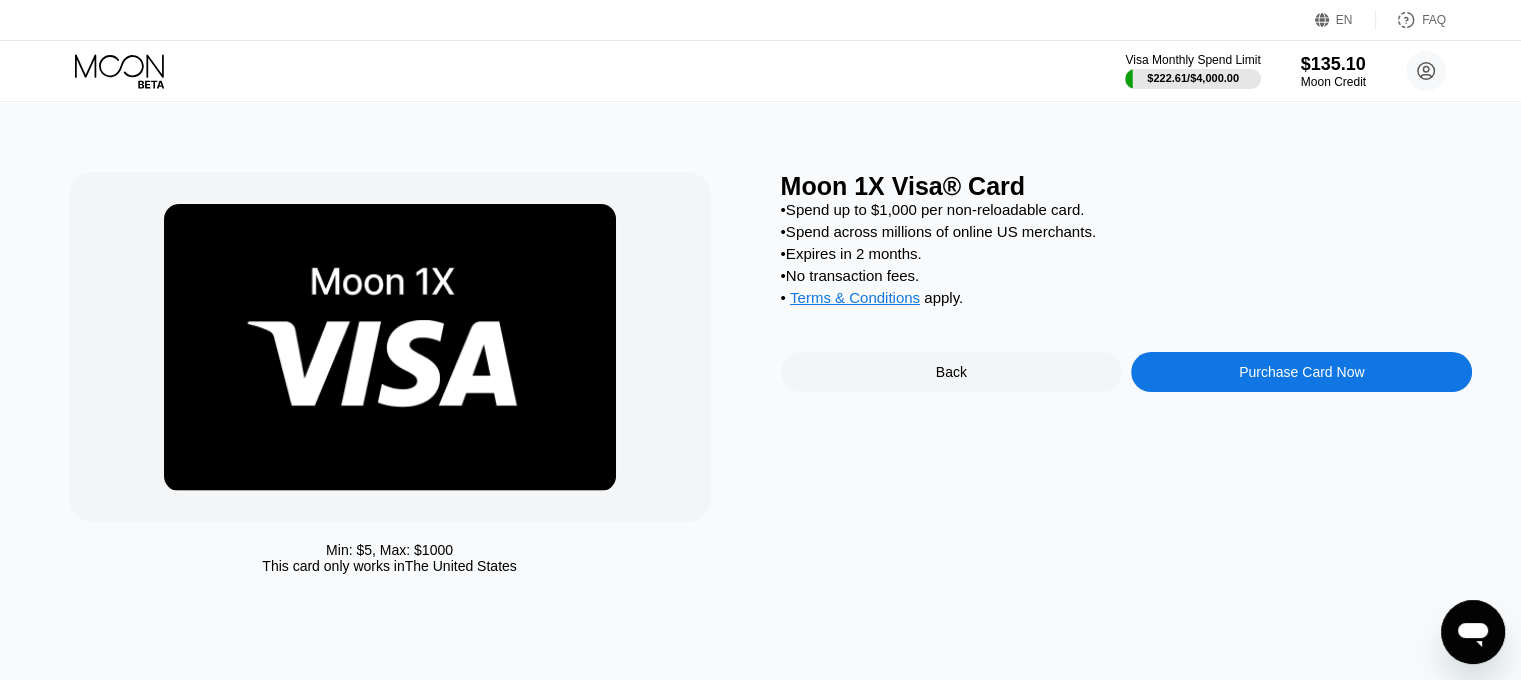 click on "Purchase Card Now" at bounding box center [1301, 372] 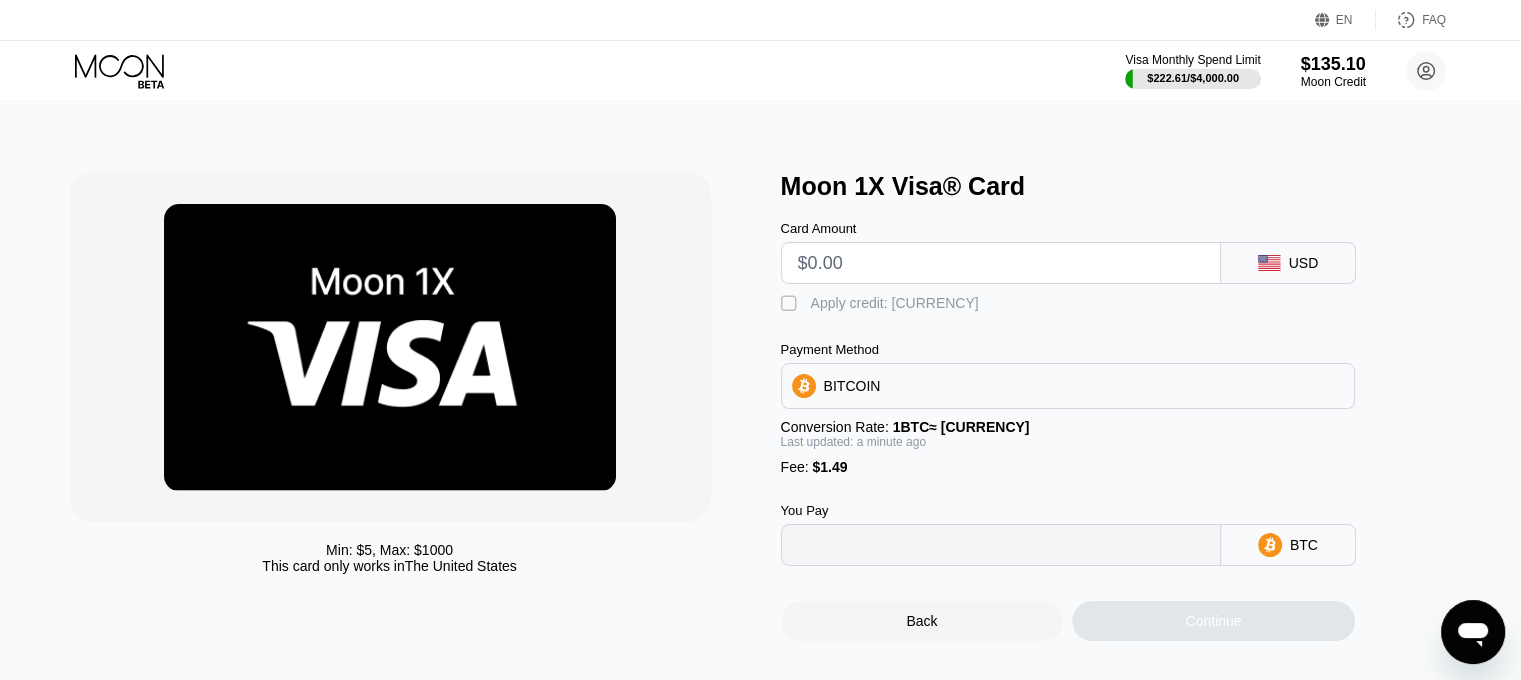 type on "0" 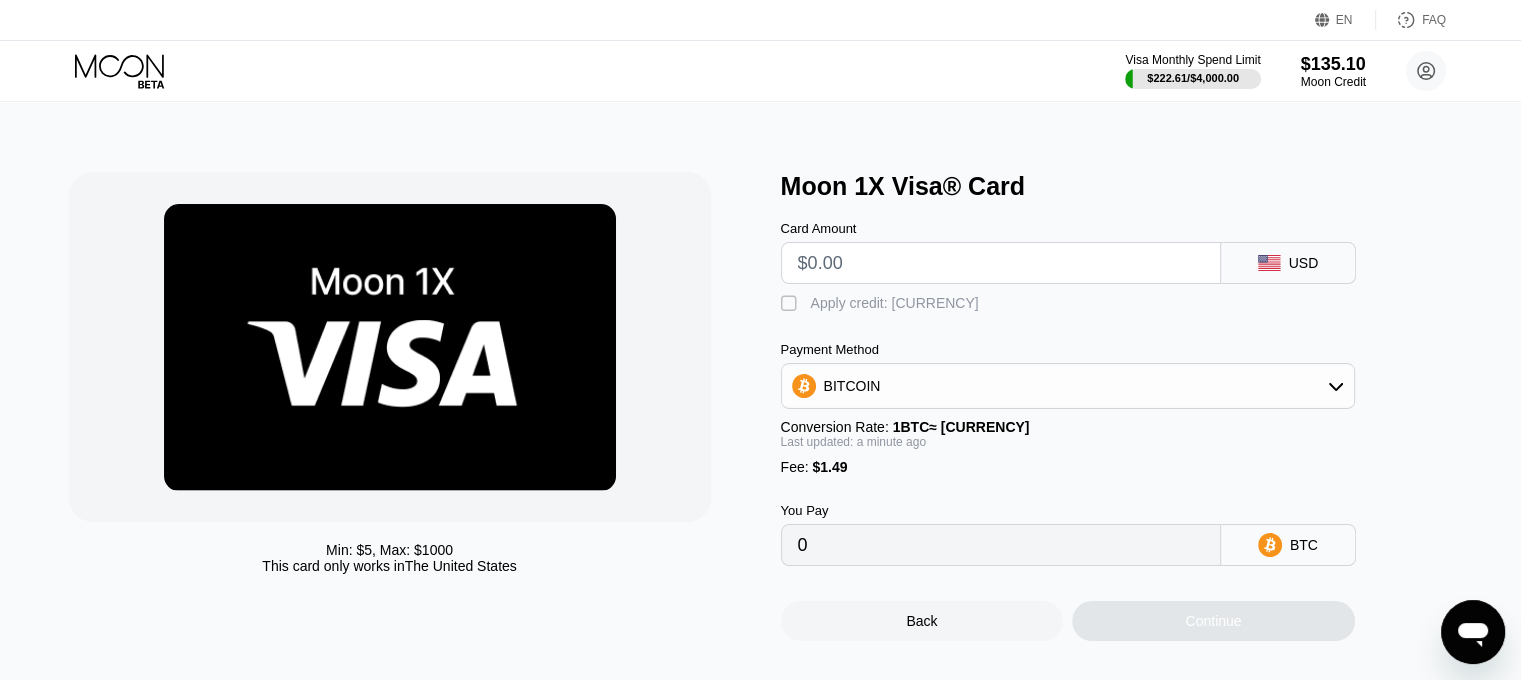 click at bounding box center [1001, 263] 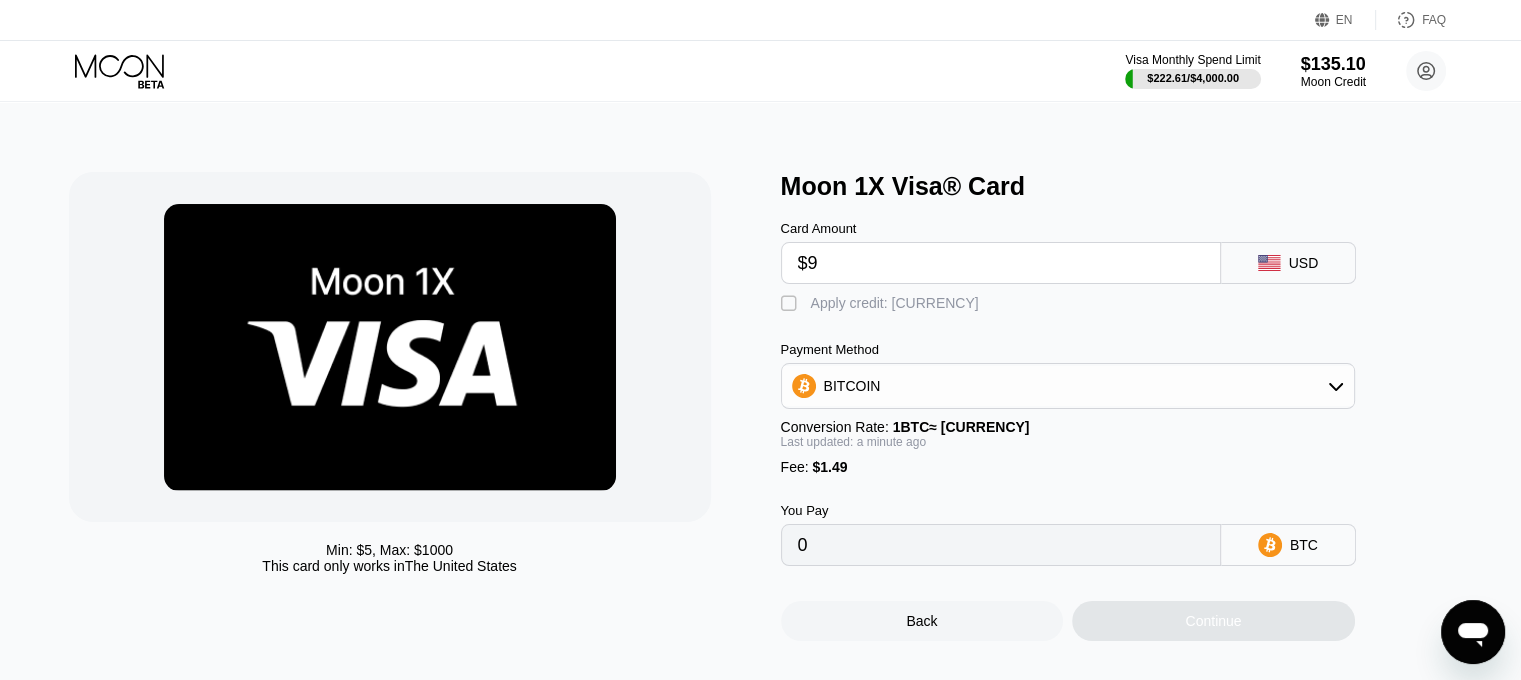 type on "$9" 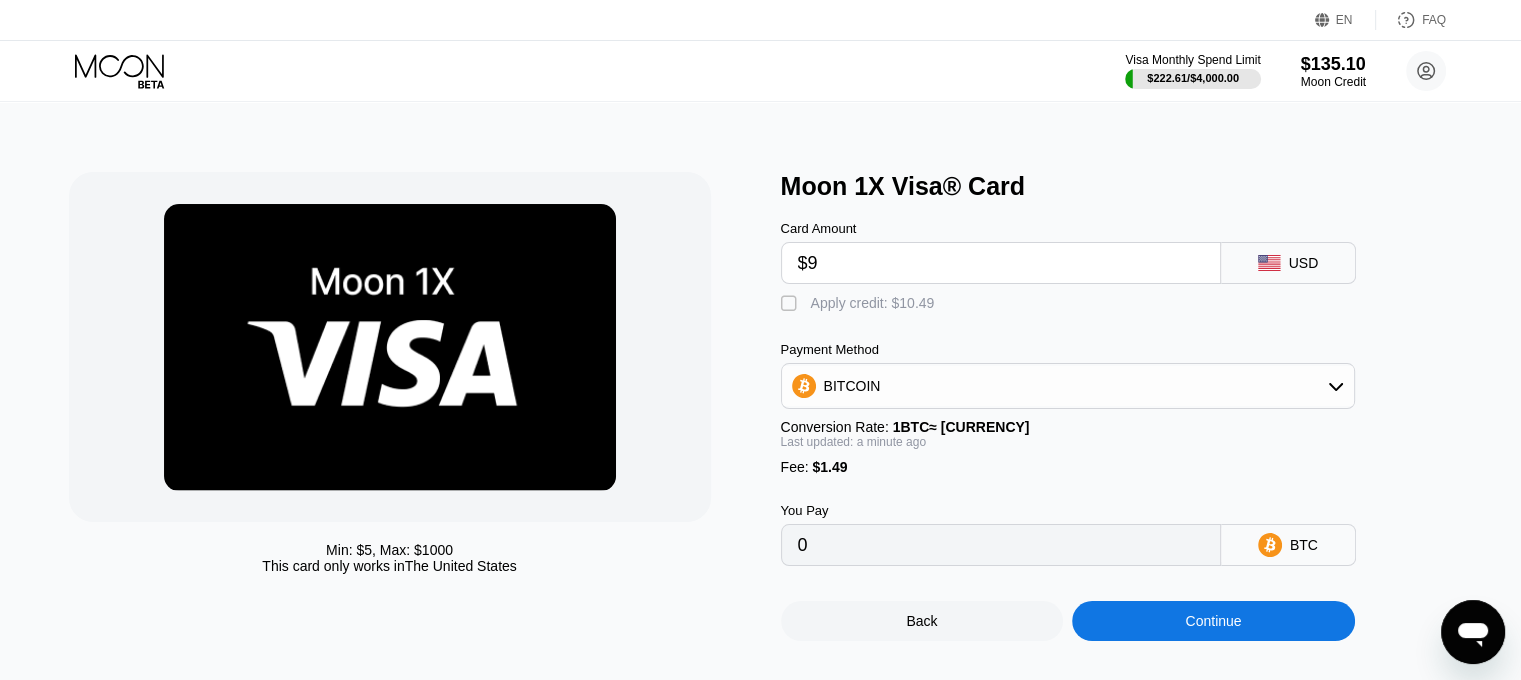 type on "0.00009198" 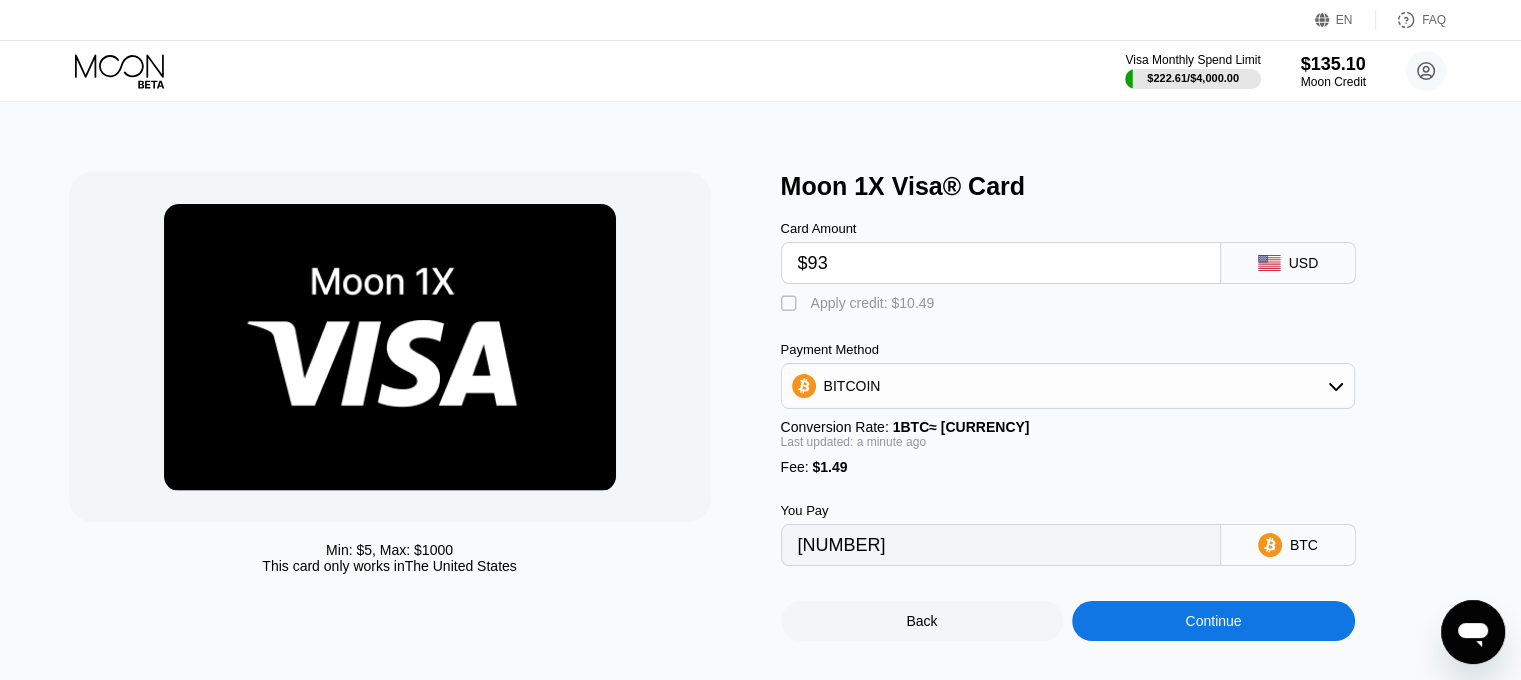 type on "$935" 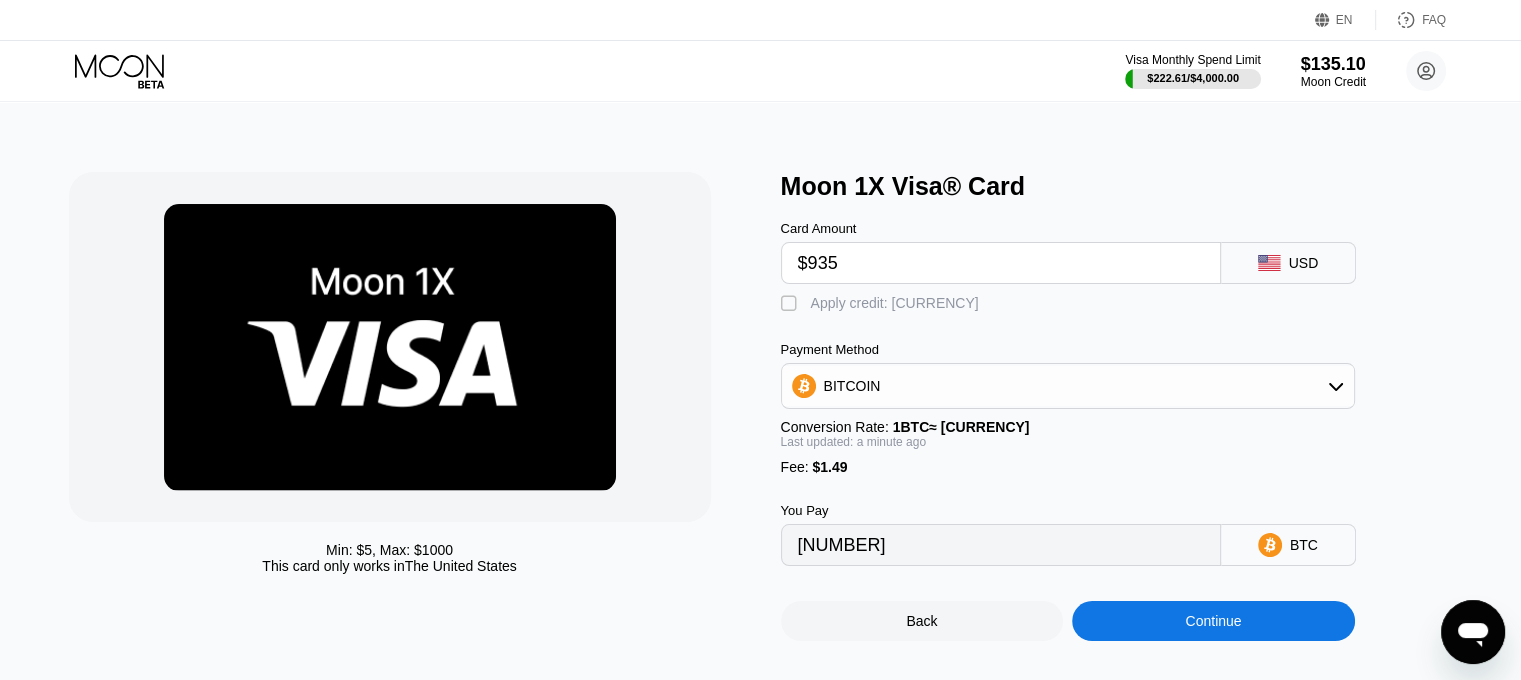 type on "0.00821112" 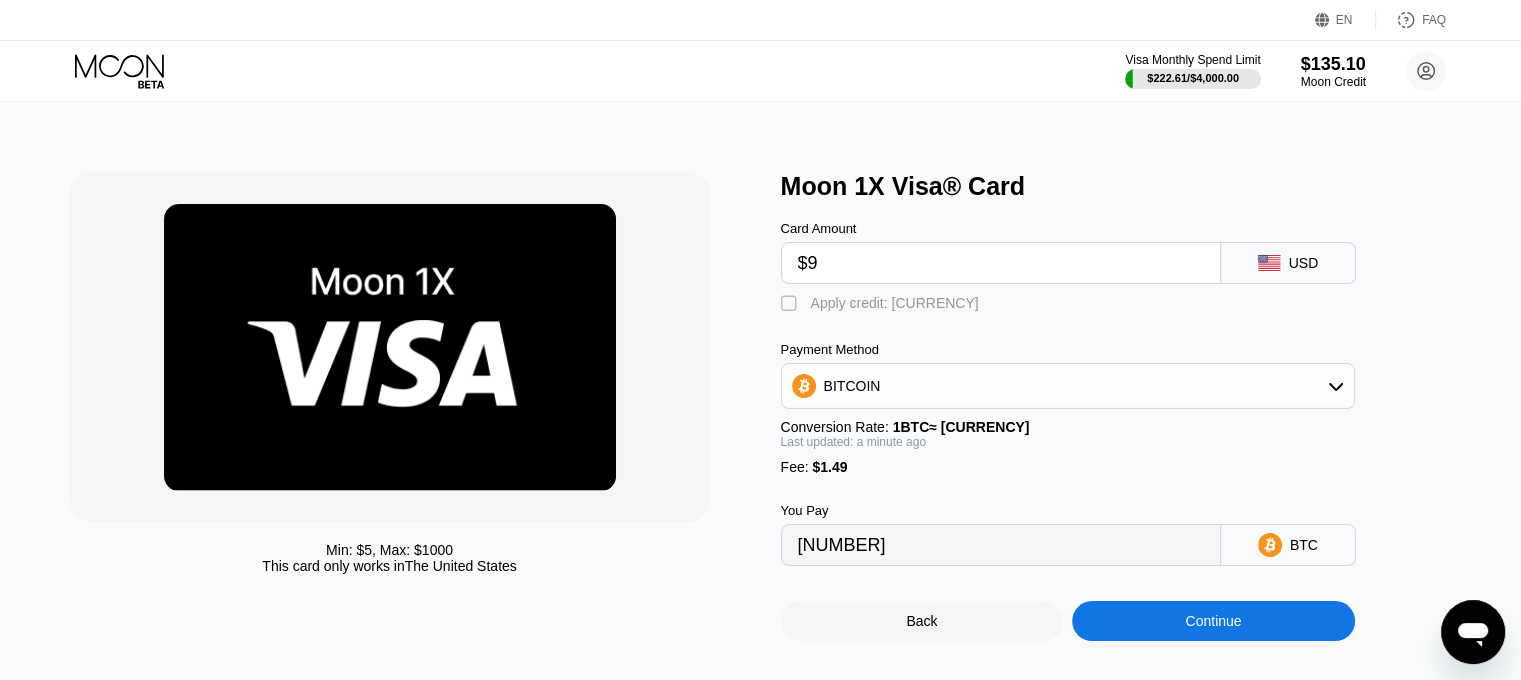 type on "$9." 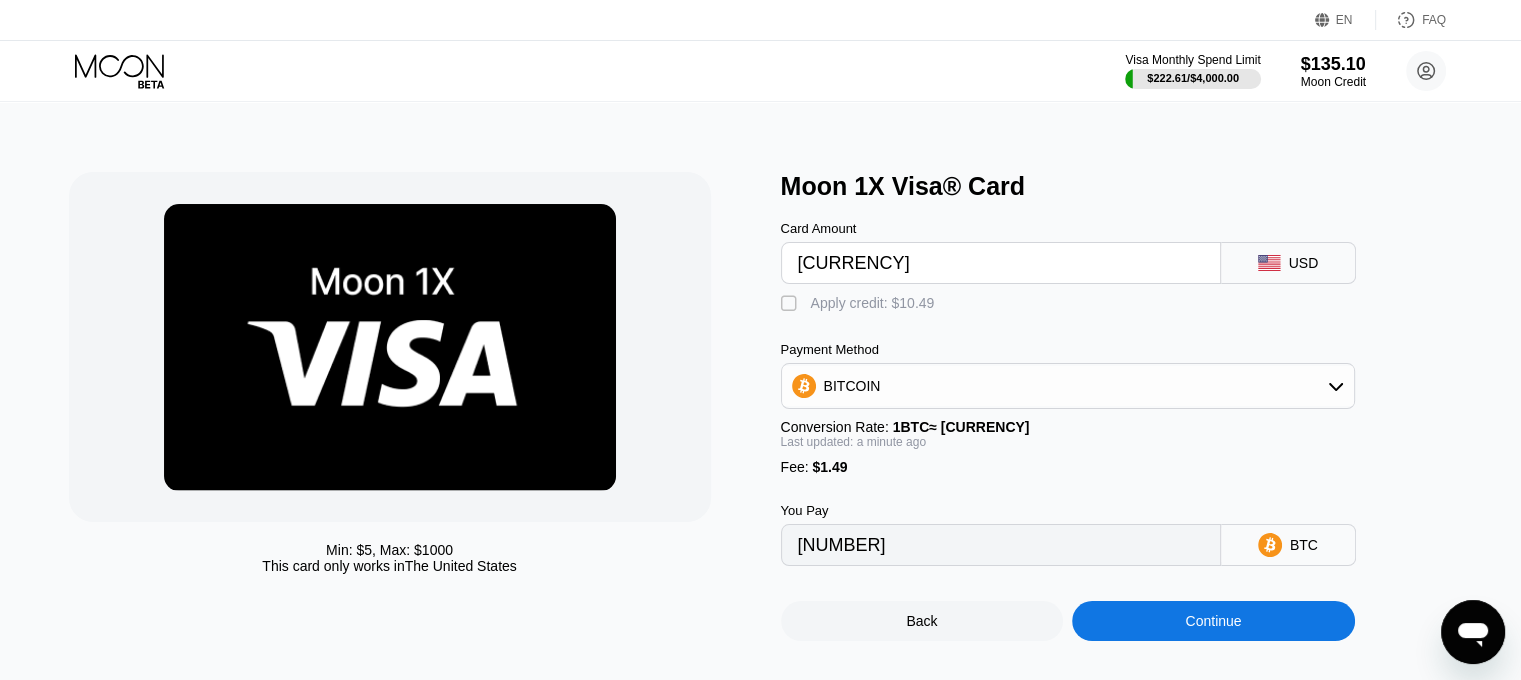 type on "0.00009198" 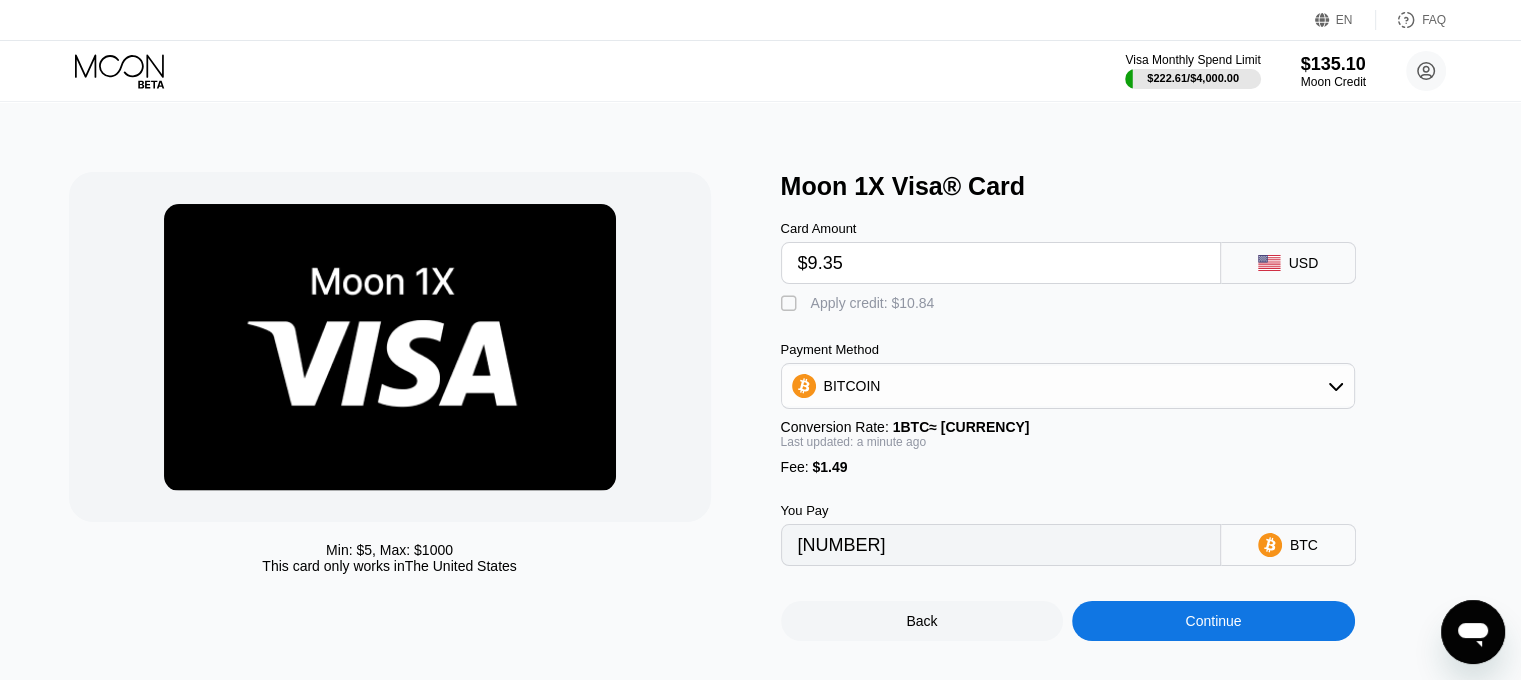 type on "0.00009505" 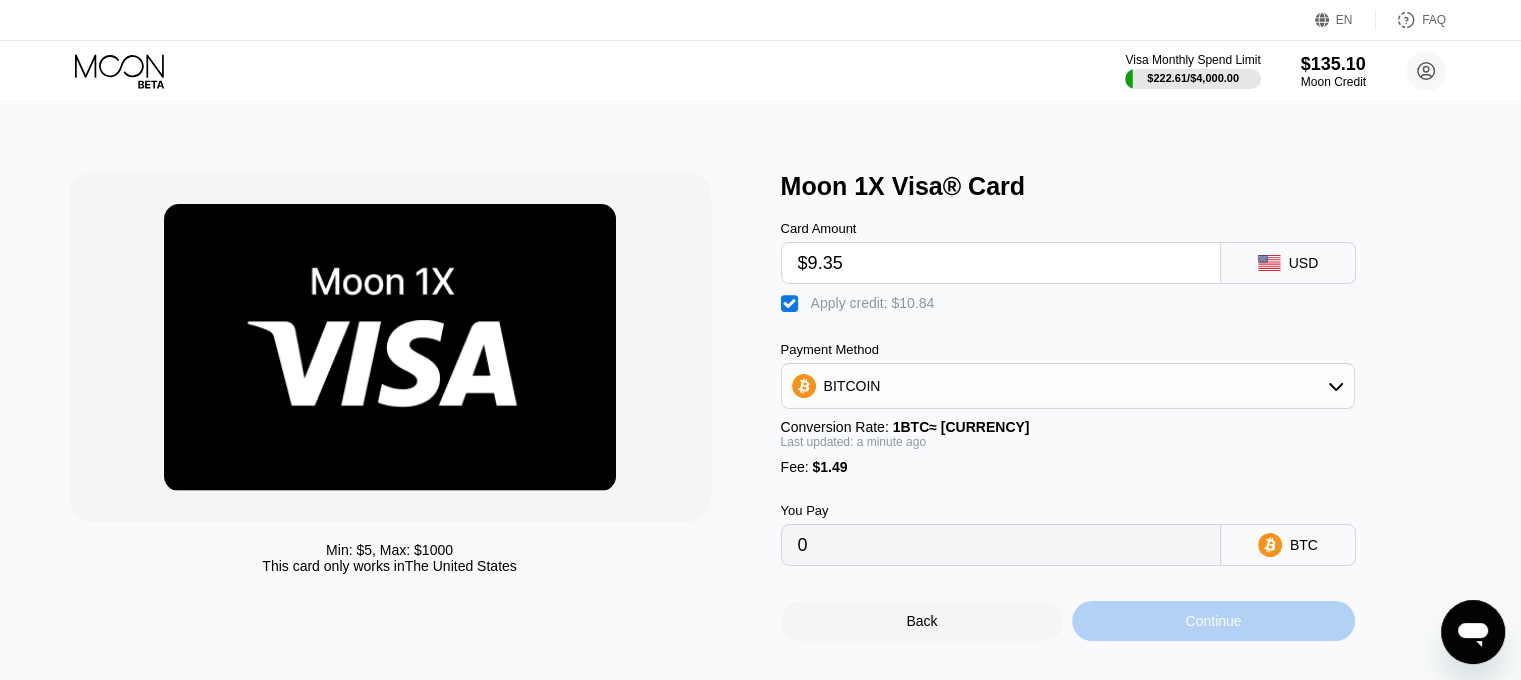 click on "Continue" at bounding box center (1213, 621) 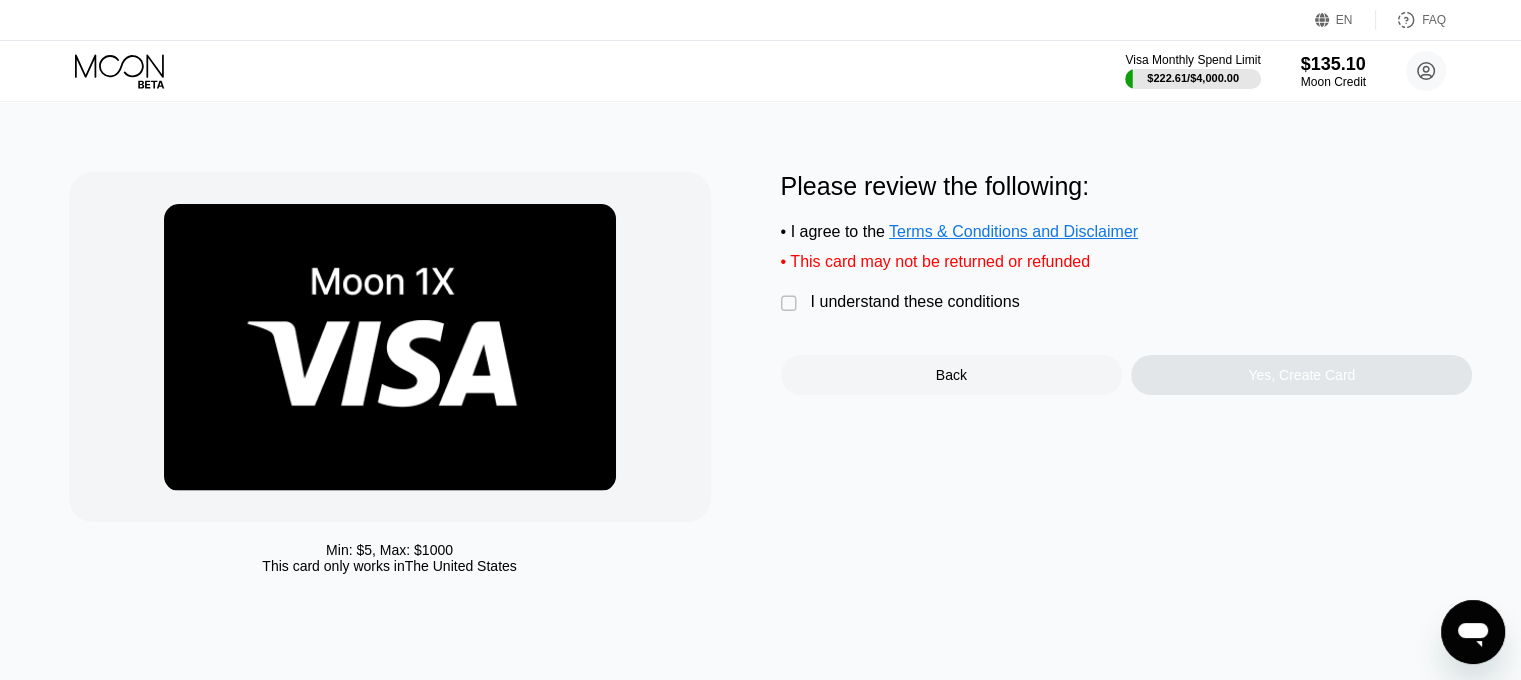 click on "Please review the following: • I agree to the   Terms & Conditions and Disclaimer • This card may not be returned or refunded  I understand these conditions Back Yes, Create Card" at bounding box center (1127, 283) 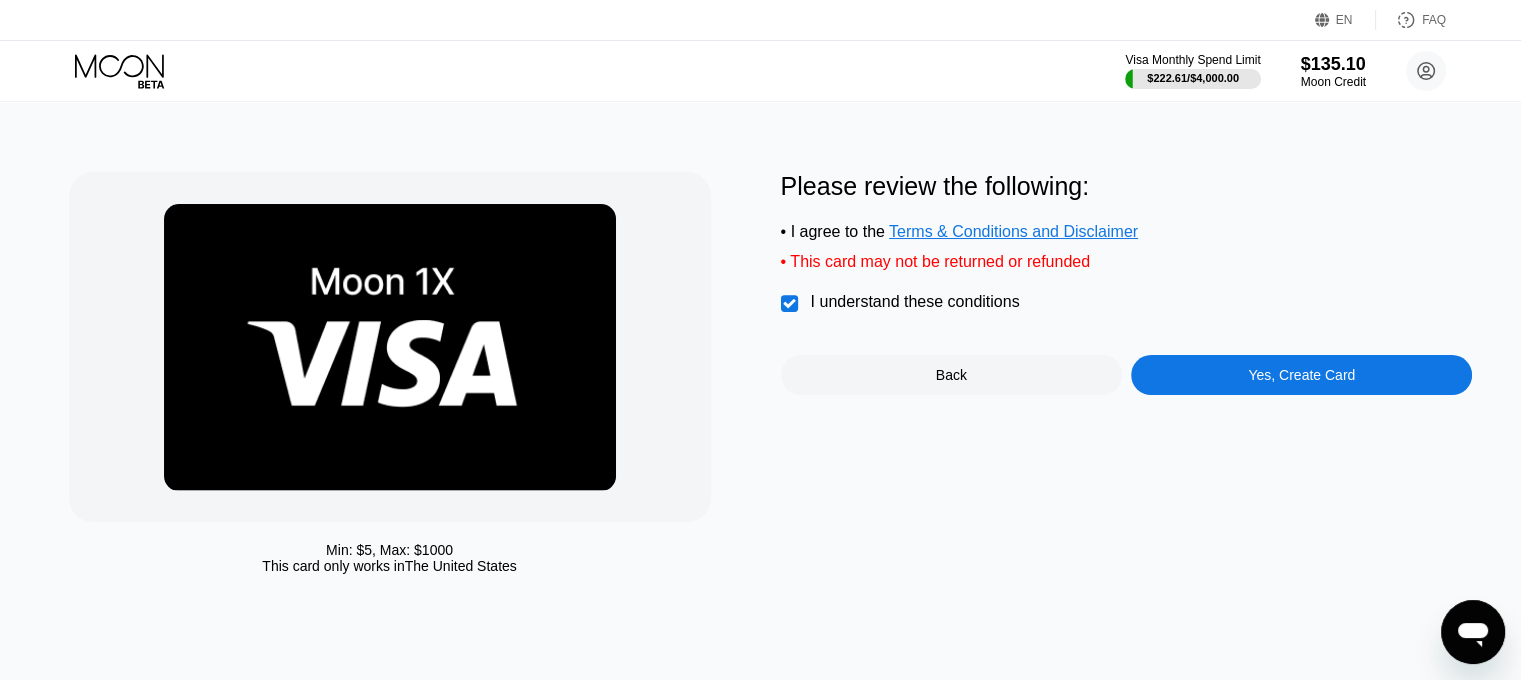 click on "Yes, Create Card" at bounding box center (1301, 375) 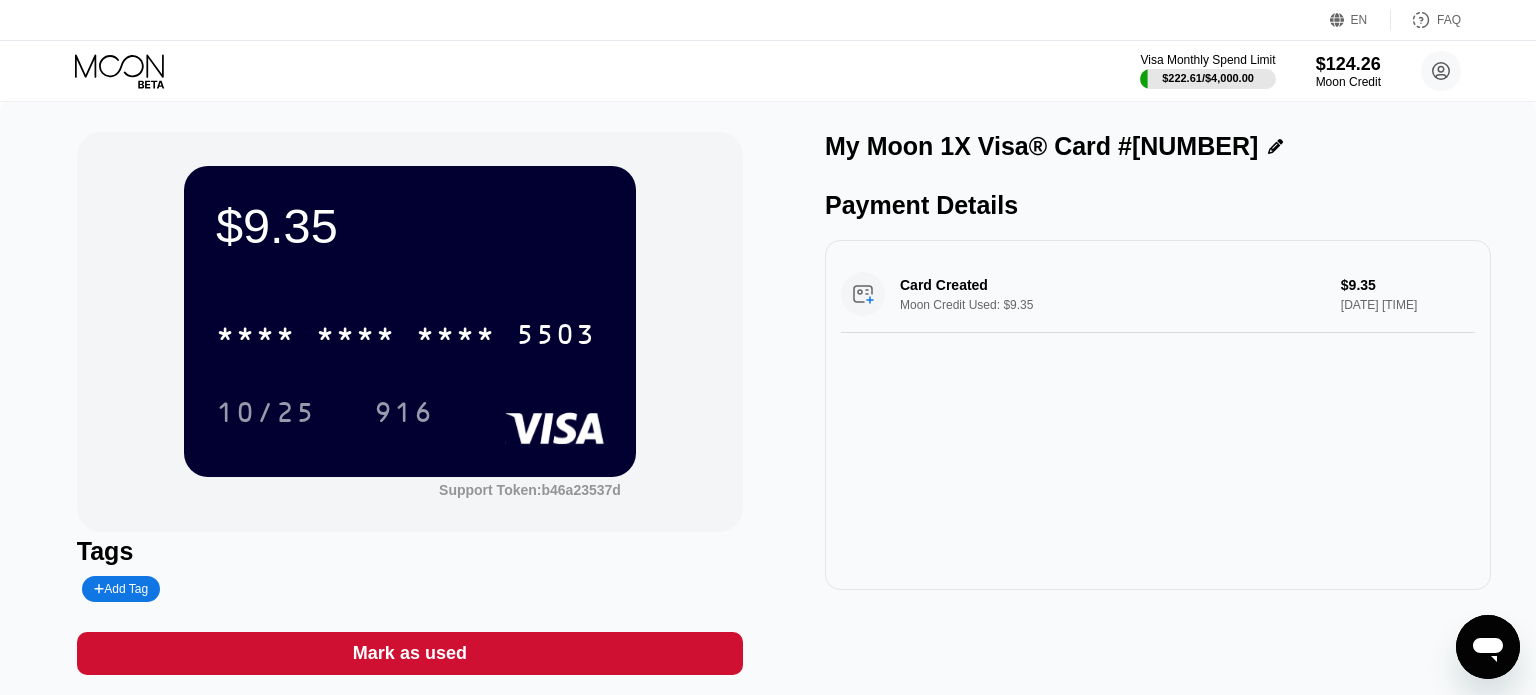 scroll, scrollTop: 0, scrollLeft: 0, axis: both 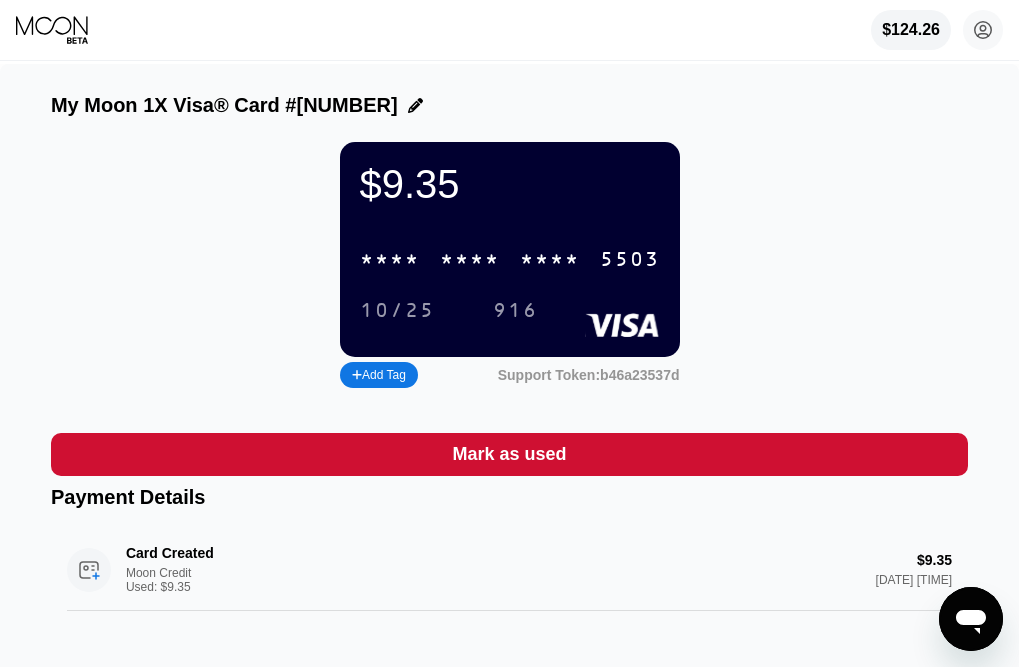click on "* * * * * * * * * * * * 5503" at bounding box center [510, 259] 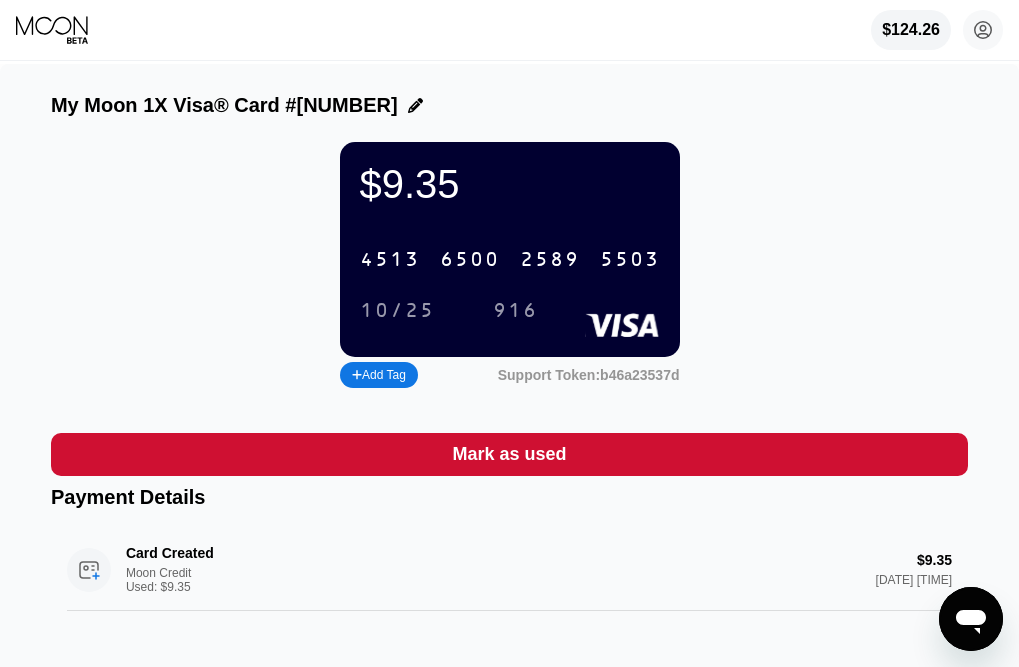 drag, startPoint x: 400, startPoint y: 324, endPoint x: 943, endPoint y: 324, distance: 543 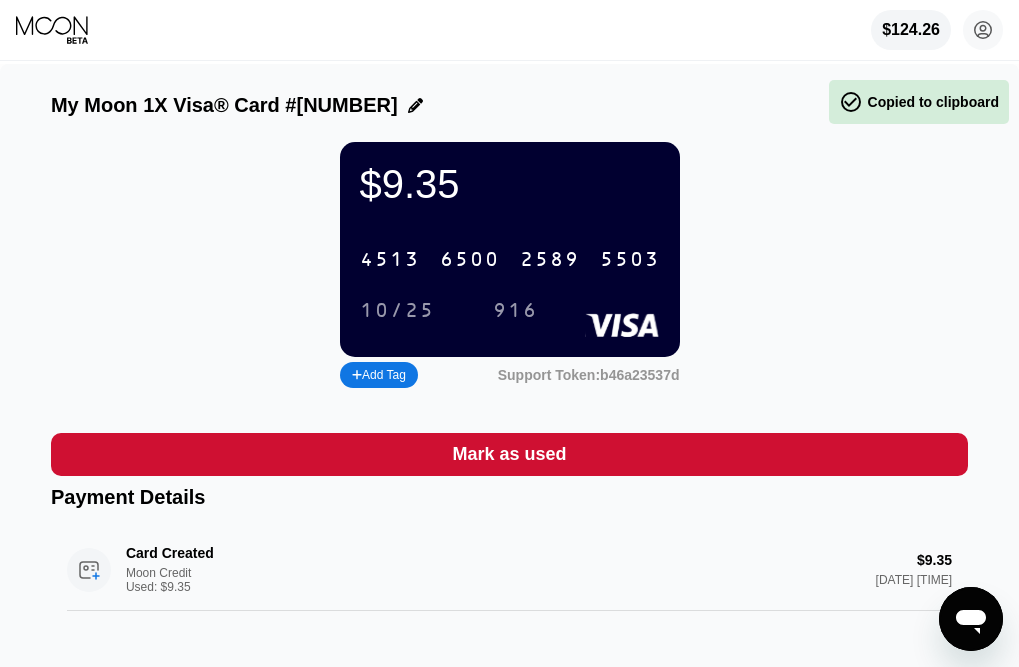 drag, startPoint x: 515, startPoint y: 325, endPoint x: 997, endPoint y: 346, distance: 482.45724 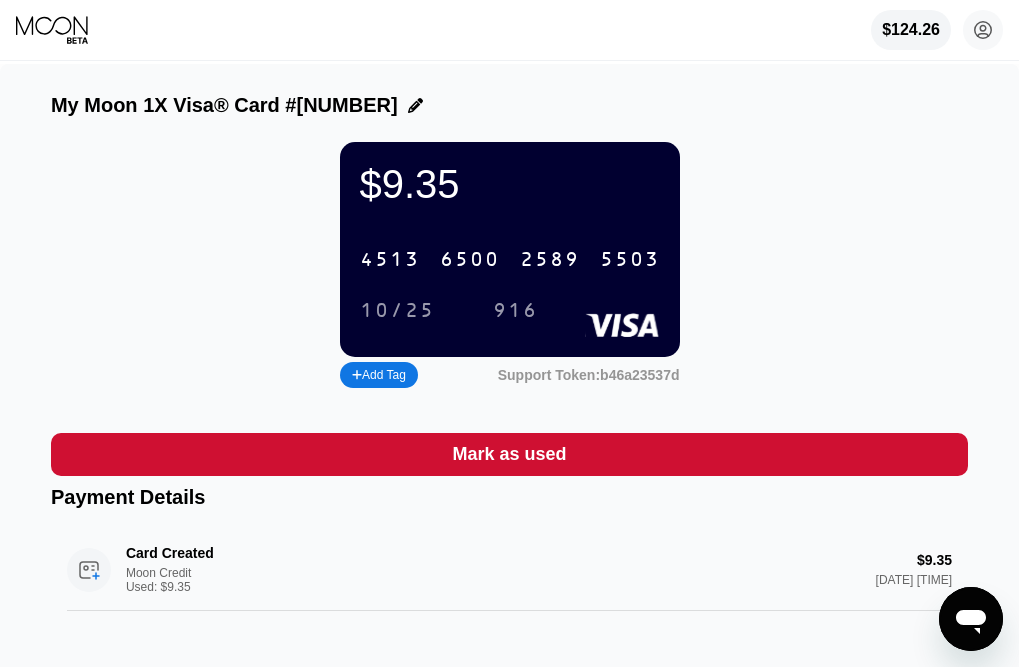click on "6500" at bounding box center [470, 260] 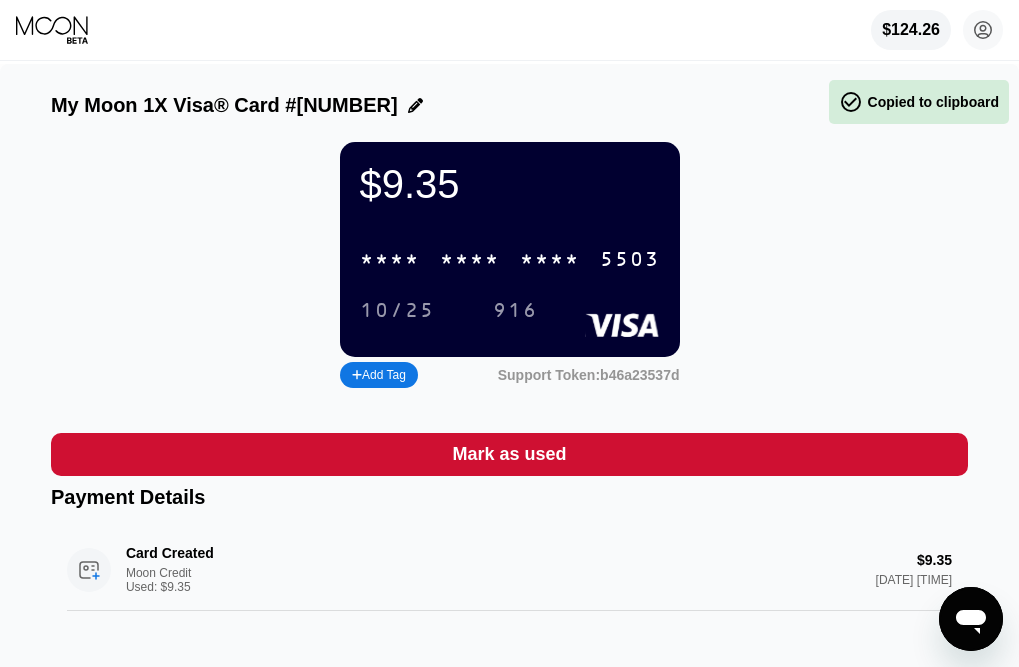 drag, startPoint x: 405, startPoint y: 320, endPoint x: 1025, endPoint y: 320, distance: 620 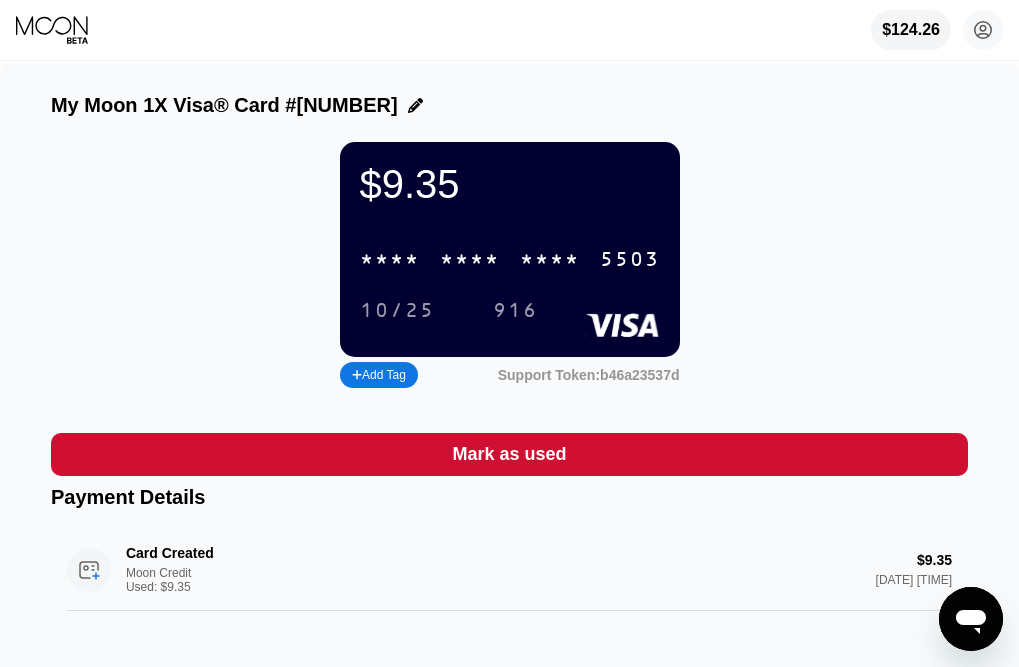 drag, startPoint x: 510, startPoint y: 323, endPoint x: 619, endPoint y: 347, distance: 111.61093 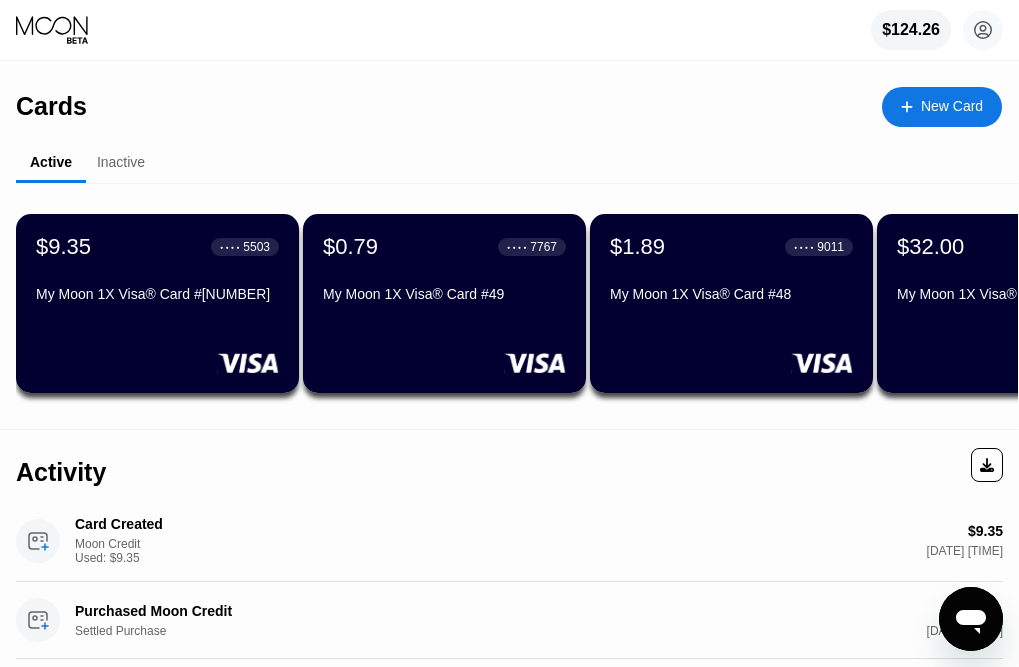 click on "New Card" at bounding box center (952, 106) 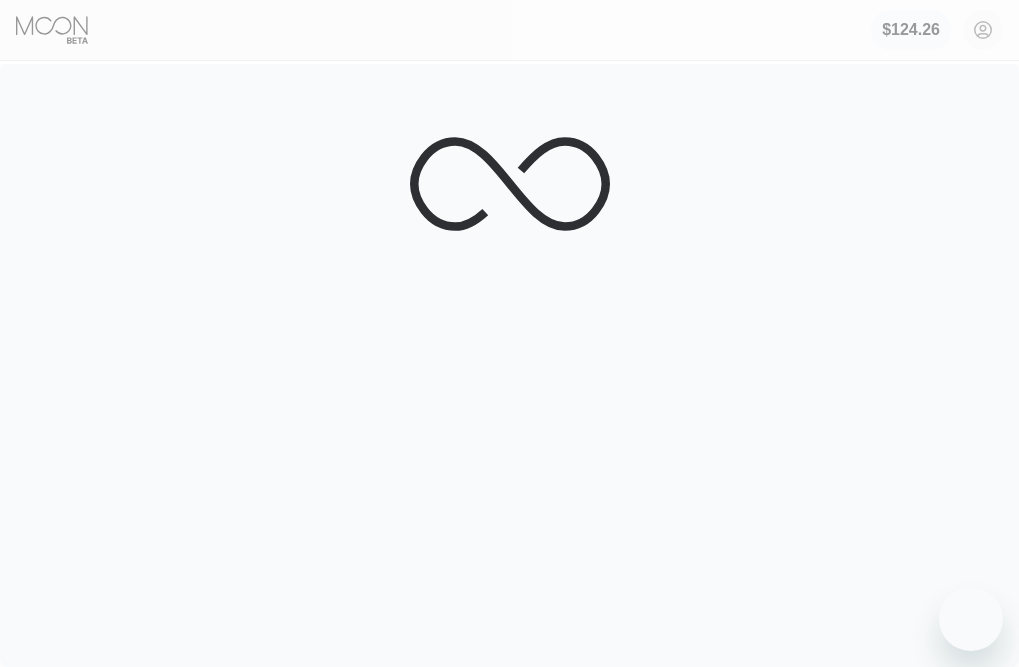 scroll, scrollTop: 0, scrollLeft: 0, axis: both 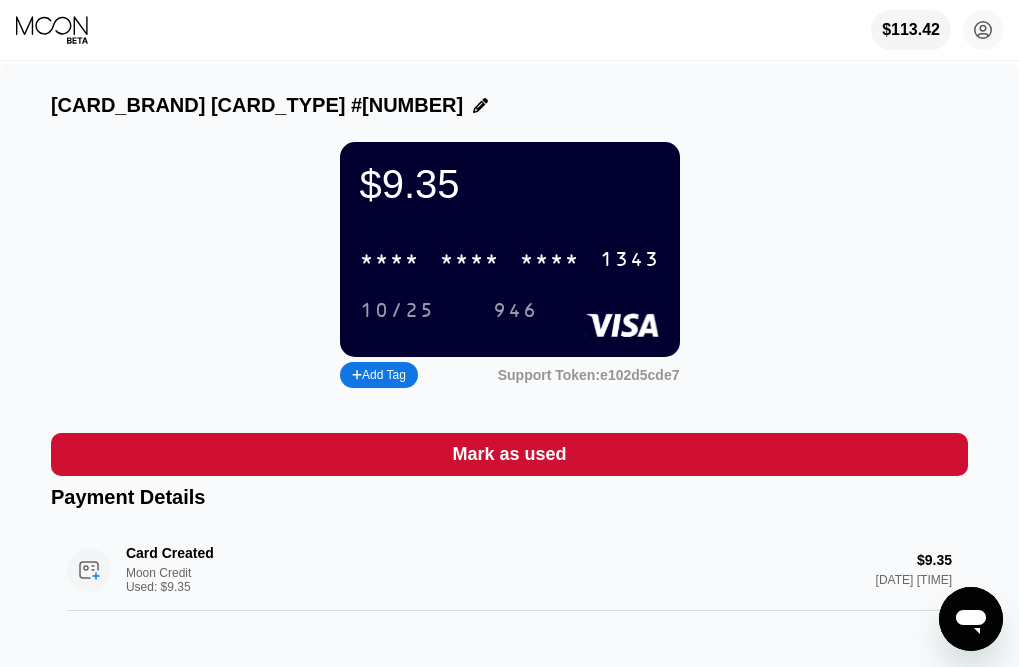 click on "* * * * * * * * * * * * 1343" at bounding box center (510, 259) 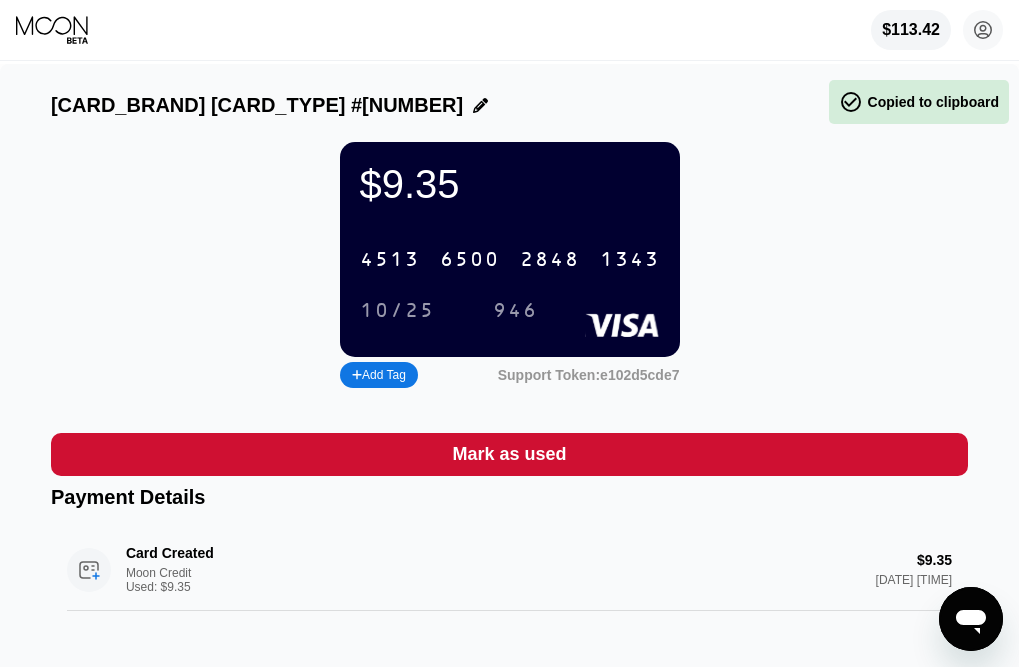 drag, startPoint x: 403, startPoint y: 311, endPoint x: 481, endPoint y: 330, distance: 80.280754 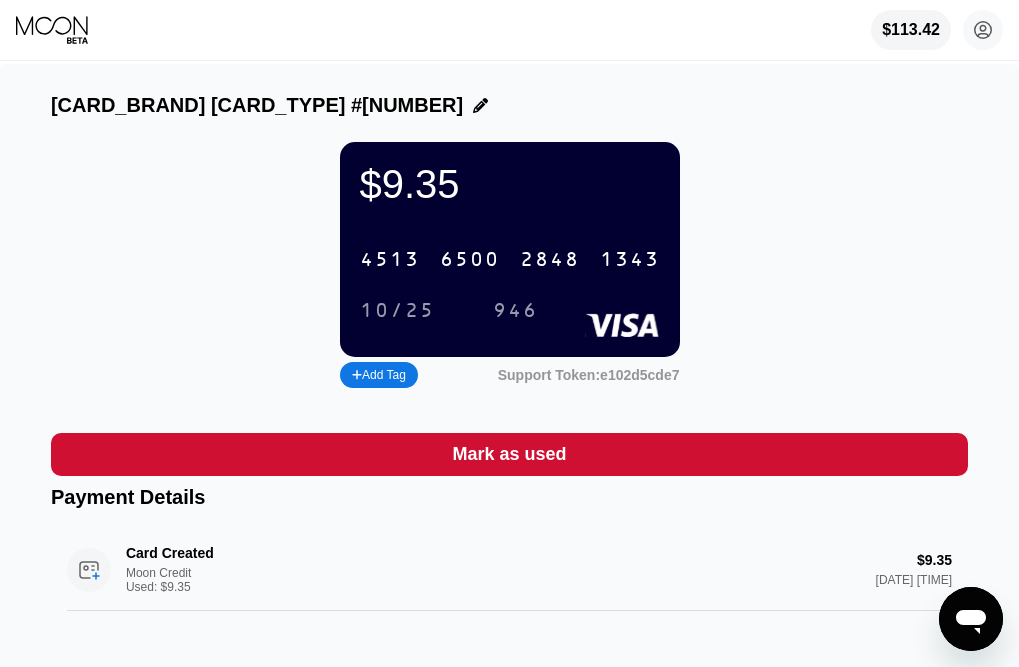 drag, startPoint x: 497, startPoint y: 315, endPoint x: 554, endPoint y: 315, distance: 57 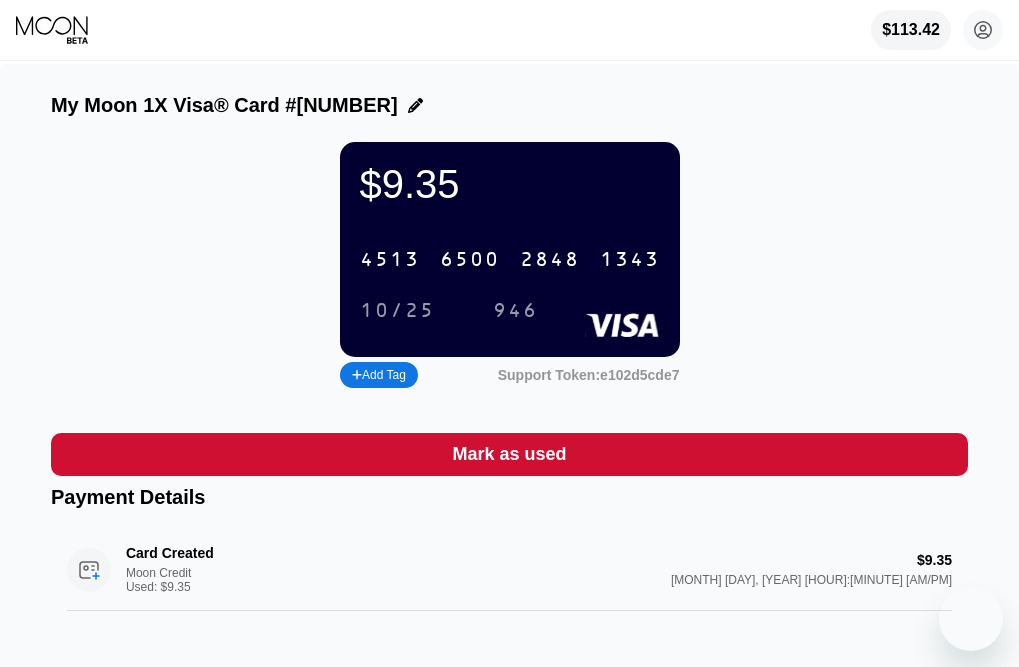 scroll, scrollTop: 0, scrollLeft: 0, axis: both 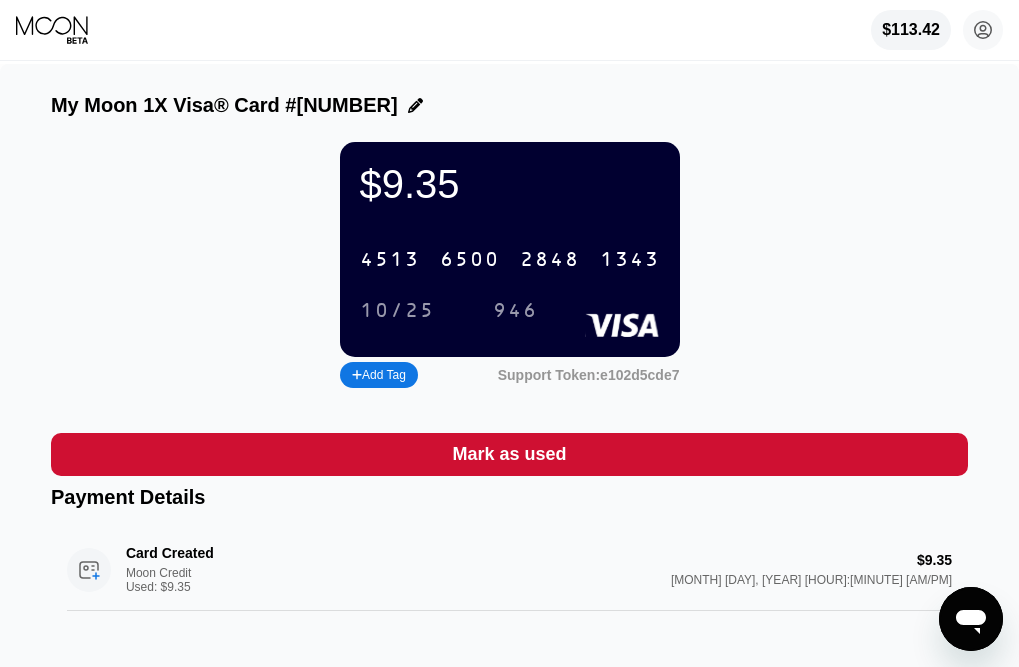 click 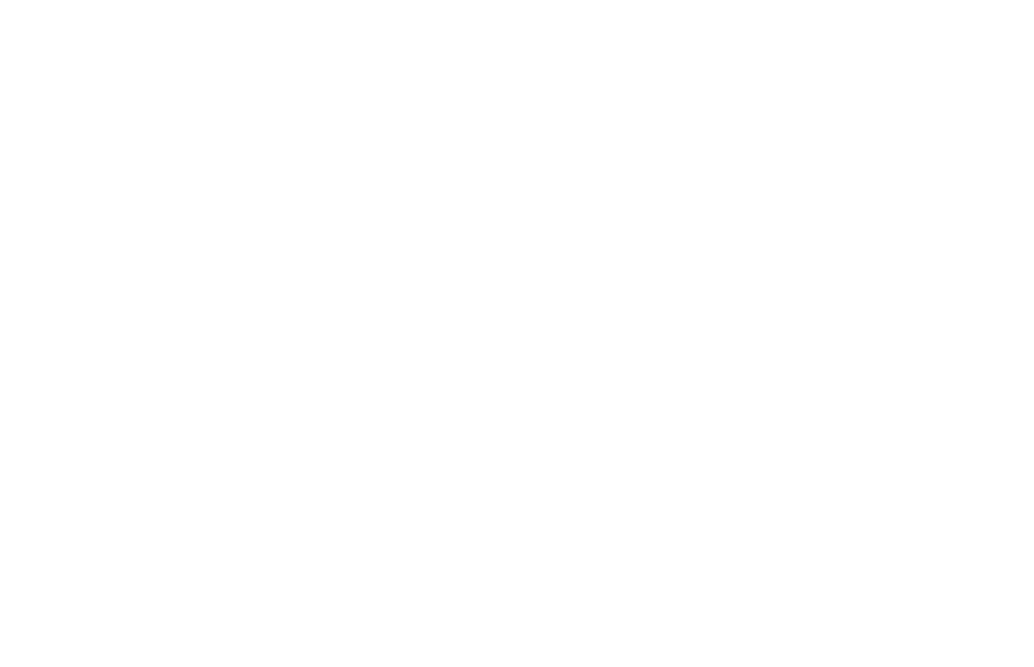 scroll, scrollTop: 0, scrollLeft: 0, axis: both 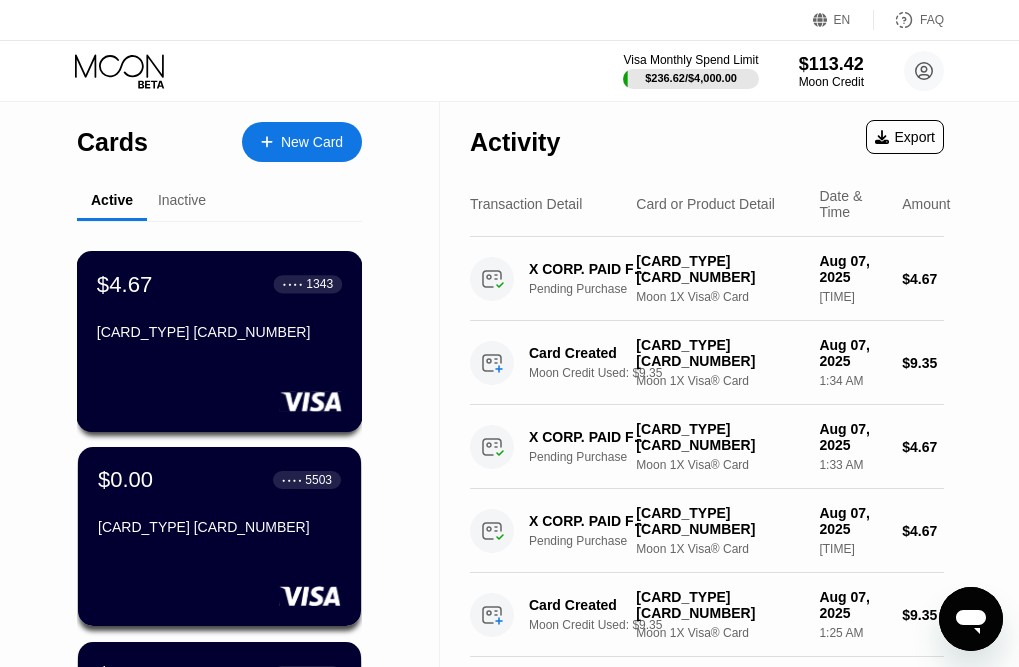 click on "[CARD_TYPE] [CARD_NUMBER]" at bounding box center [219, 332] 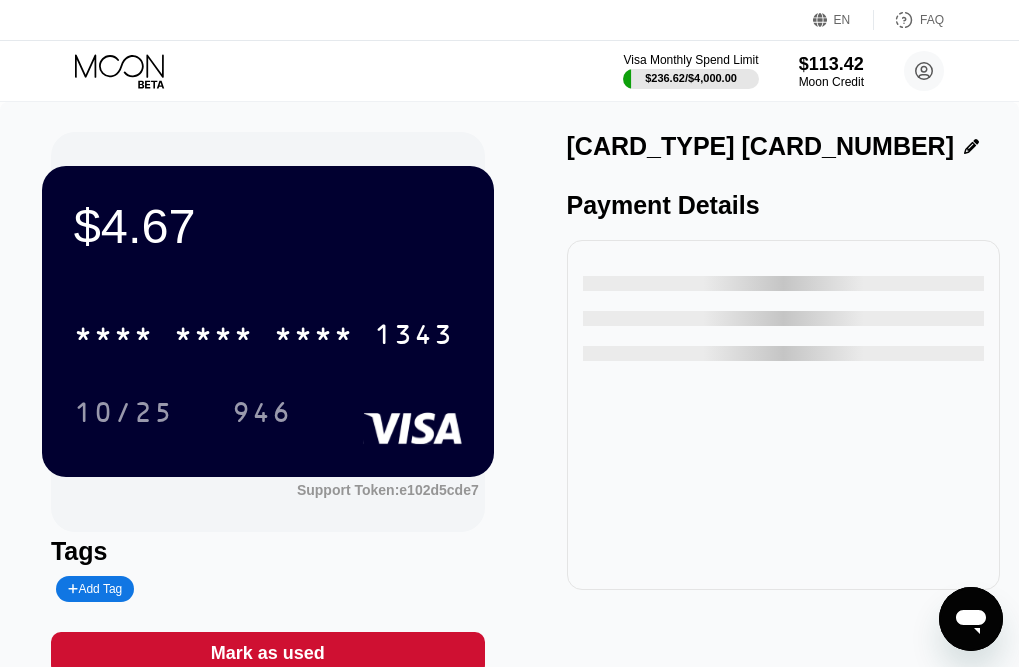 click 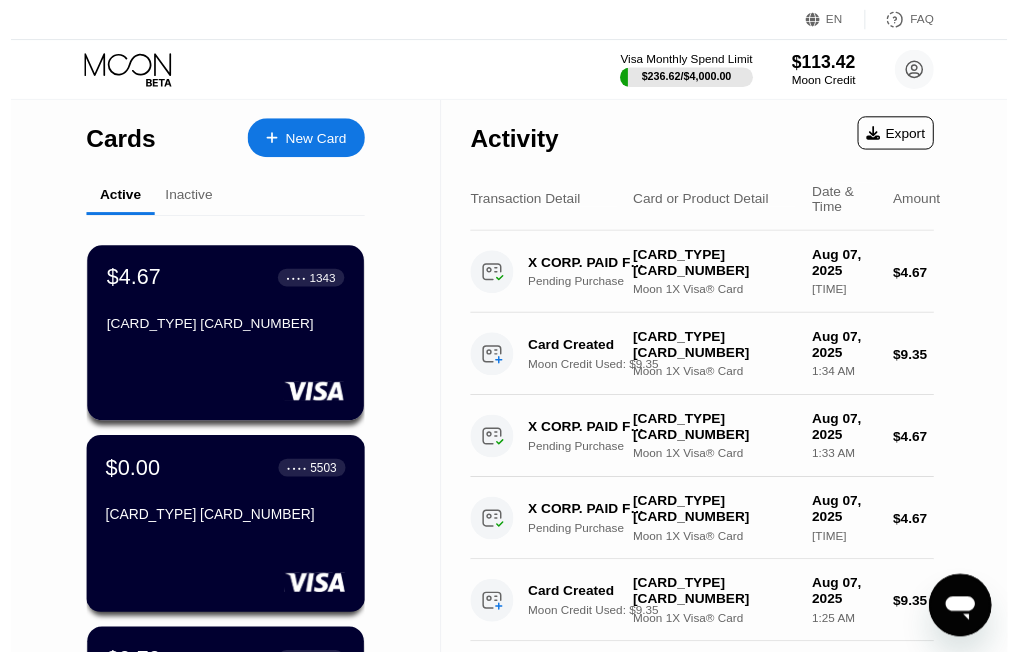 scroll, scrollTop: 0, scrollLeft: 0, axis: both 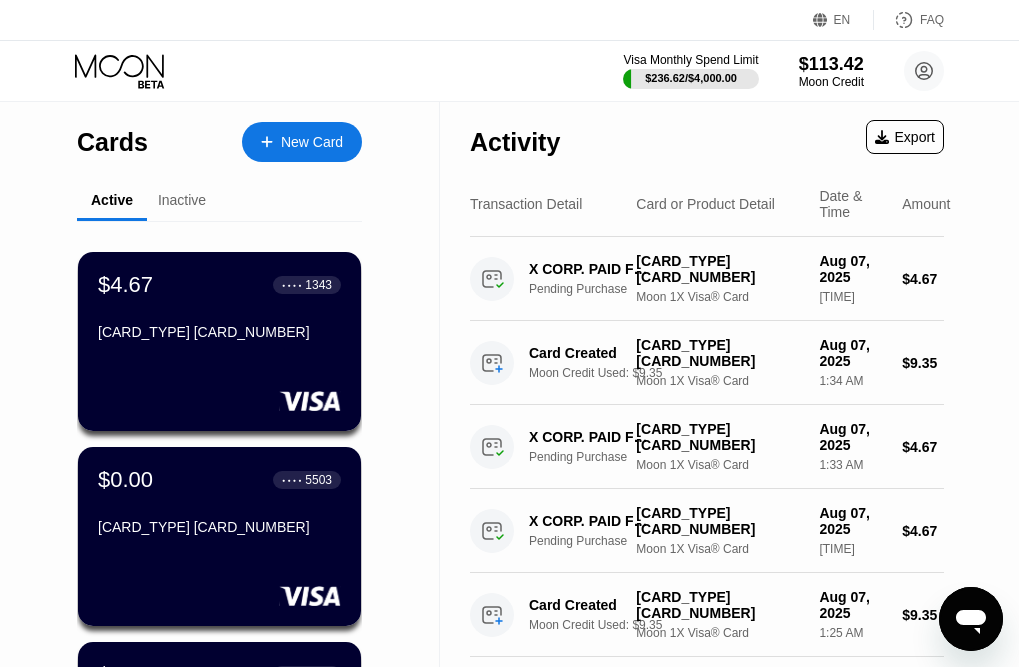 click on "New Card" at bounding box center [312, 142] 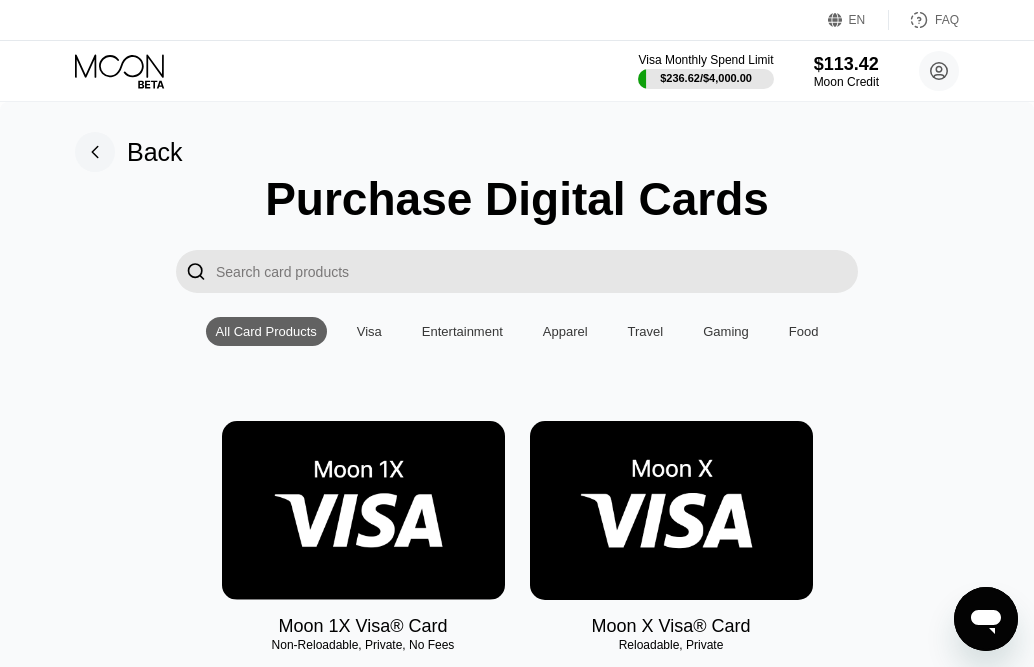 click at bounding box center [363, 510] 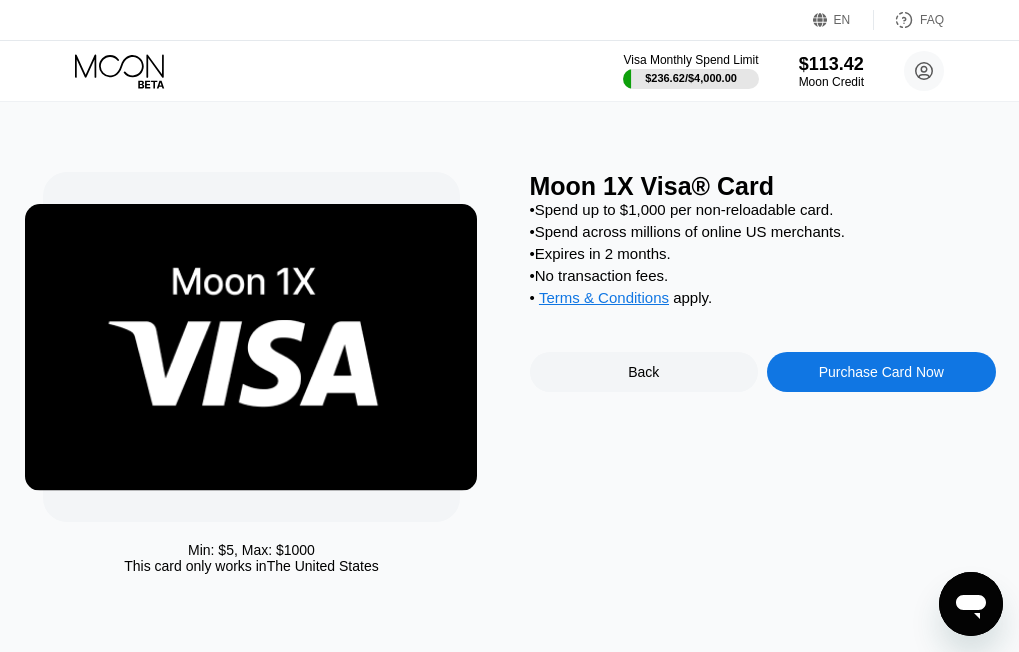 click on "Purchase Card Now" at bounding box center [881, 372] 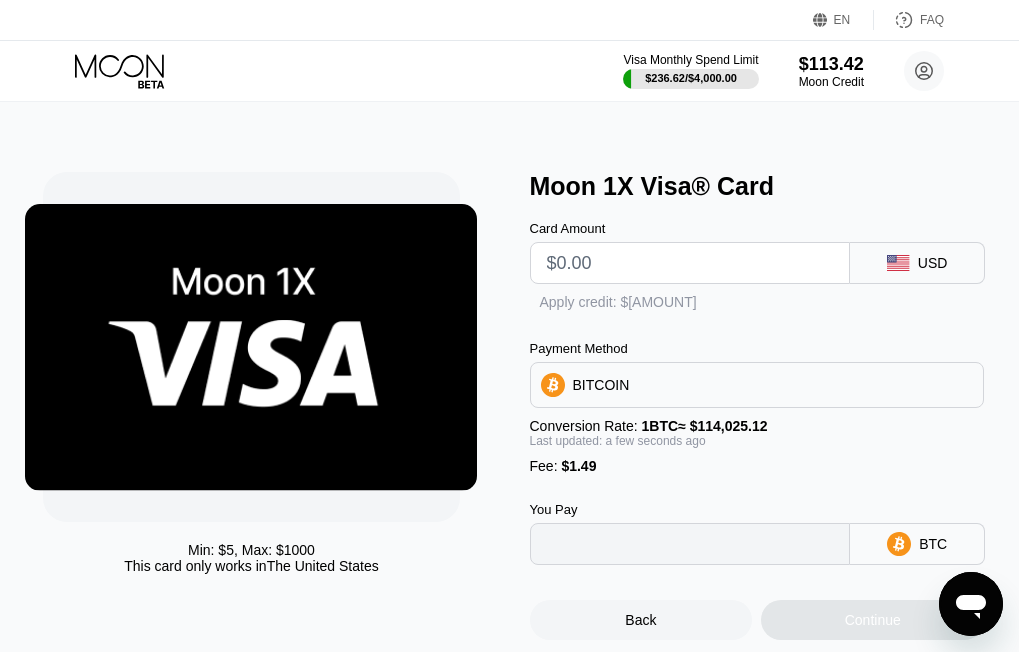 type on "0" 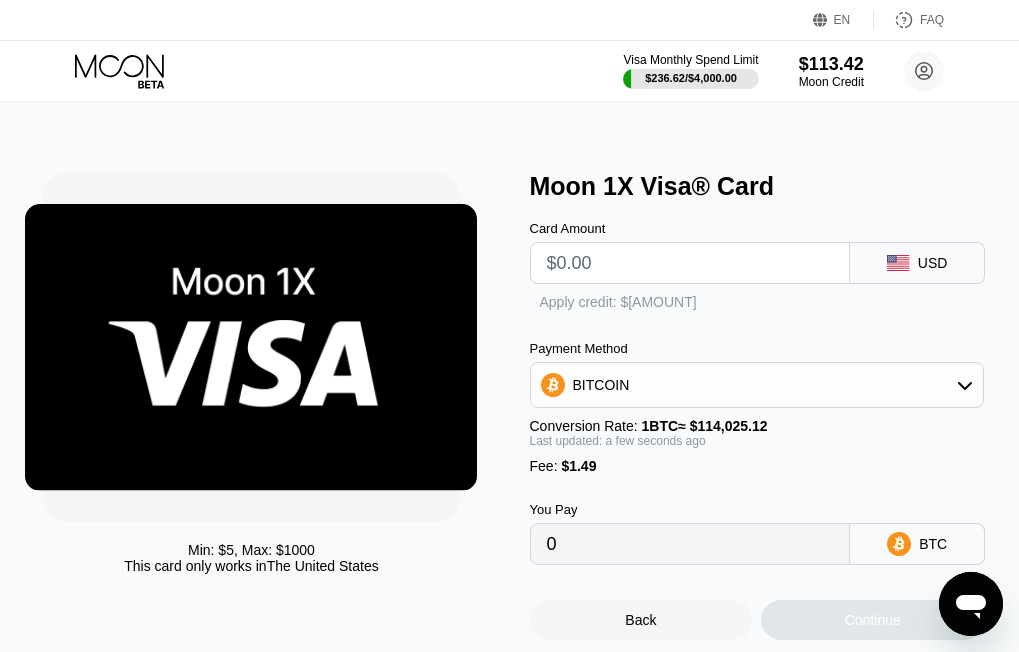 click at bounding box center (690, 263) 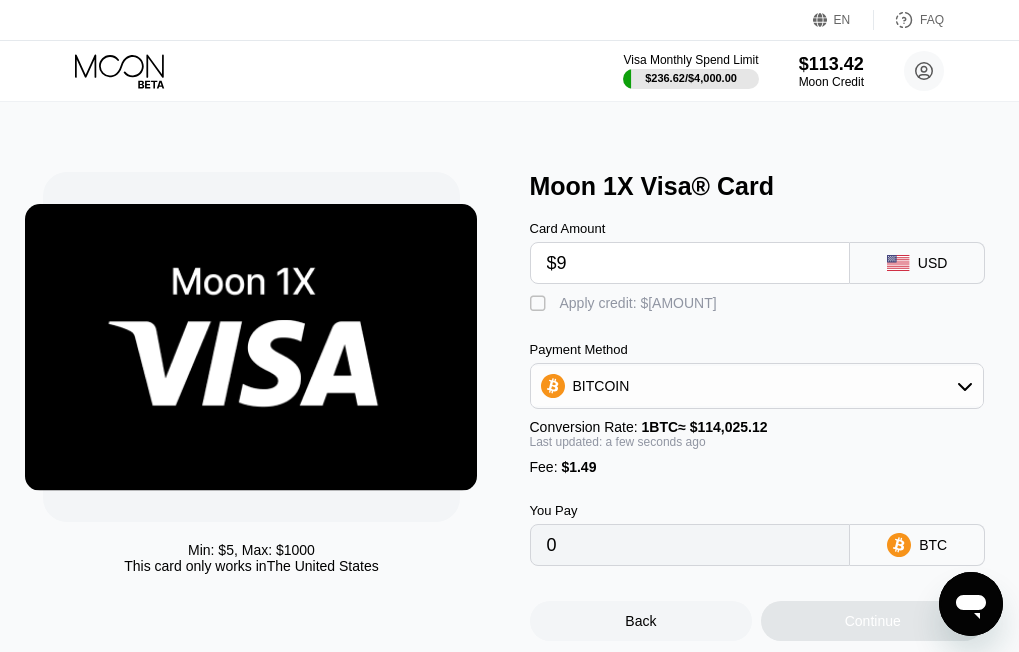 type on "$9" 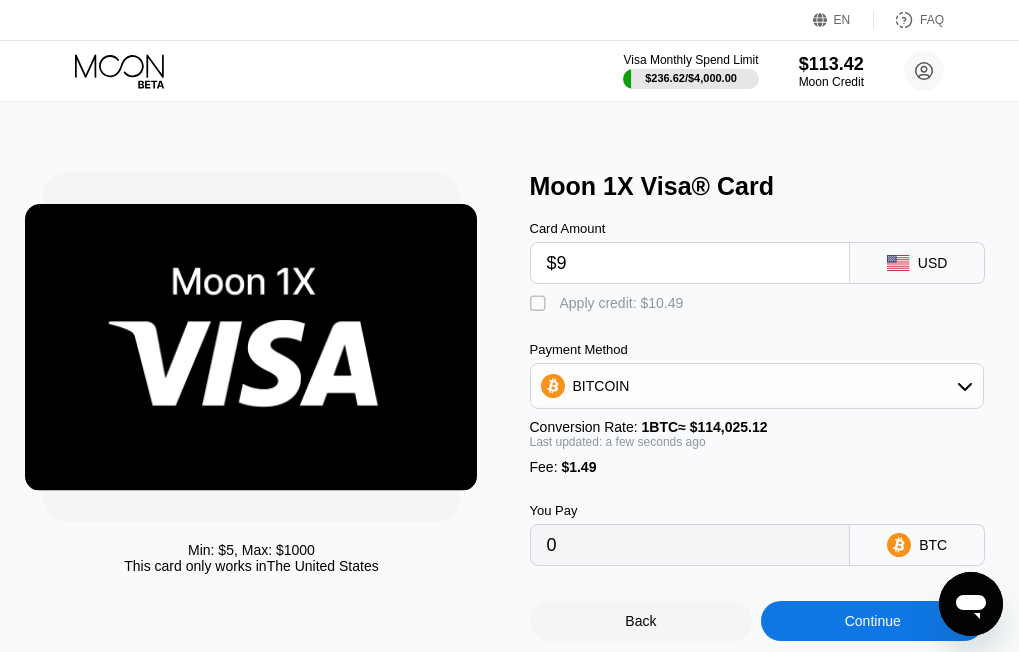 type on "0.00009200" 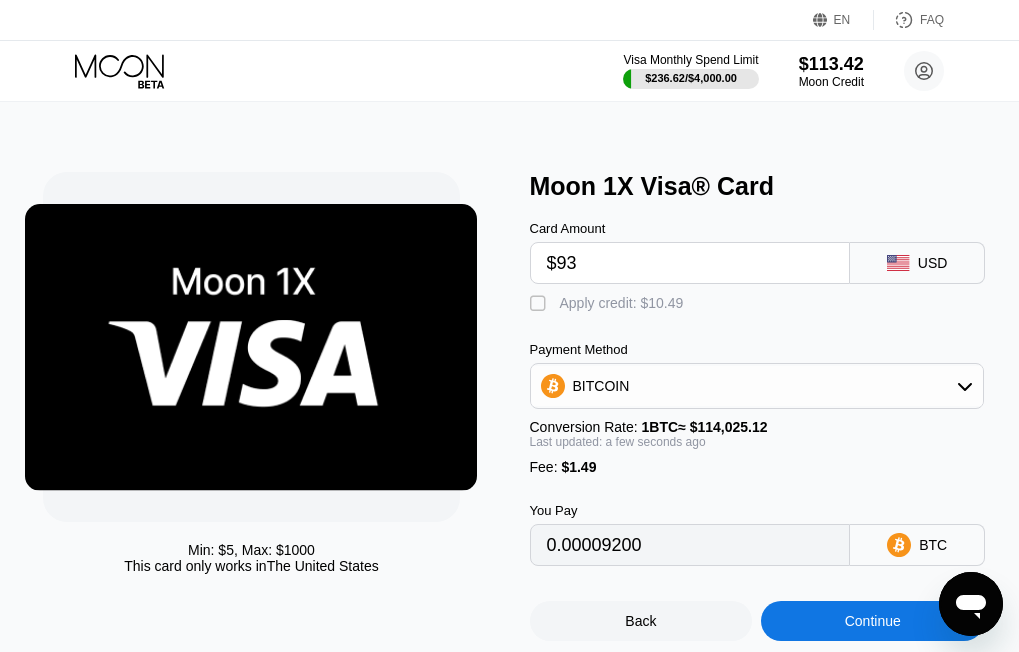 type on "$936" 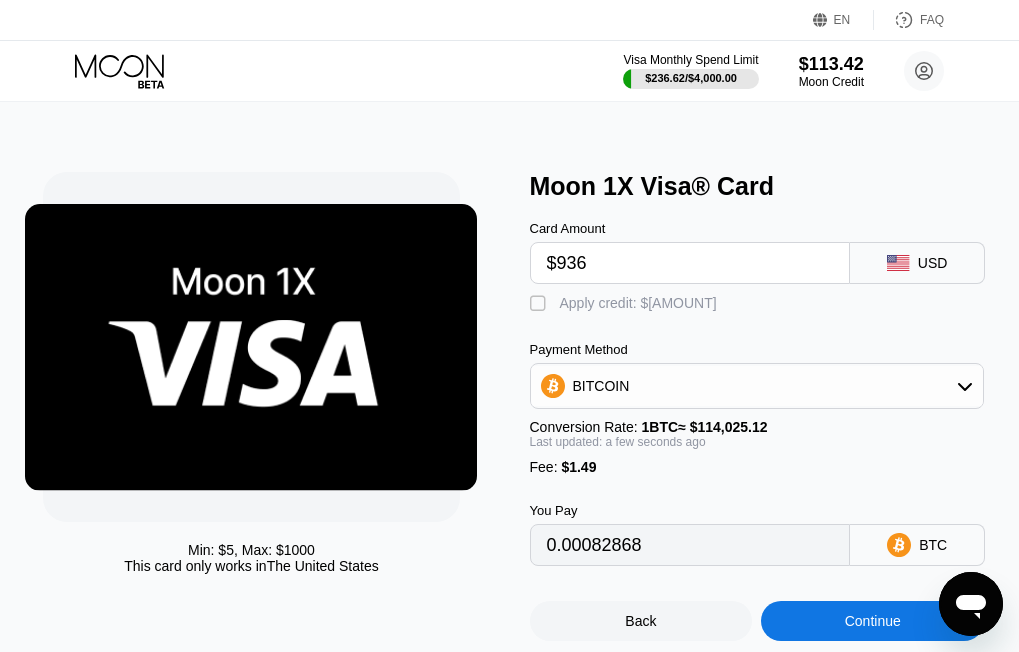 type on "0.00822179" 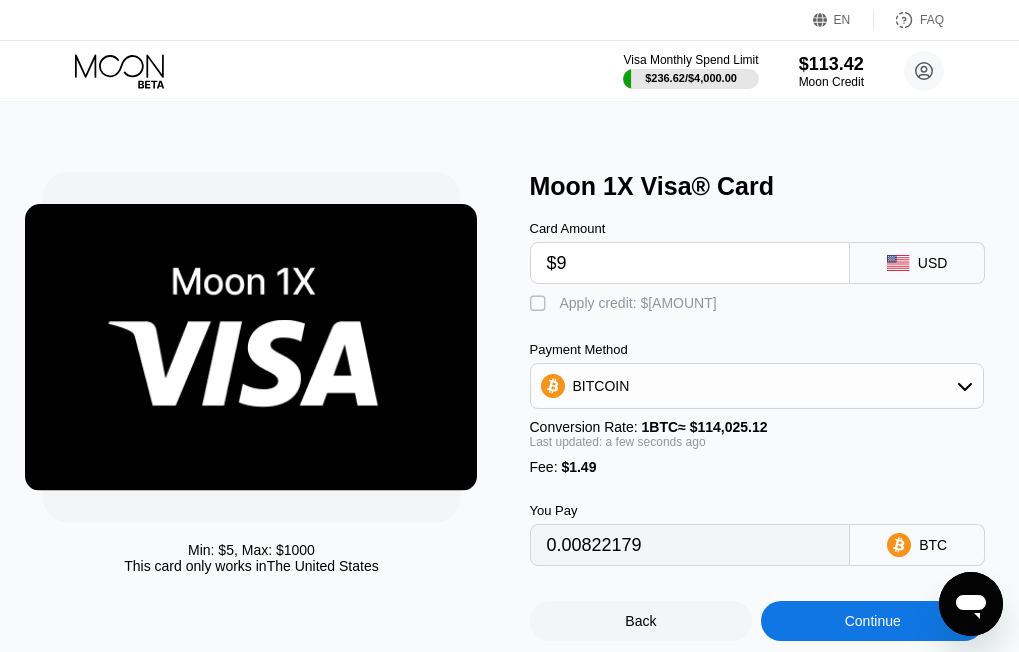 type on "$9." 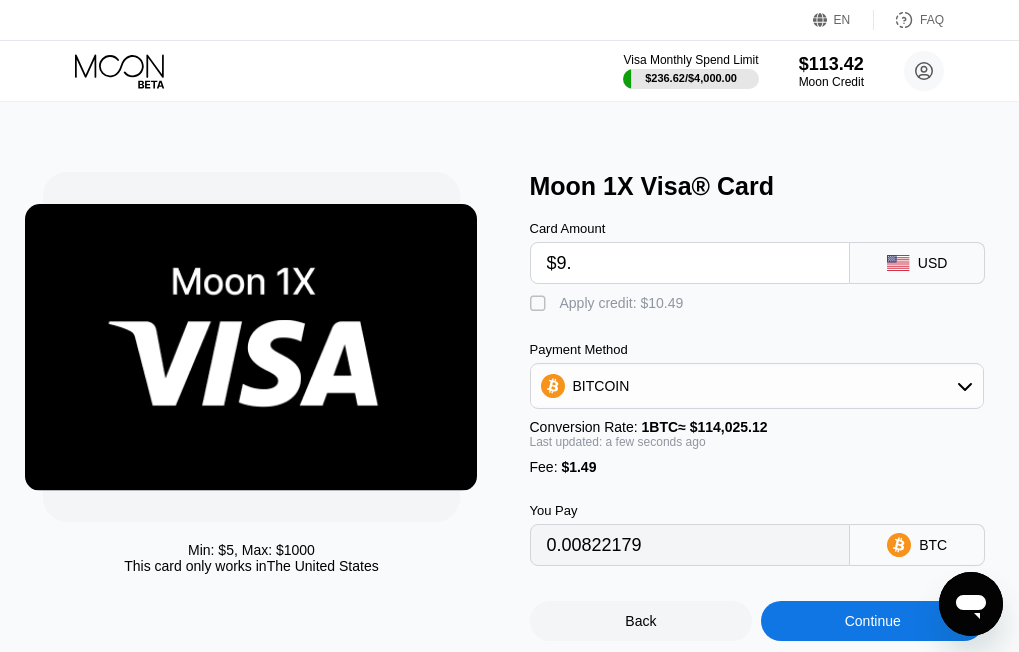 type on "0.00009200" 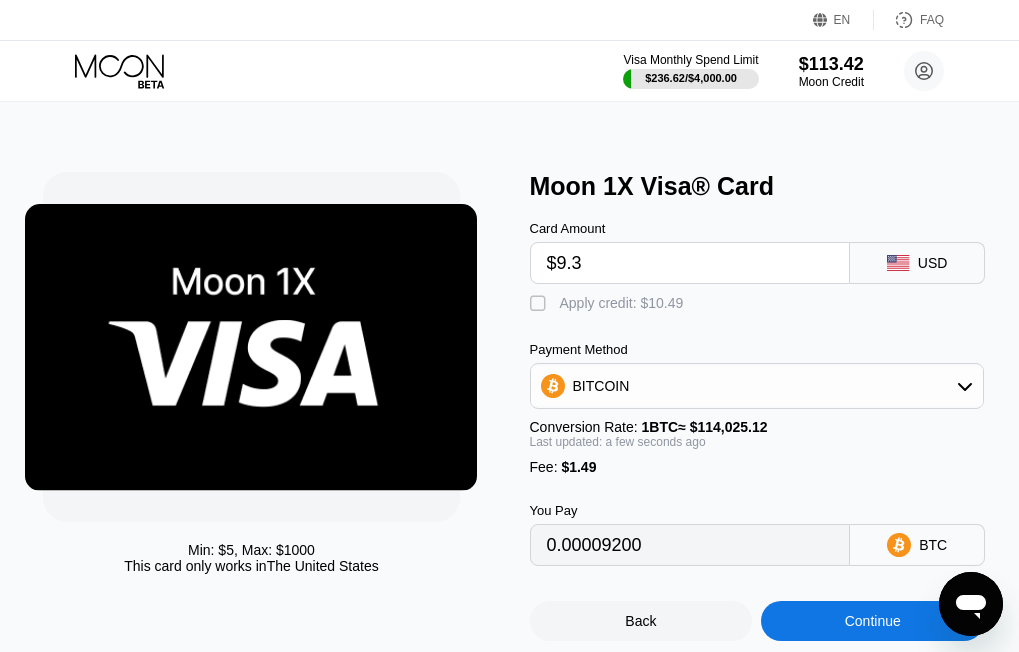 type on "$9.36" 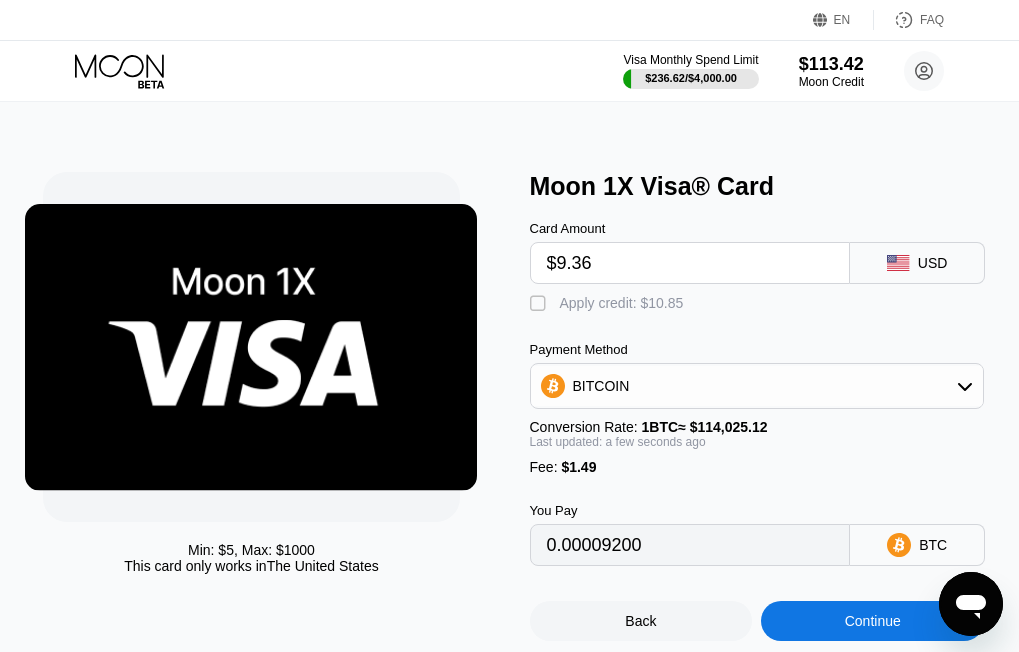 type on "0.00009516" 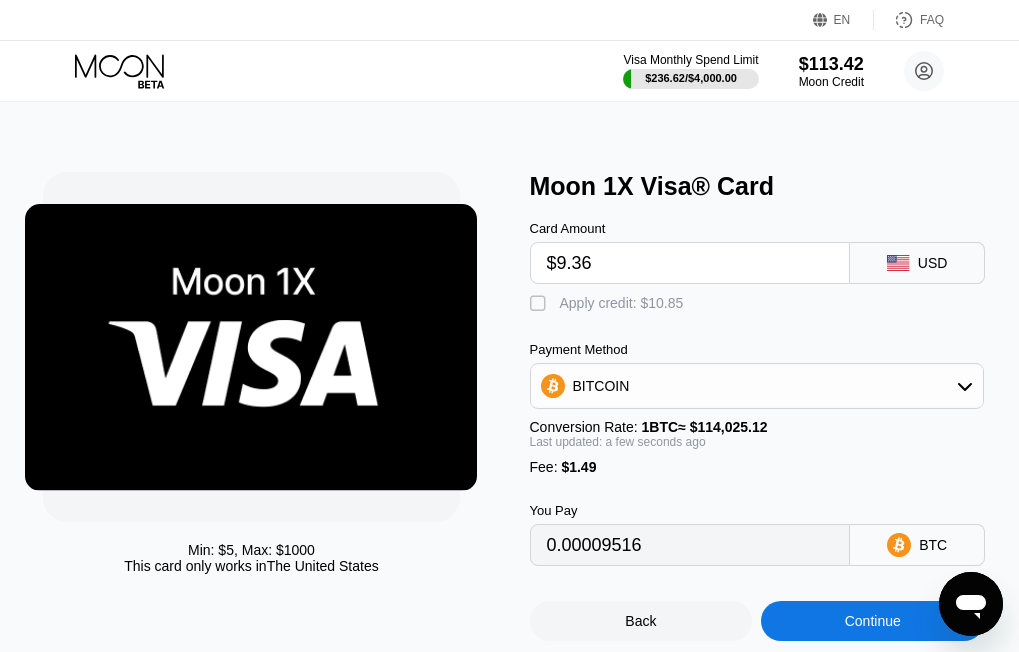 type on "$9.36" 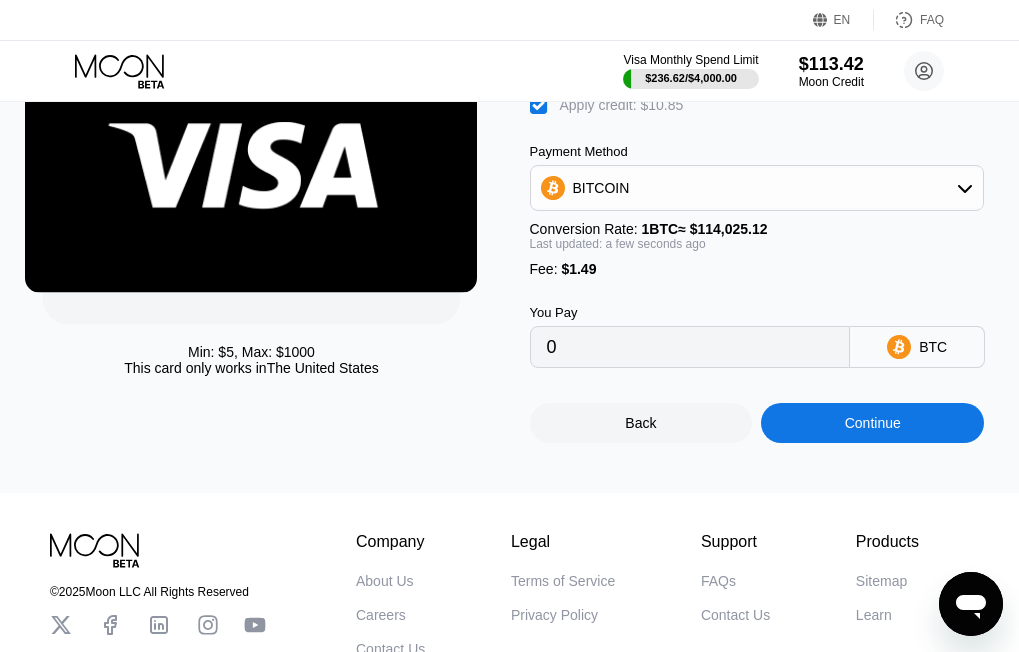 scroll, scrollTop: 200, scrollLeft: 0, axis: vertical 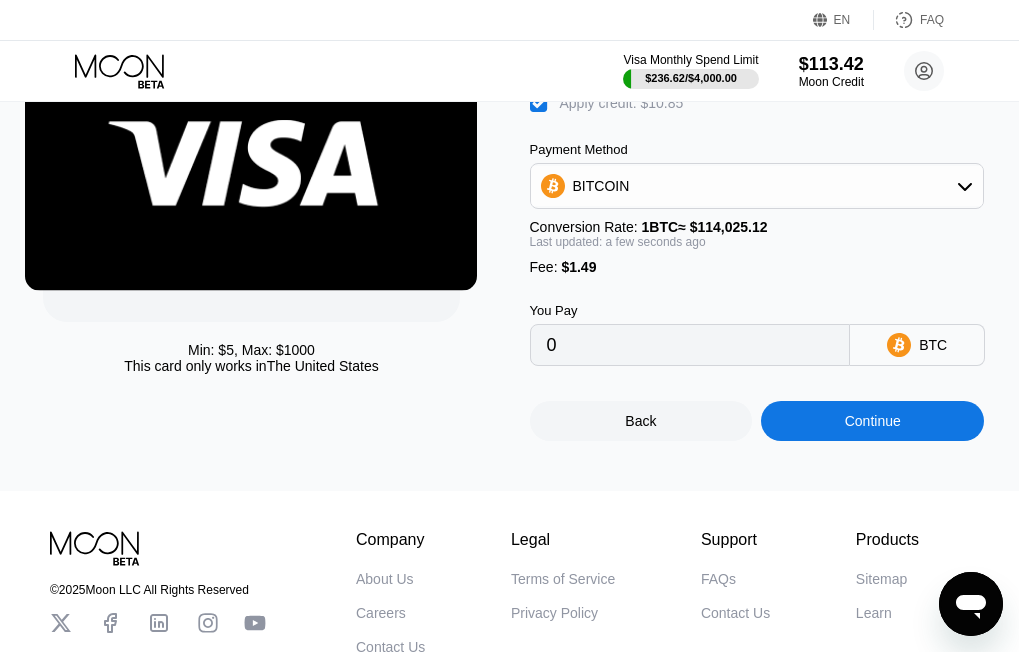 click on "Continue" at bounding box center [872, 421] 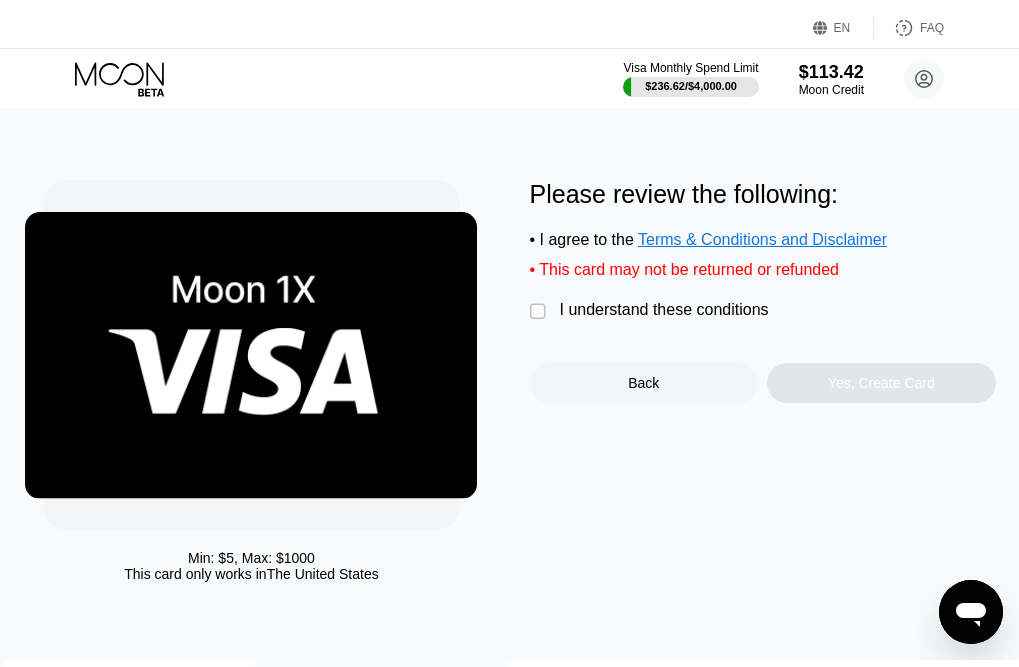 scroll, scrollTop: 0, scrollLeft: 0, axis: both 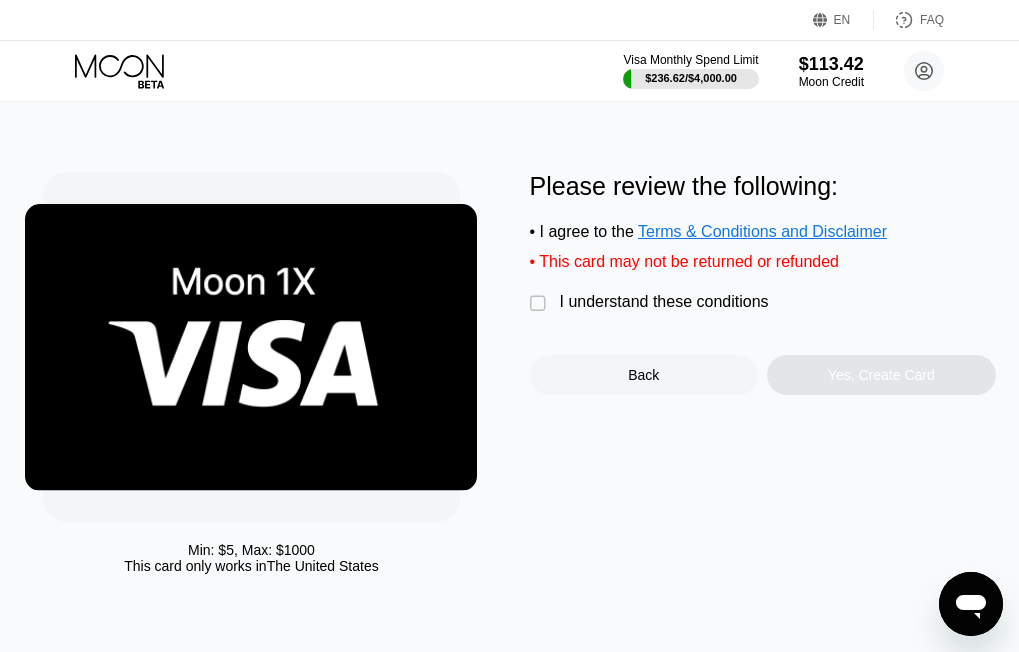 click on "I understand these conditions" at bounding box center [664, 302] 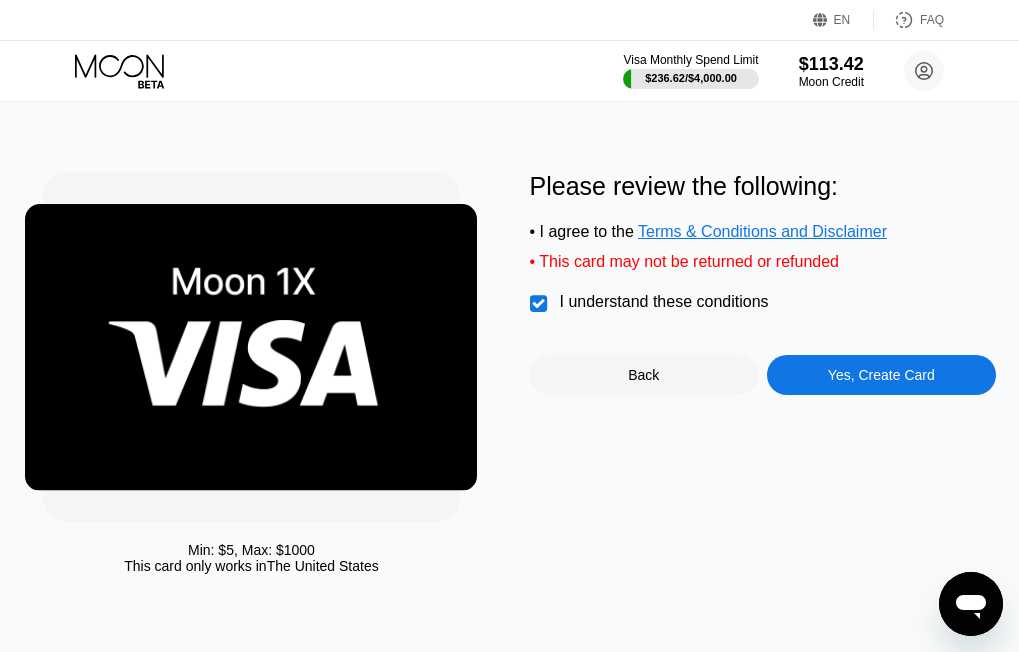 click on "Yes, Create Card" at bounding box center [881, 375] 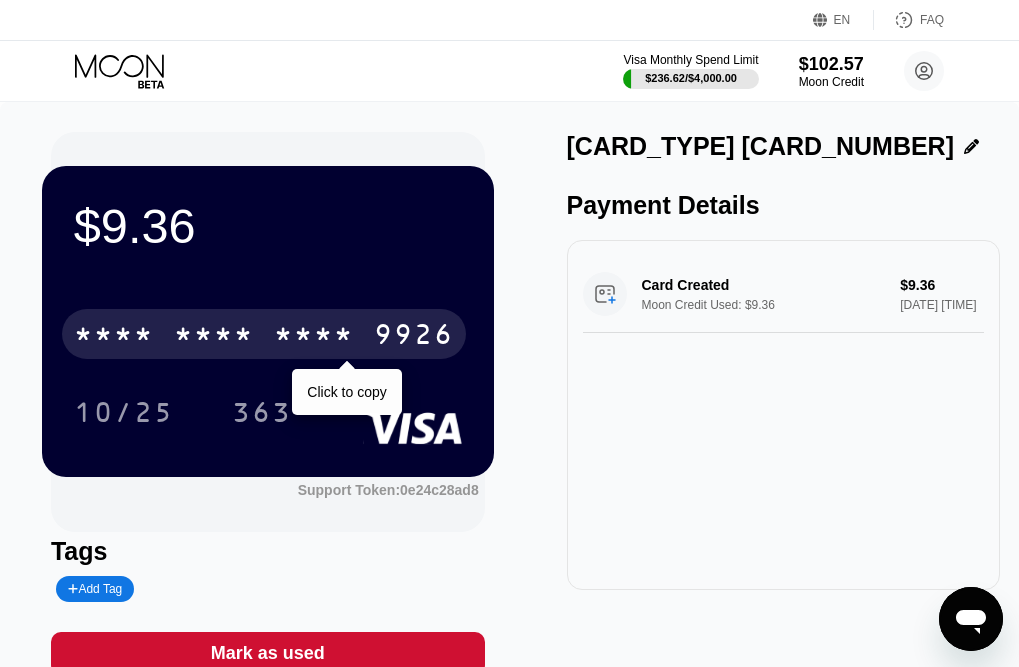 click on "* * * *" at bounding box center [214, 337] 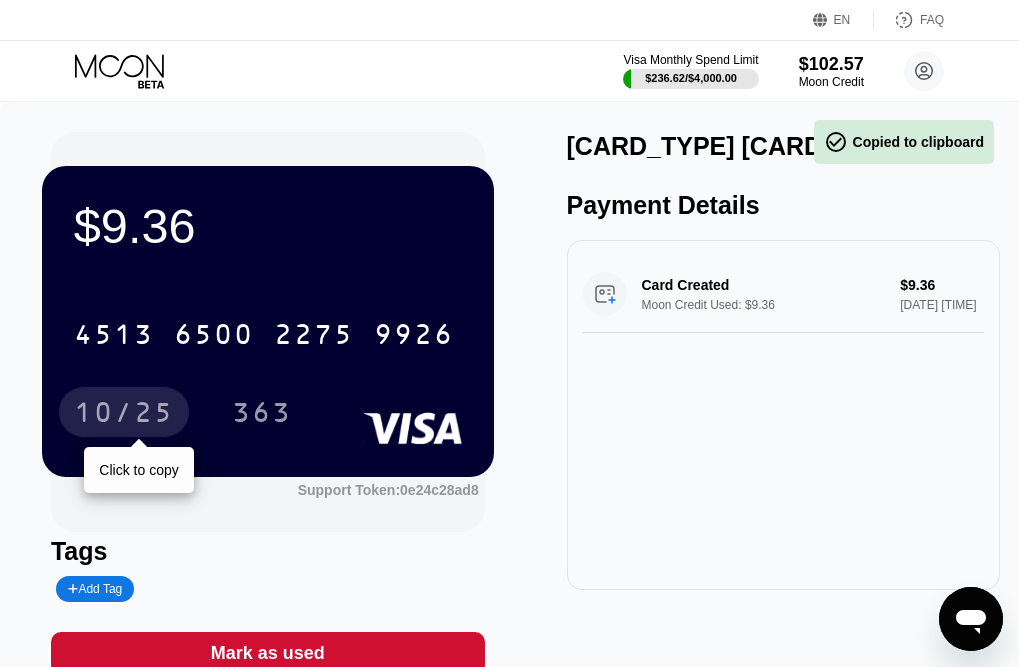 drag, startPoint x: 155, startPoint y: 414, endPoint x: 167, endPoint y: 415, distance: 12.0415945 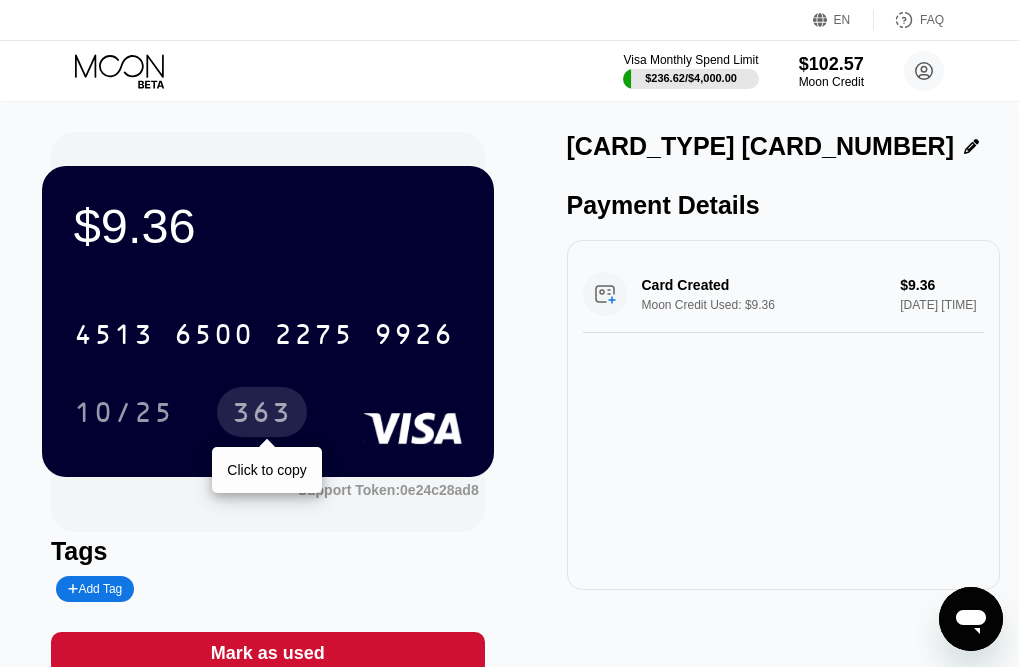 drag, startPoint x: 266, startPoint y: 409, endPoint x: 293, endPoint y: 417, distance: 28.160255 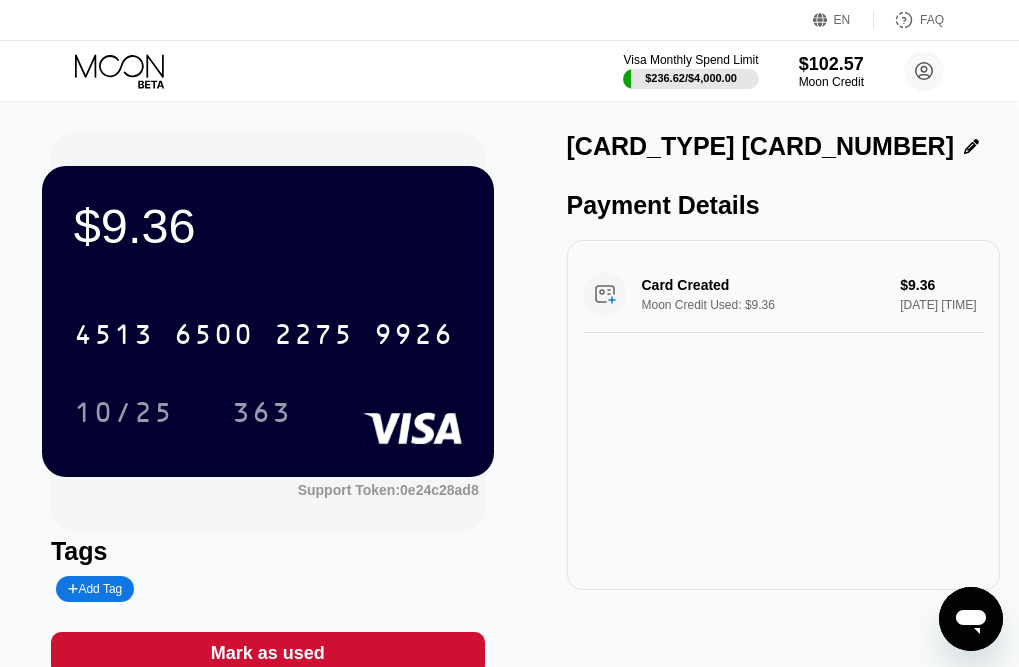 click on "Card Created Moon Credit Used: $9.36 $9.36 Aug 07, 2025 1:41 AM" at bounding box center (784, 415) 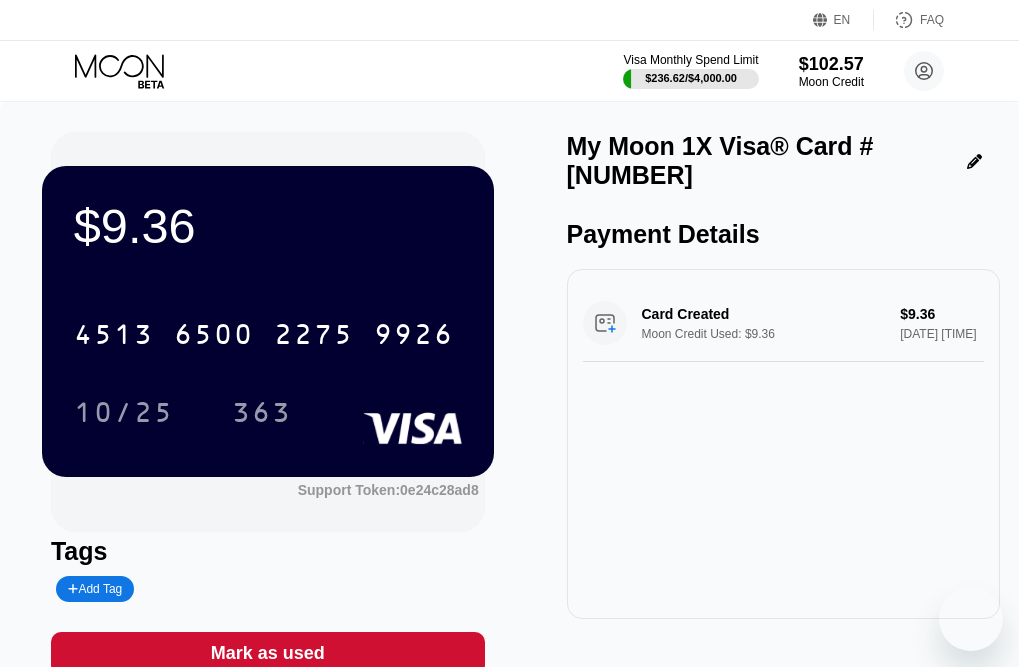 scroll, scrollTop: 0, scrollLeft: 0, axis: both 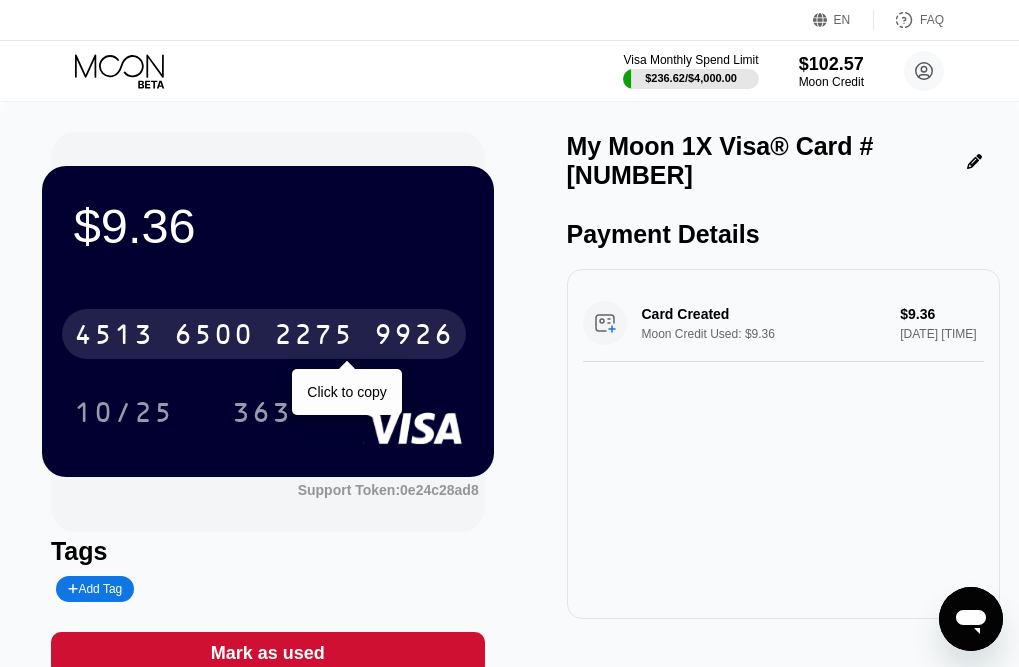 click on "6500" at bounding box center [214, 337] 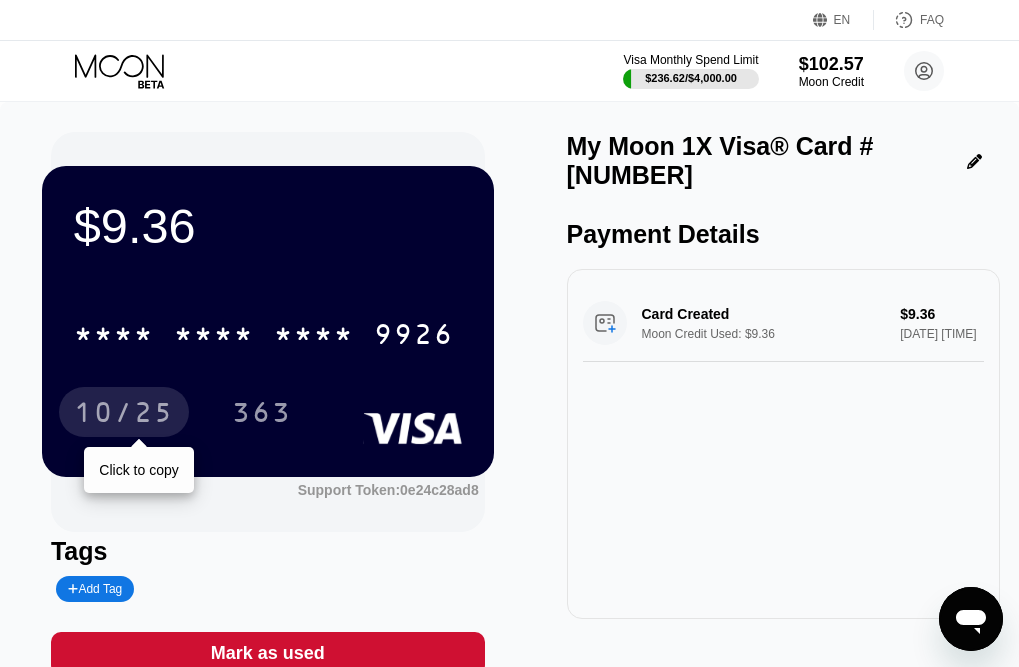 drag, startPoint x: 145, startPoint y: 402, endPoint x: 552, endPoint y: 402, distance: 407 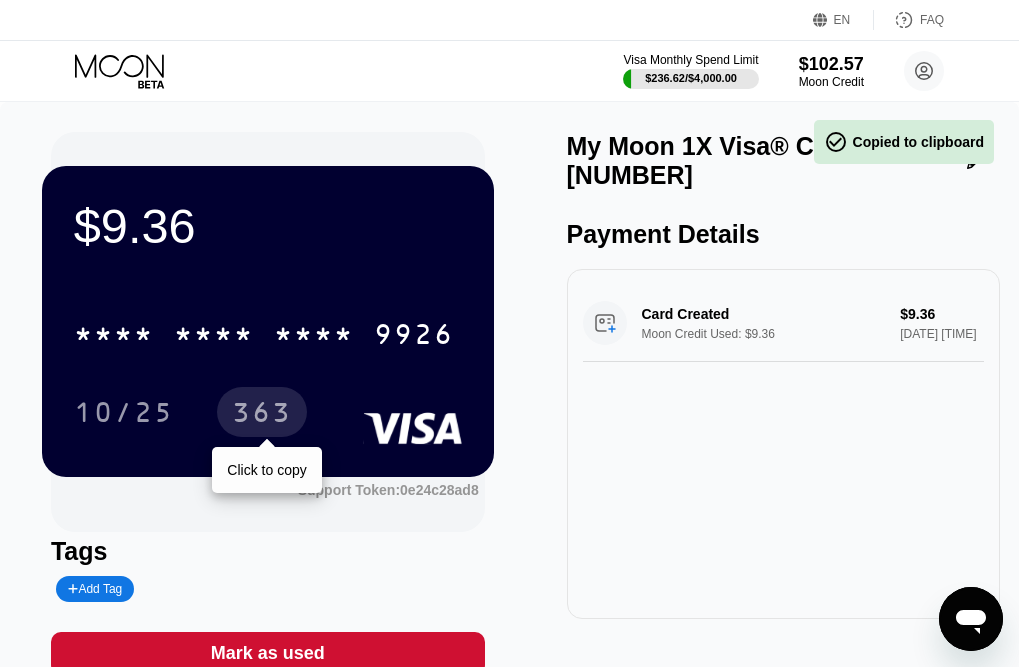drag, startPoint x: 225, startPoint y: 411, endPoint x: 572, endPoint y: 411, distance: 347 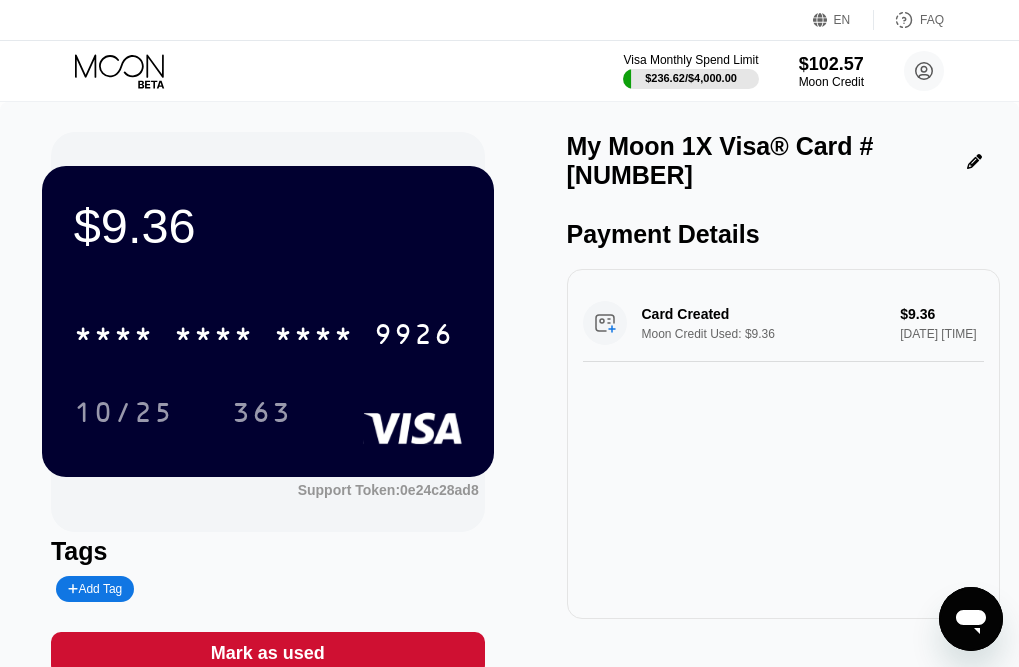 click 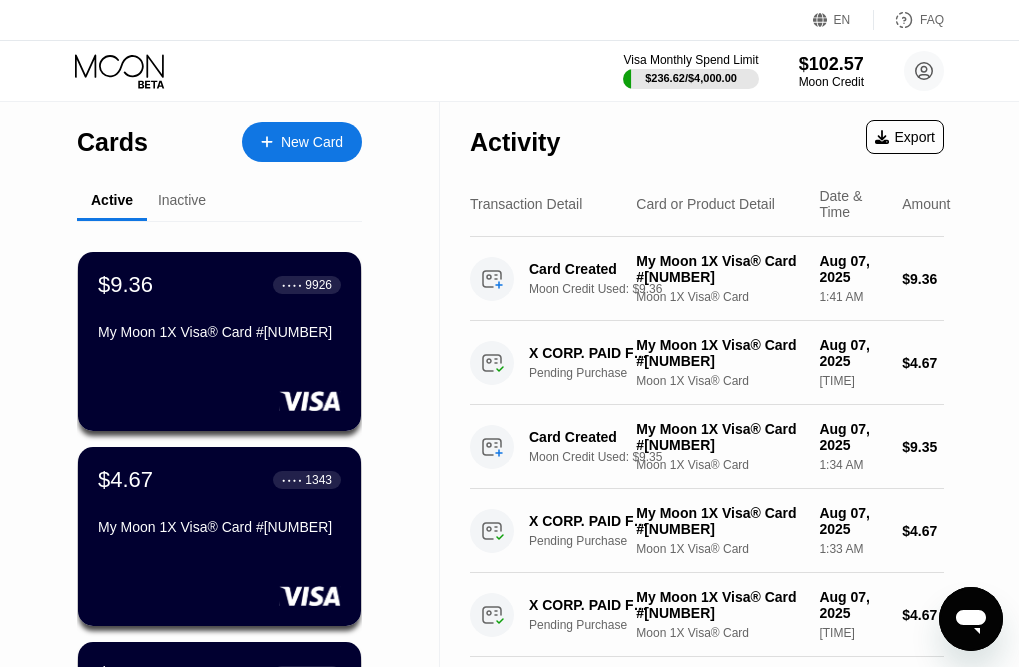 click on "New Card" at bounding box center [302, 142] 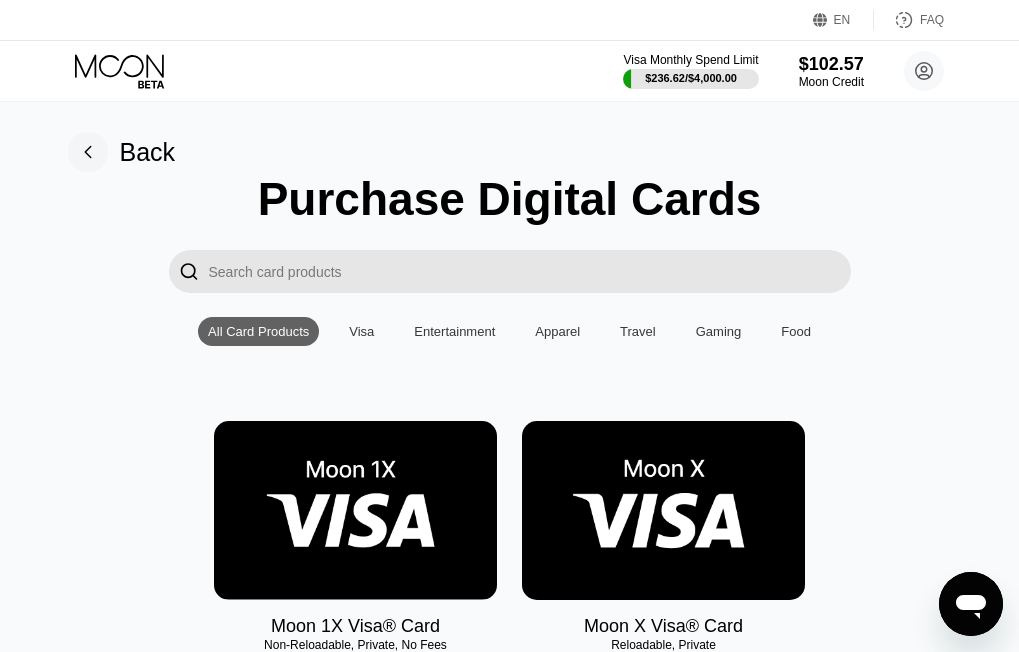click at bounding box center [355, 510] 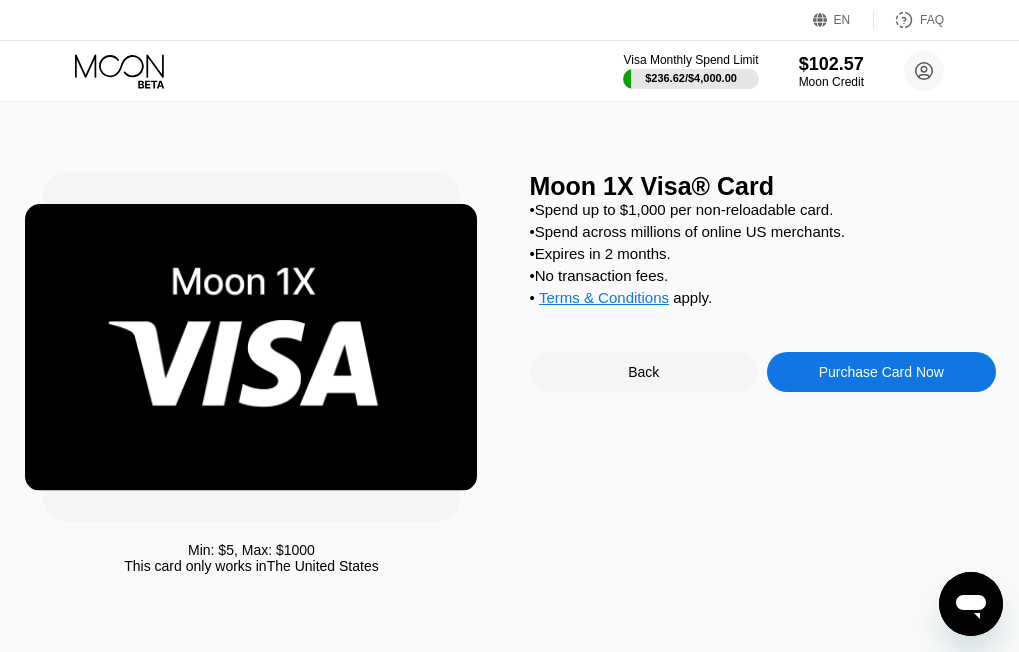 click on "Purchase Card Now" at bounding box center (881, 372) 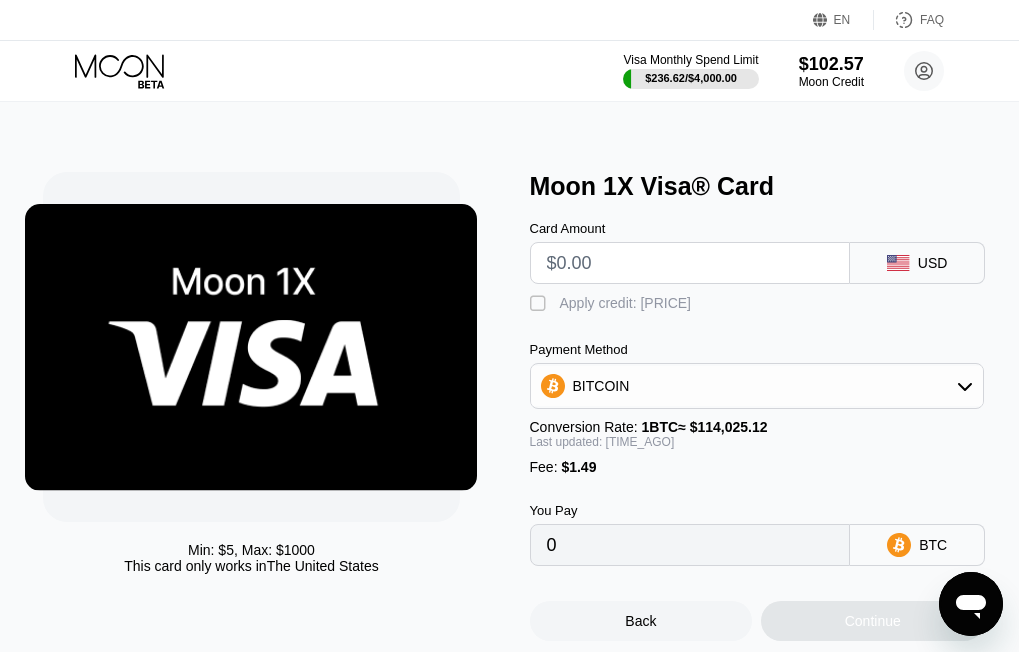 click at bounding box center (690, 263) 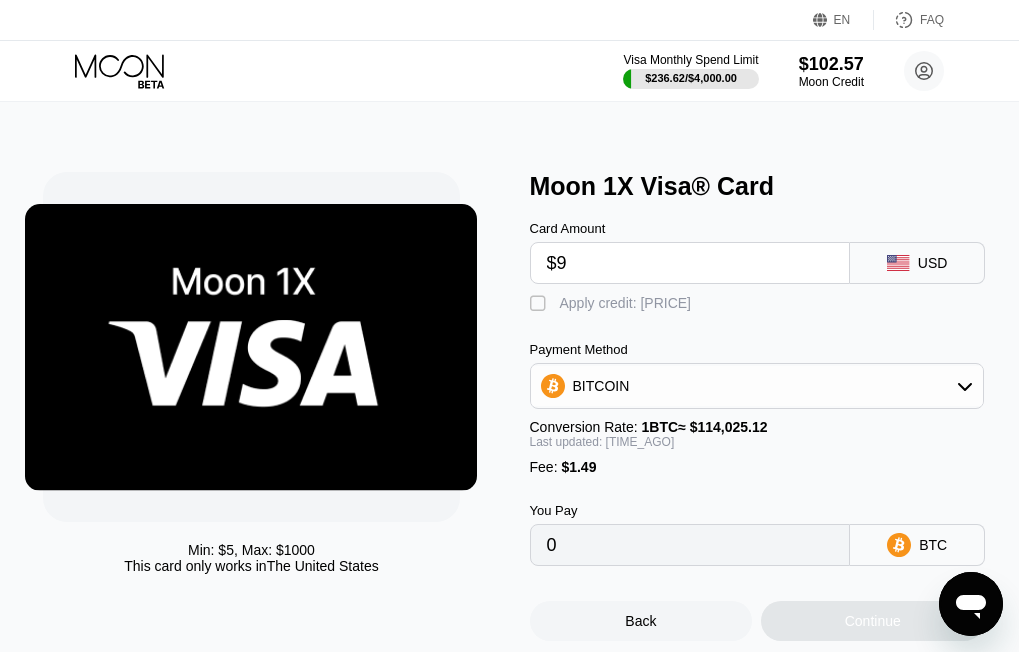 type on "$9." 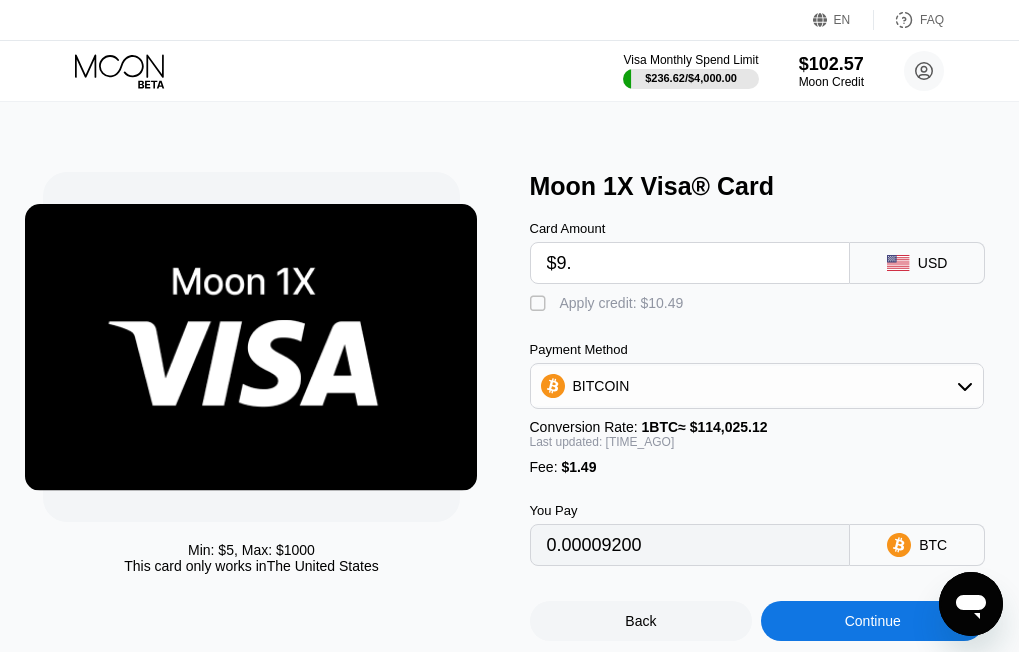 type on "0.00009200" 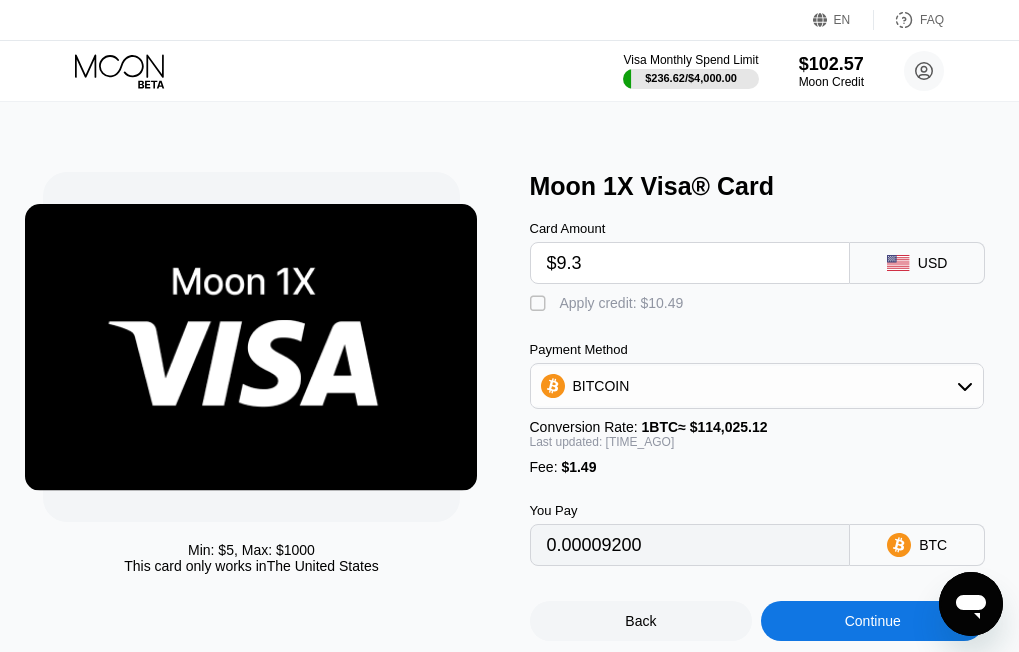 type on "$9.36" 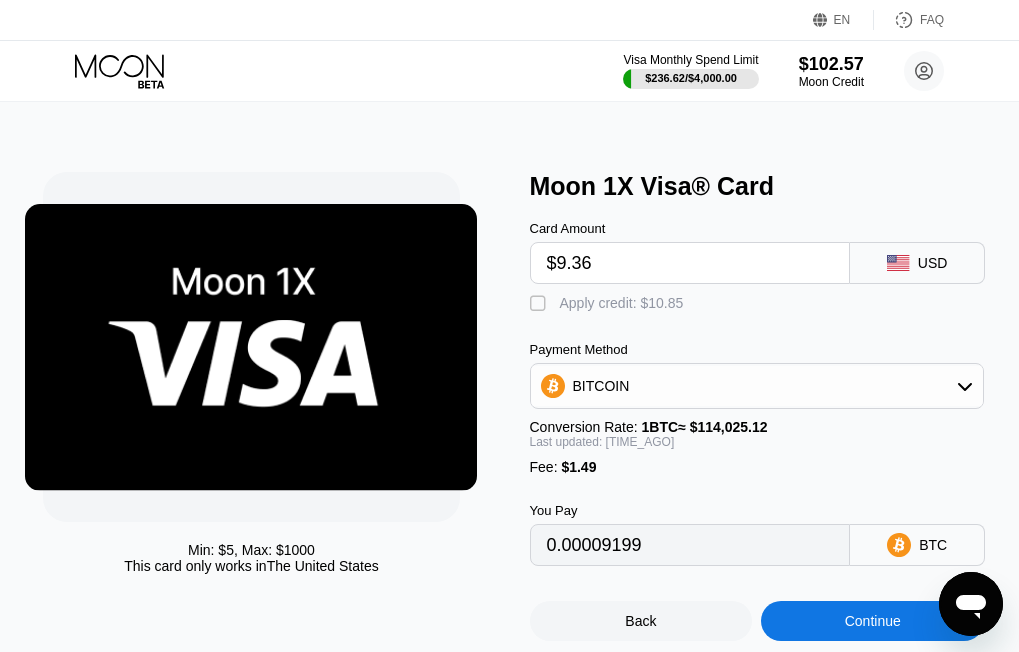 type on "0.00009514" 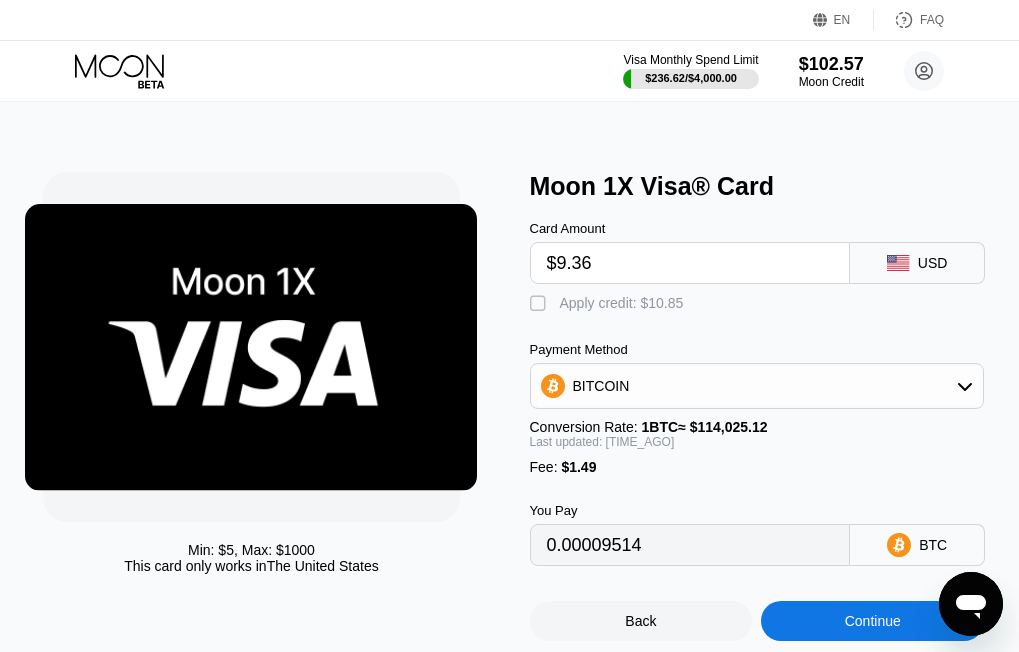 type on "$9.36" 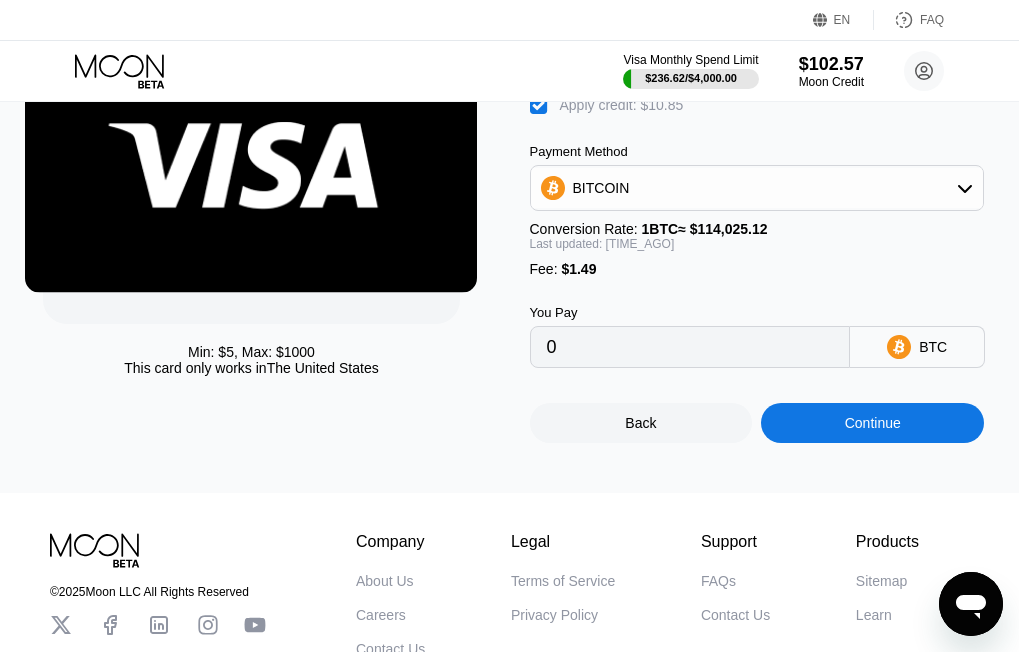 scroll, scrollTop: 200, scrollLeft: 0, axis: vertical 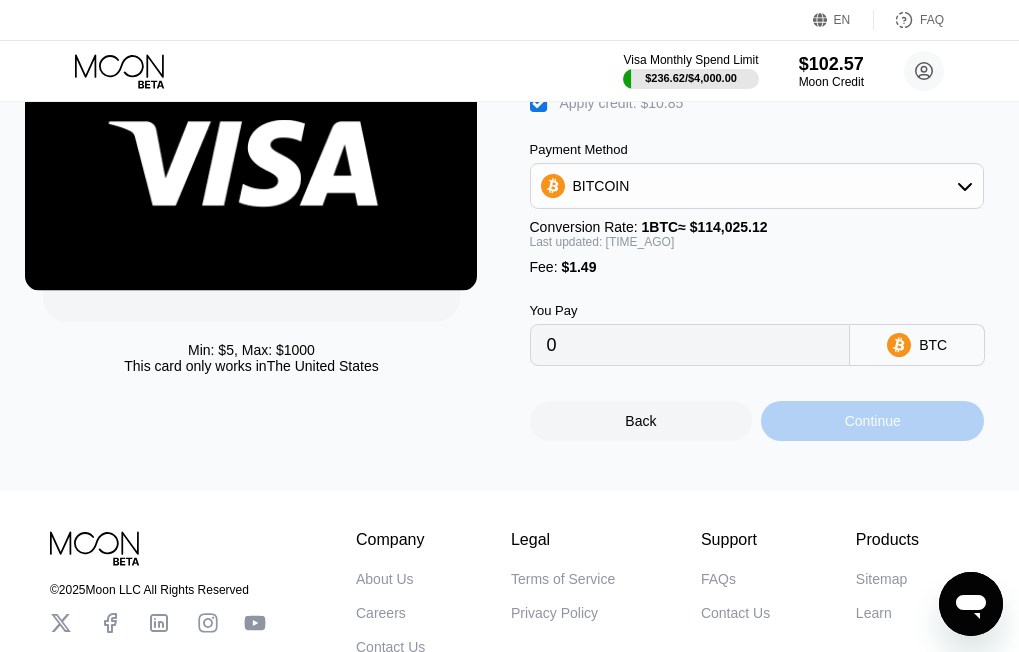 click on "Continue" at bounding box center [872, 421] 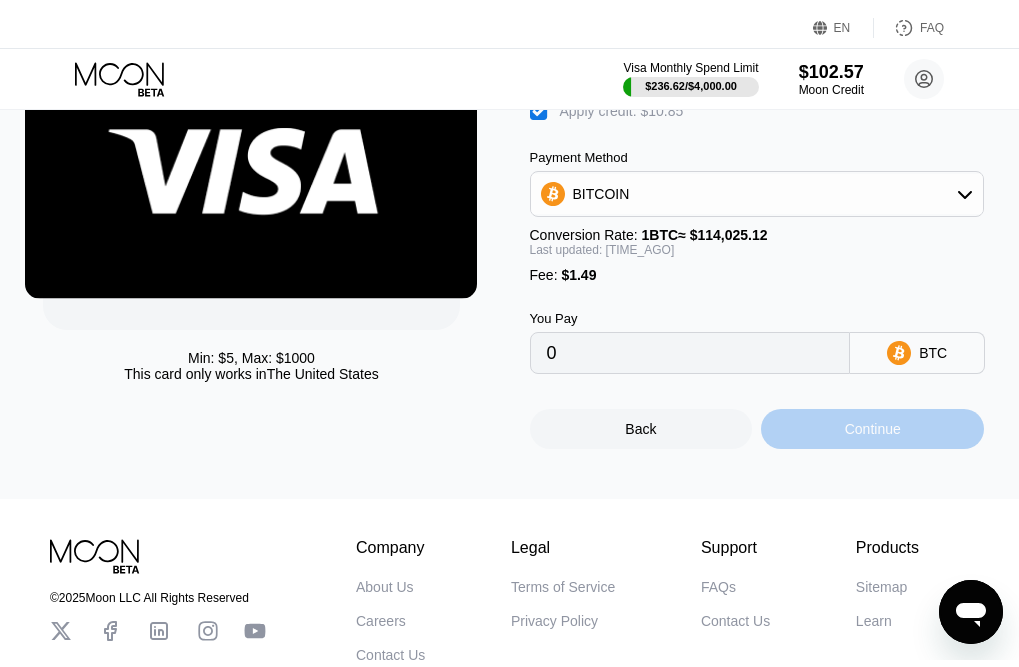 scroll, scrollTop: 0, scrollLeft: 0, axis: both 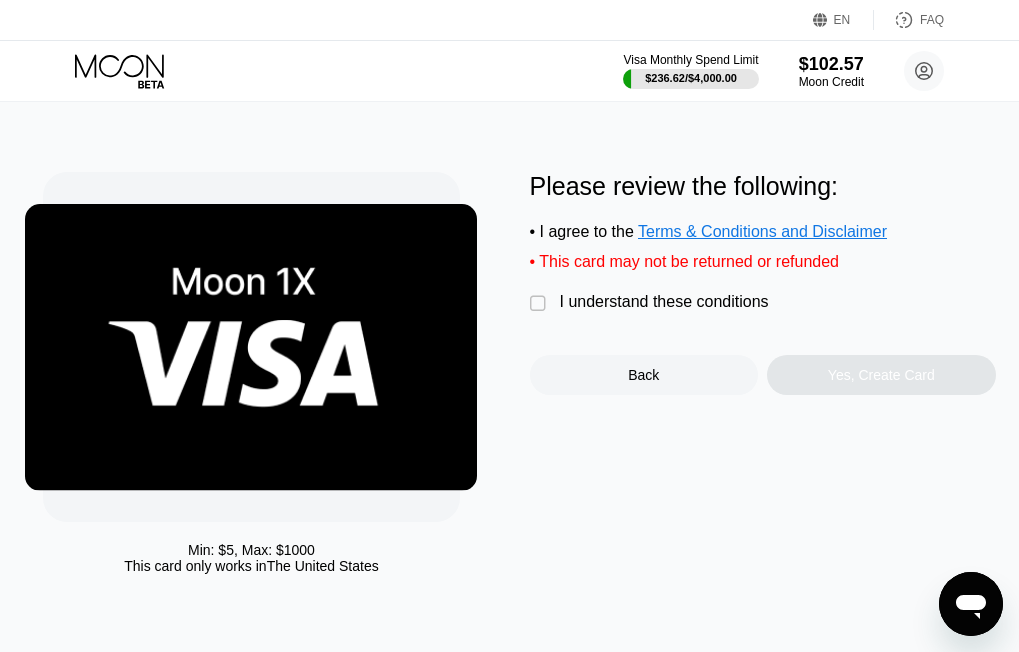 click on " I understand these conditions" at bounding box center [654, 303] 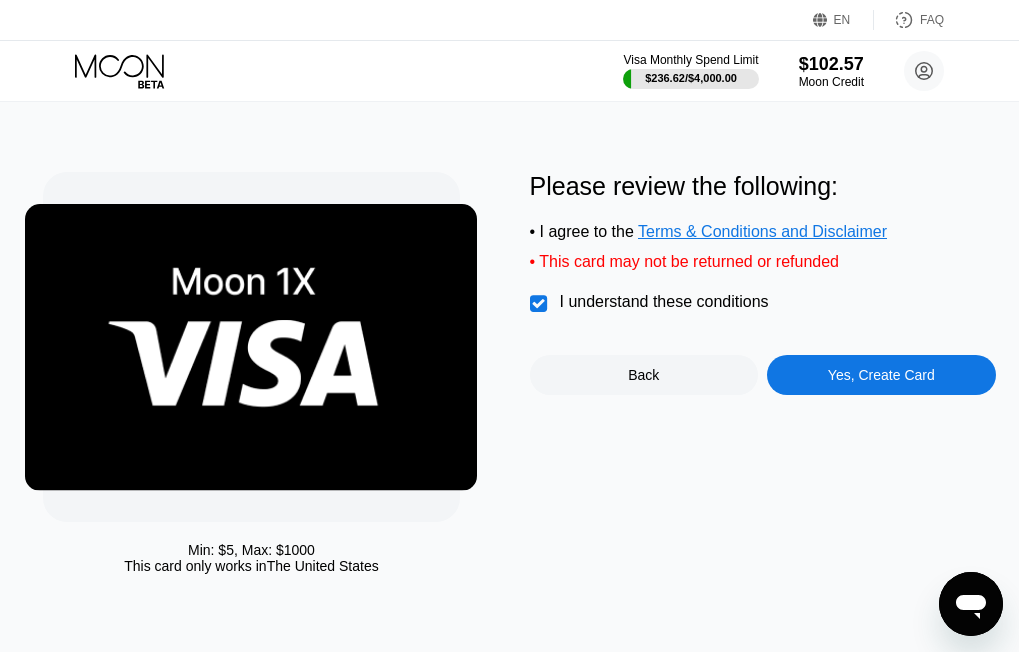 click on "Yes, Create Card" at bounding box center [881, 375] 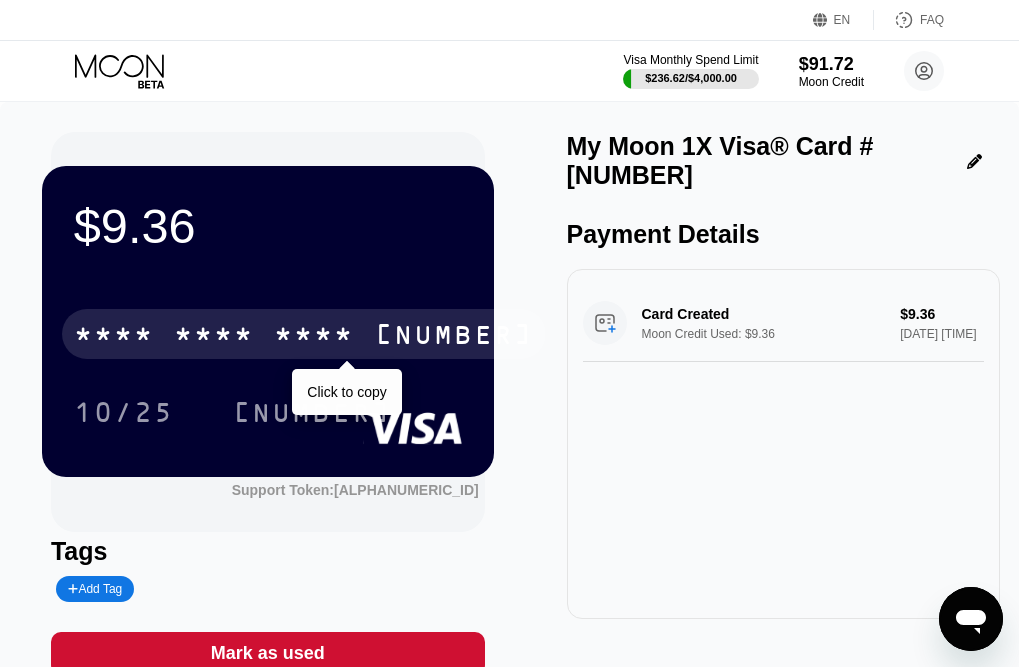 click on "* * * * * * * * * * * * 2378" at bounding box center (304, 334) 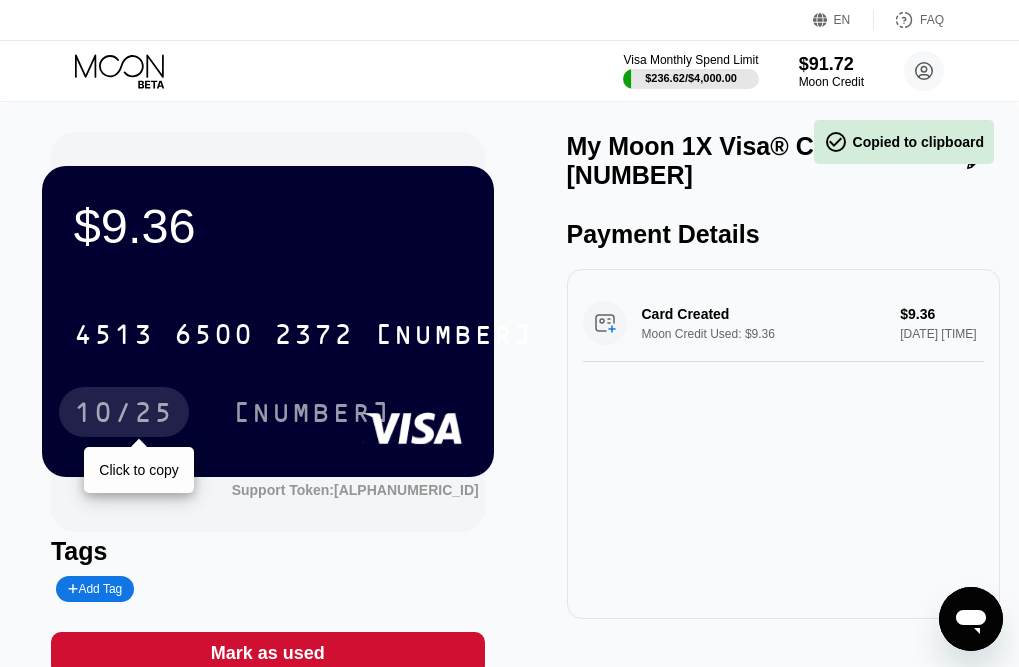 drag, startPoint x: 130, startPoint y: 420, endPoint x: 183, endPoint y: 412, distance: 53.600372 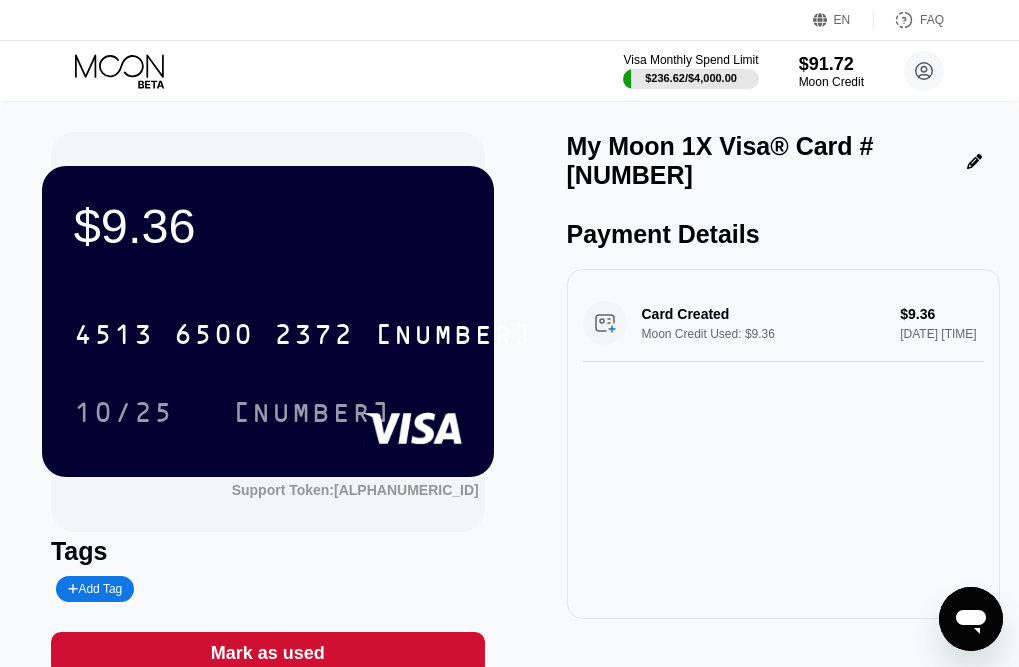 drag, startPoint x: 314, startPoint y: 382, endPoint x: 298, endPoint y: 390, distance: 17.888544 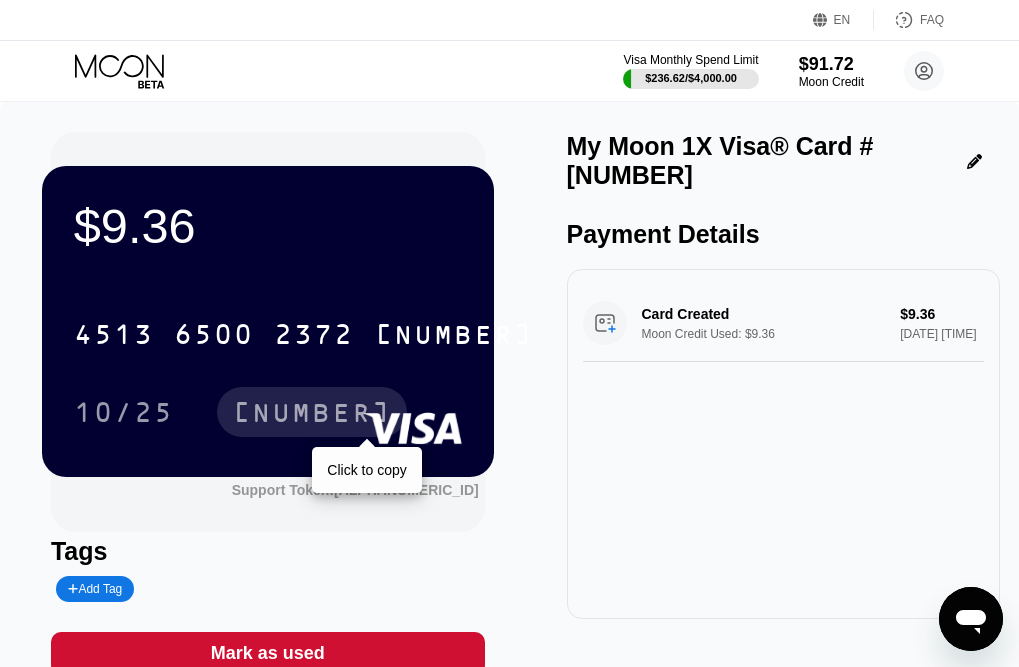 click on "372" at bounding box center [312, 412] 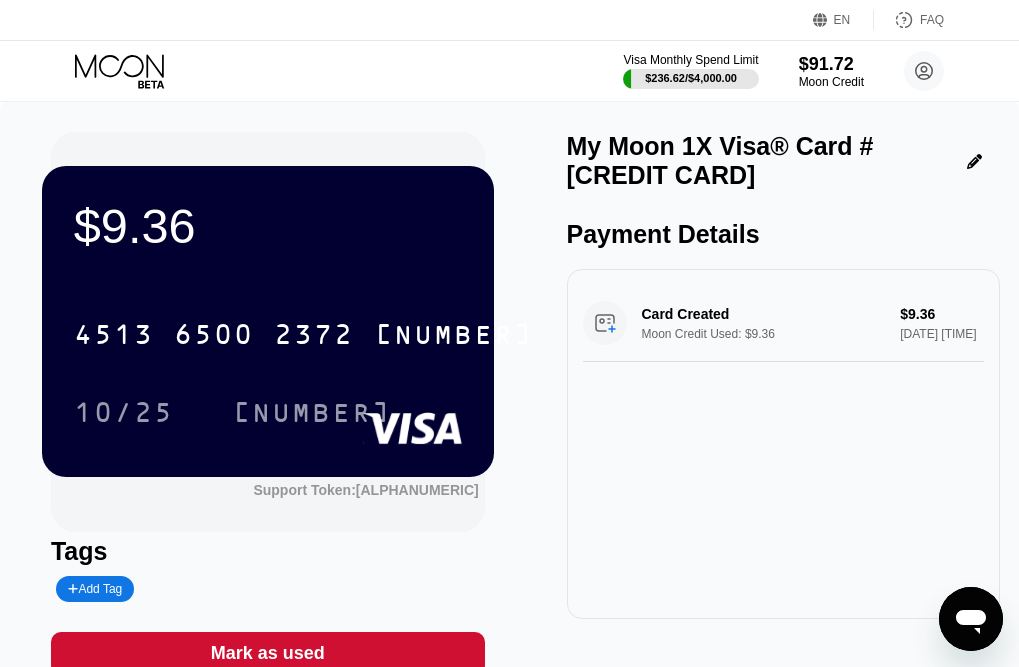 scroll, scrollTop: 0, scrollLeft: 0, axis: both 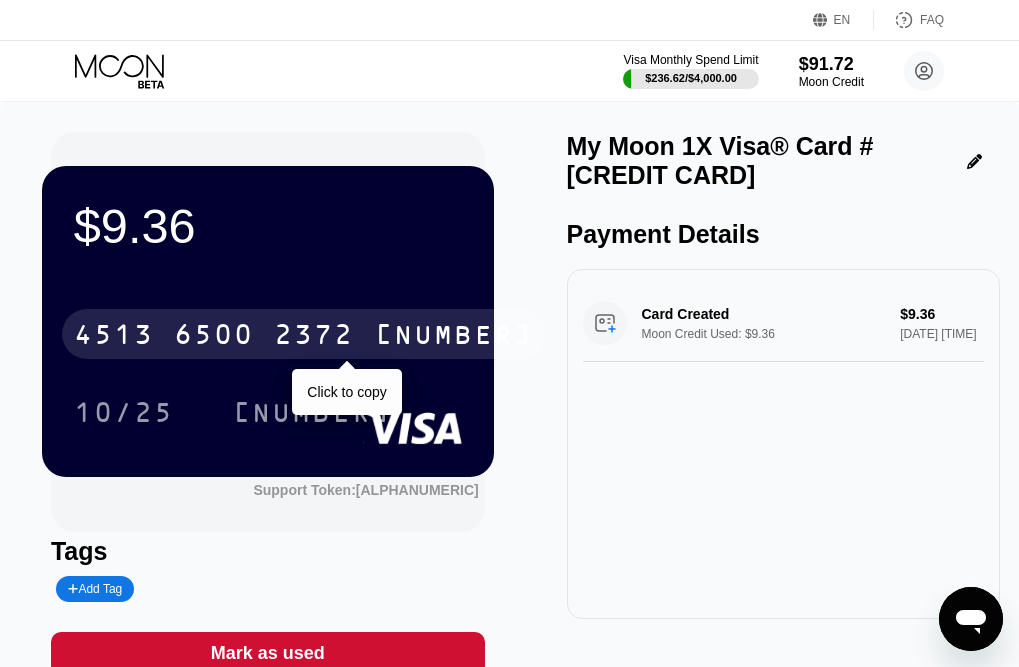 drag, startPoint x: 372, startPoint y: 339, endPoint x: 692, endPoint y: 344, distance: 320.03906 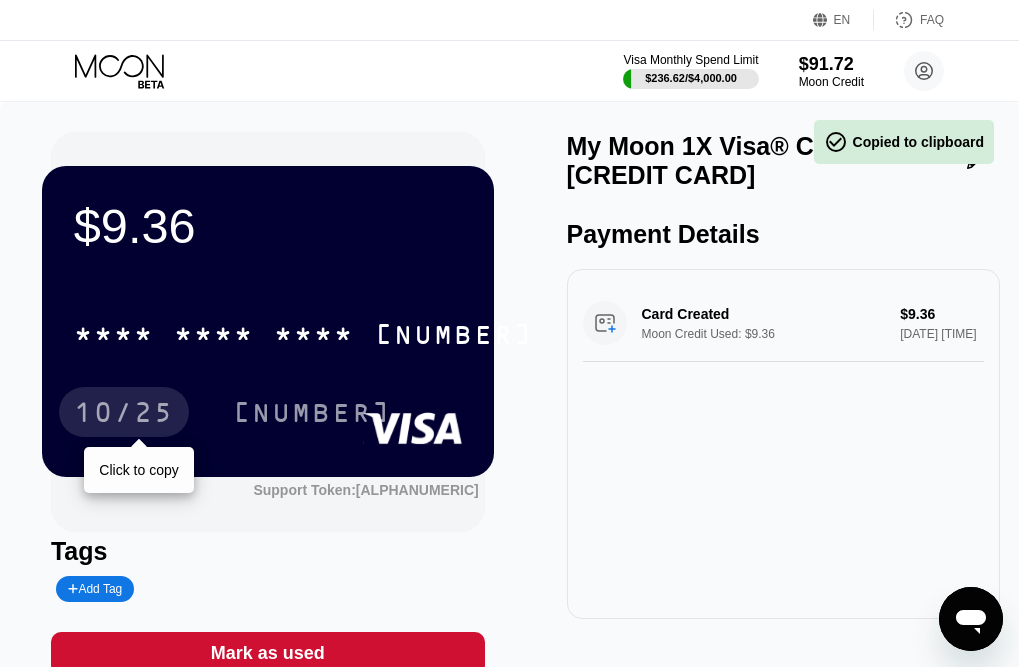 click on "10/25" at bounding box center (124, 415) 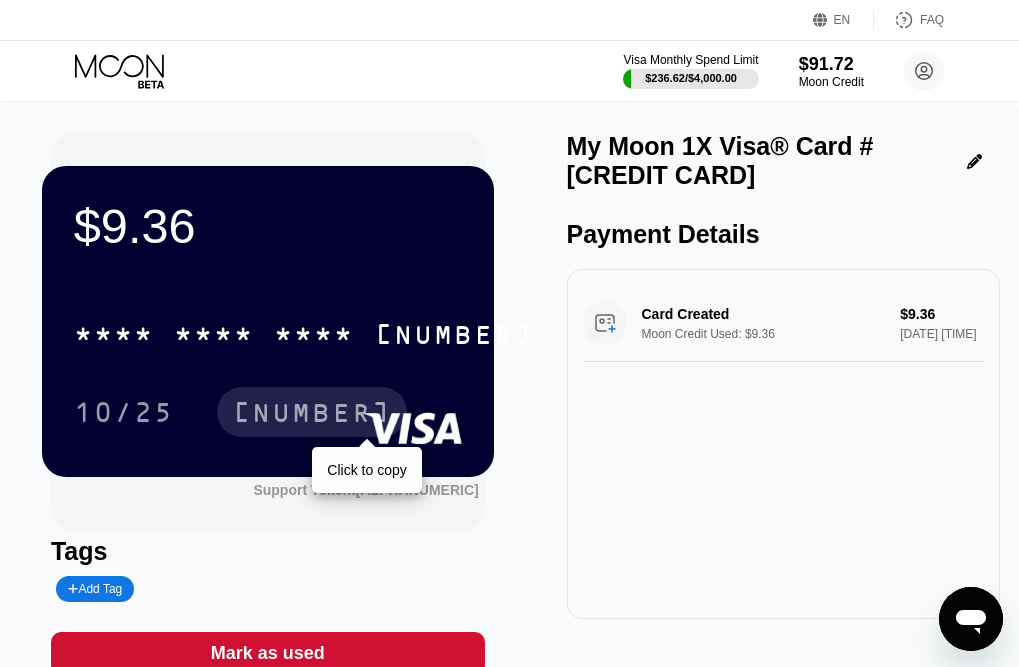 drag, startPoint x: 231, startPoint y: 415, endPoint x: 267, endPoint y: 415, distance: 36 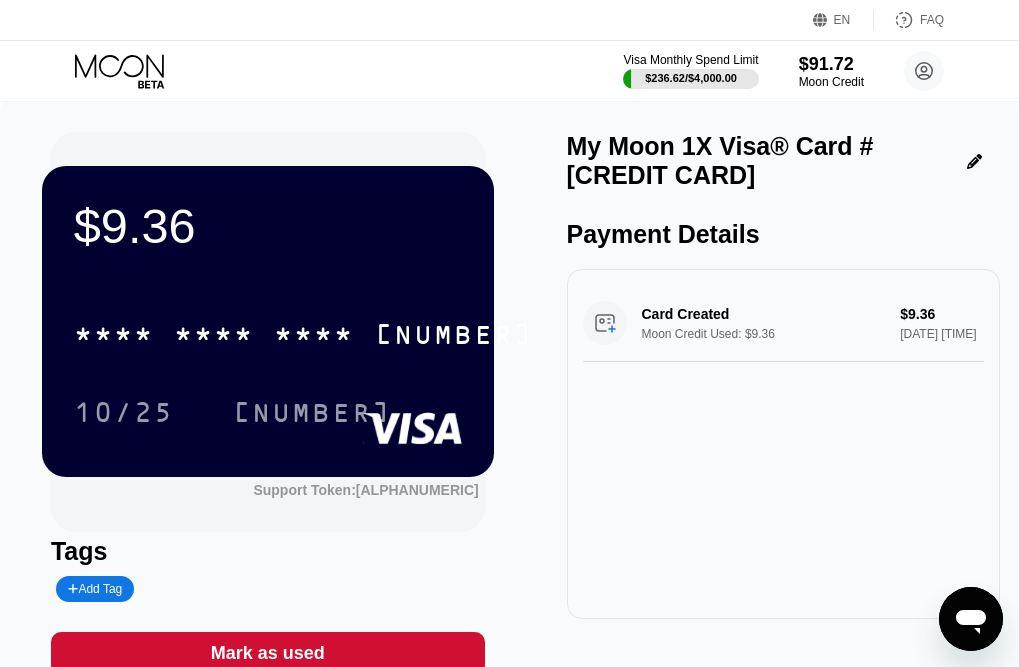 click 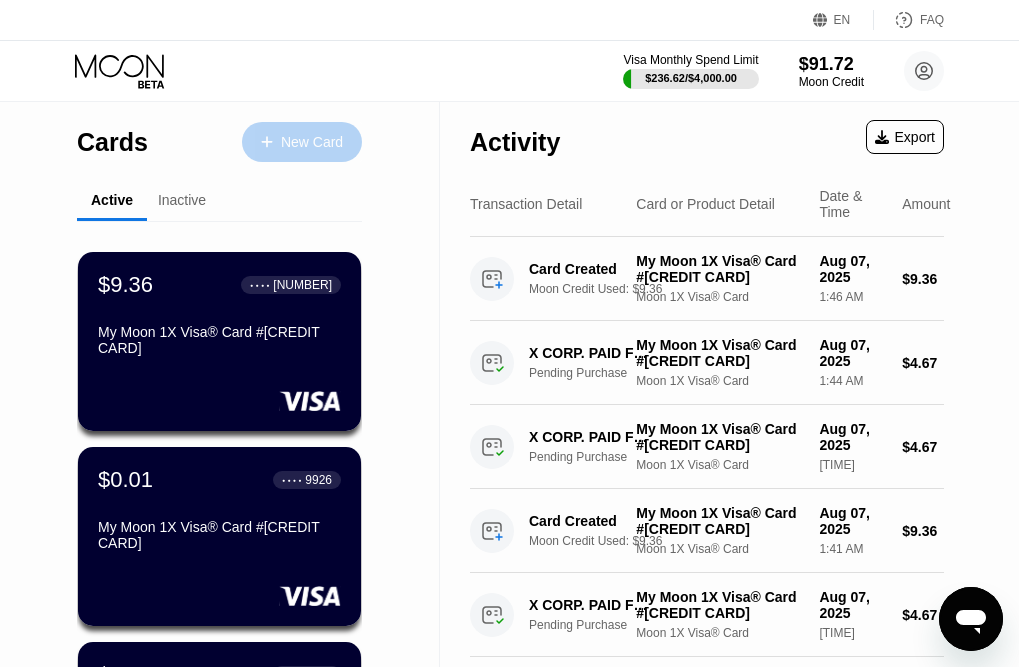 click on "New Card" at bounding box center [312, 142] 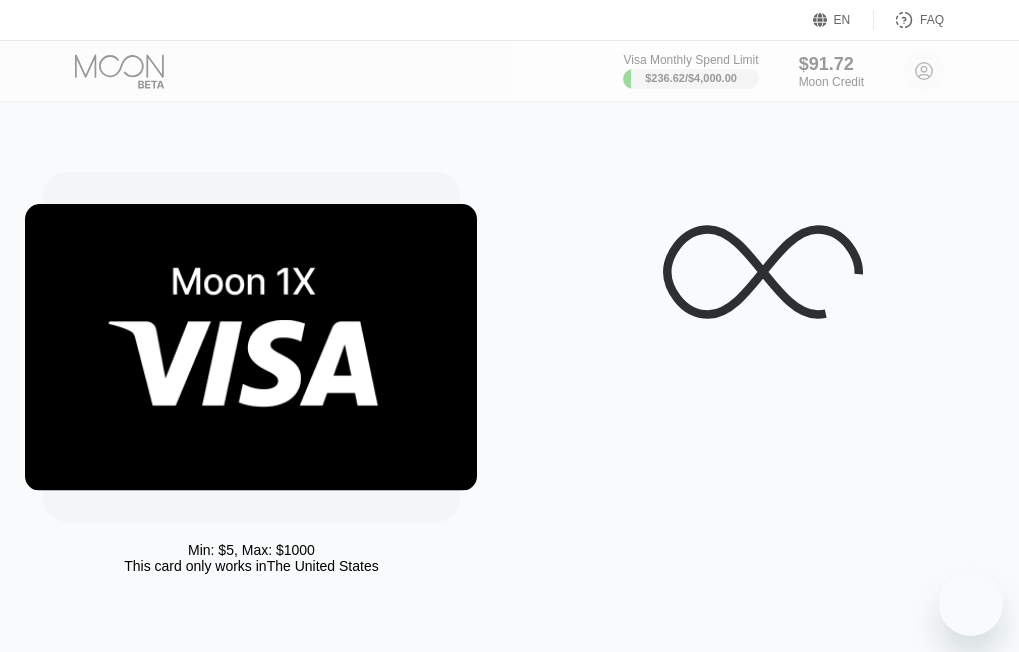 scroll, scrollTop: 0, scrollLeft: 0, axis: both 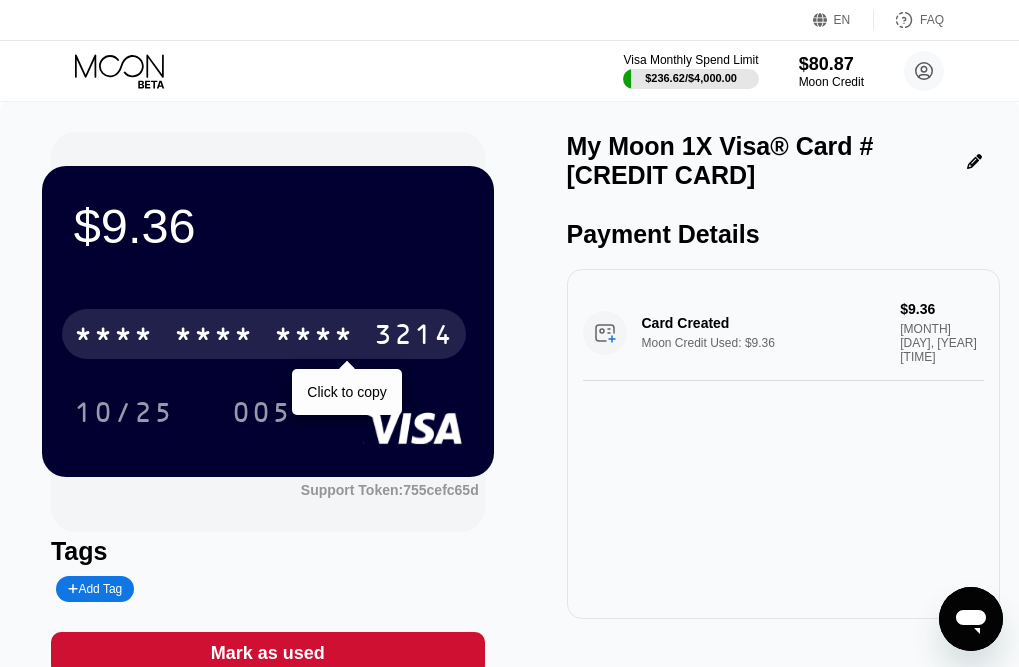 drag, startPoint x: 300, startPoint y: 349, endPoint x: 749, endPoint y: 370, distance: 449.4908 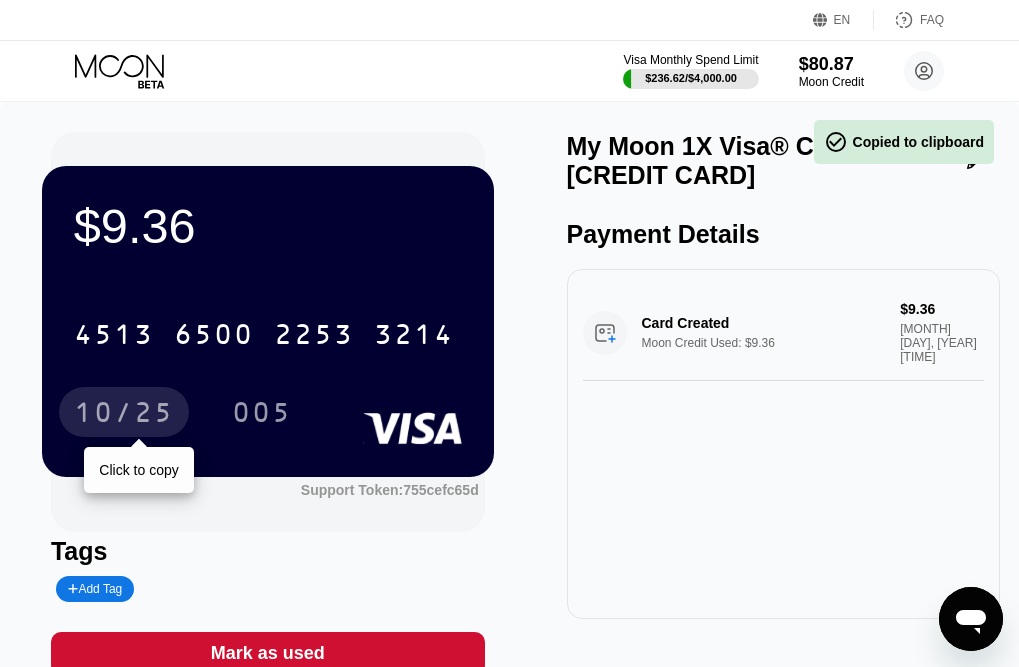drag, startPoint x: 121, startPoint y: 405, endPoint x: 326, endPoint y: 407, distance: 205.00975 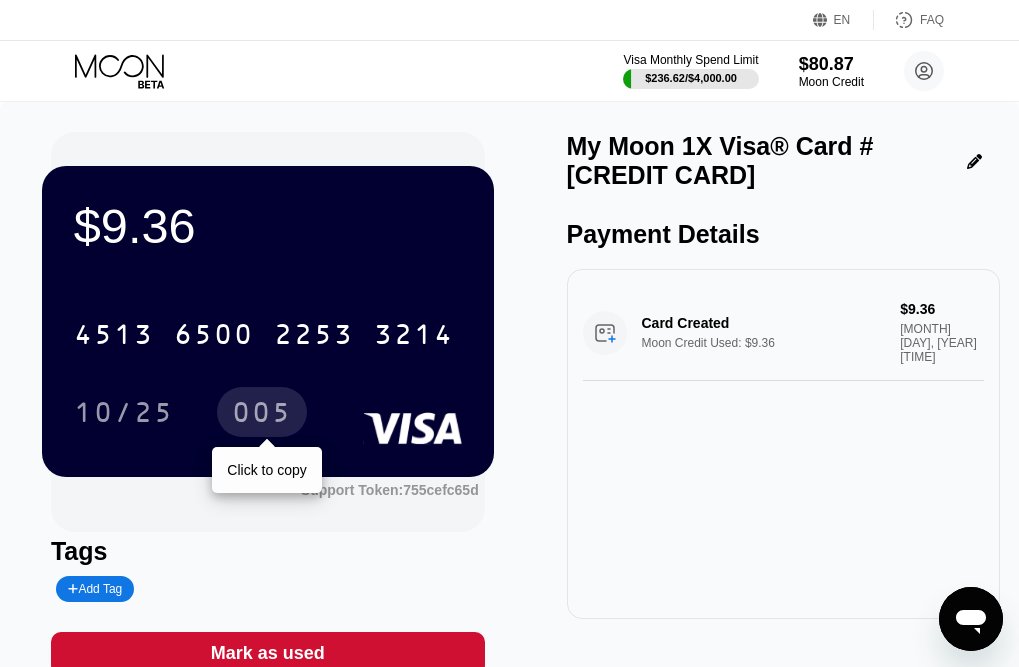 click on "005" at bounding box center [262, 415] 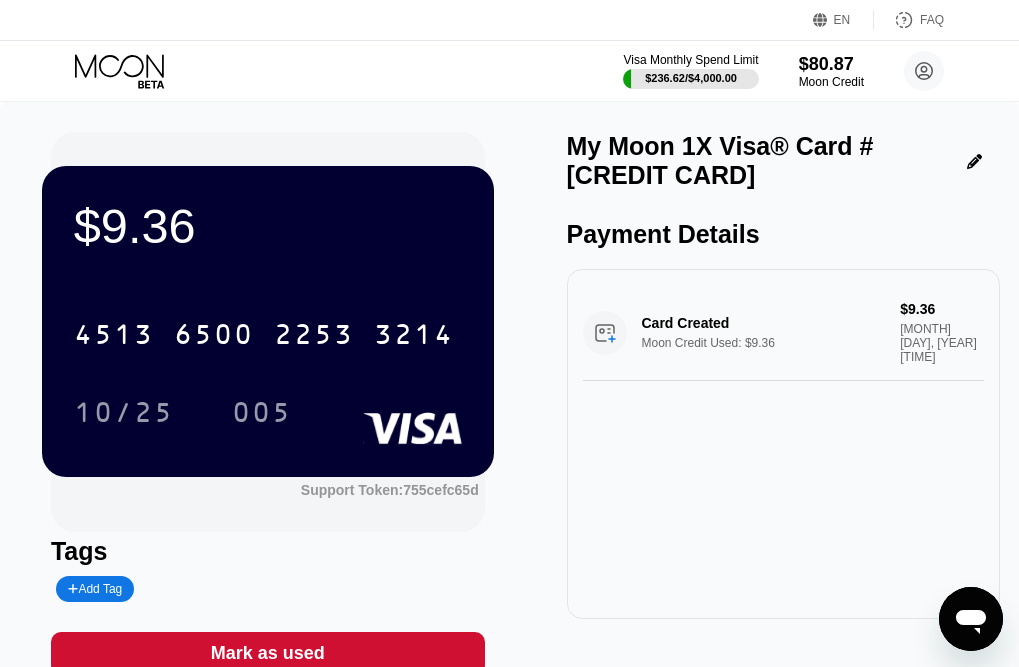 click 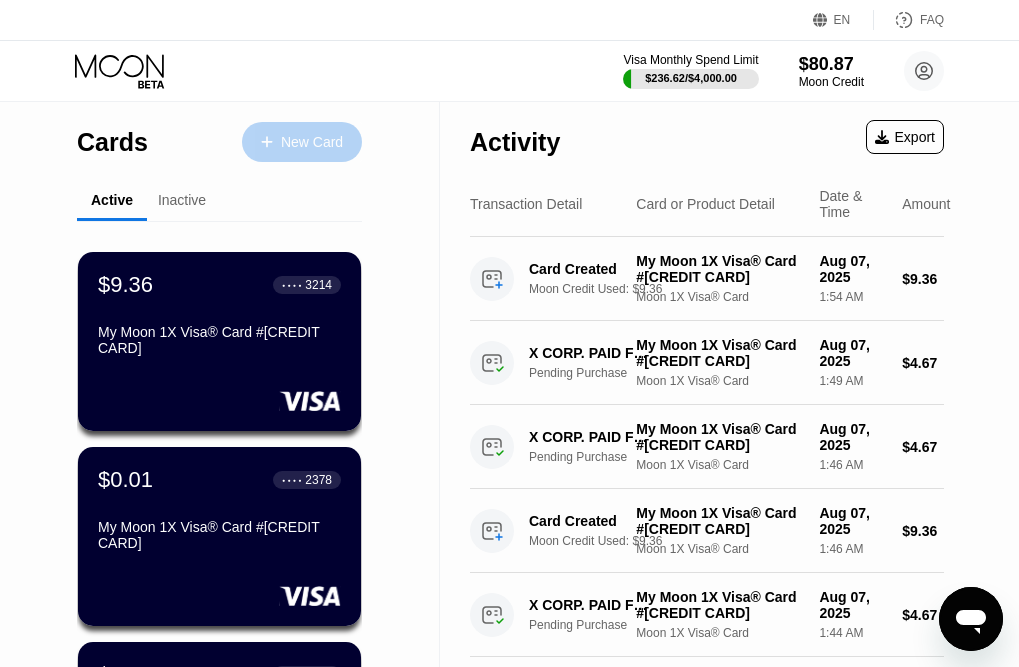click on "New Card" at bounding box center [312, 142] 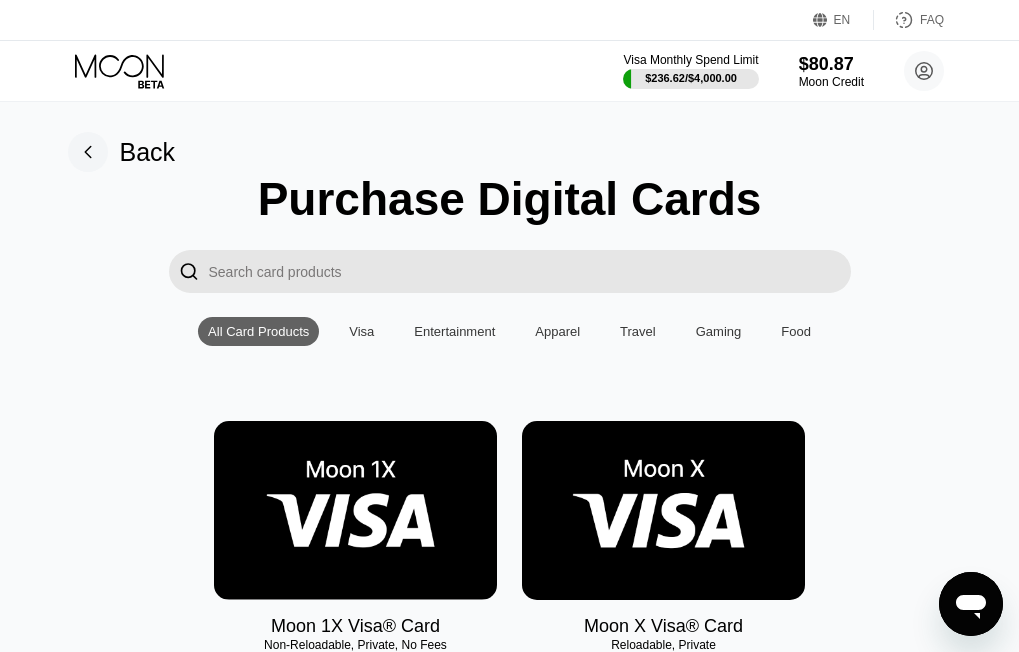 click at bounding box center (355, 510) 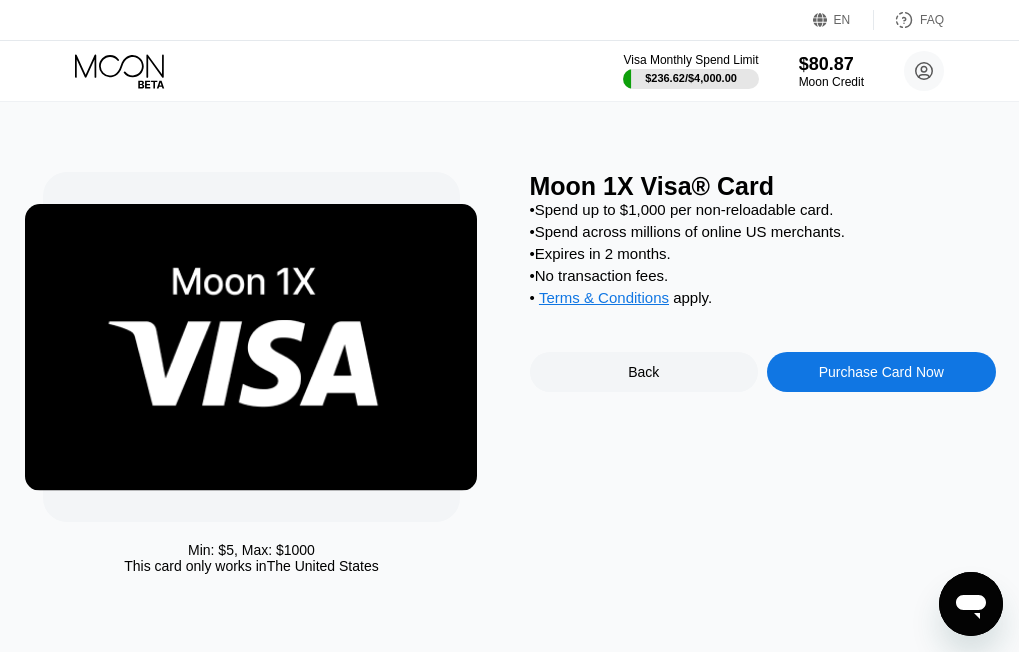 click on "Purchase Card Now" at bounding box center (881, 372) 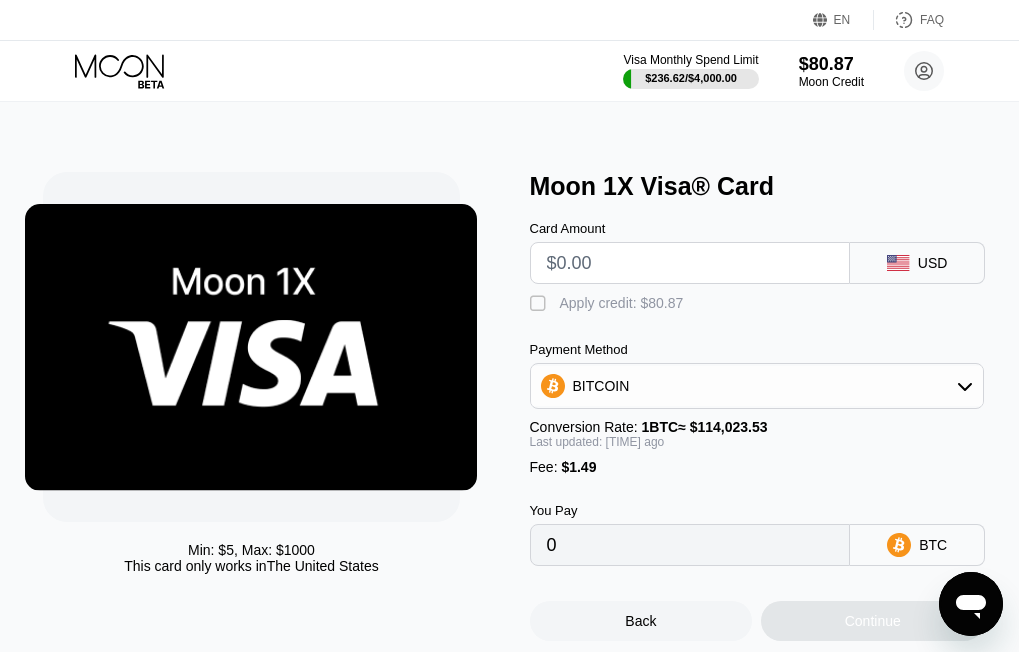 click at bounding box center (690, 263) 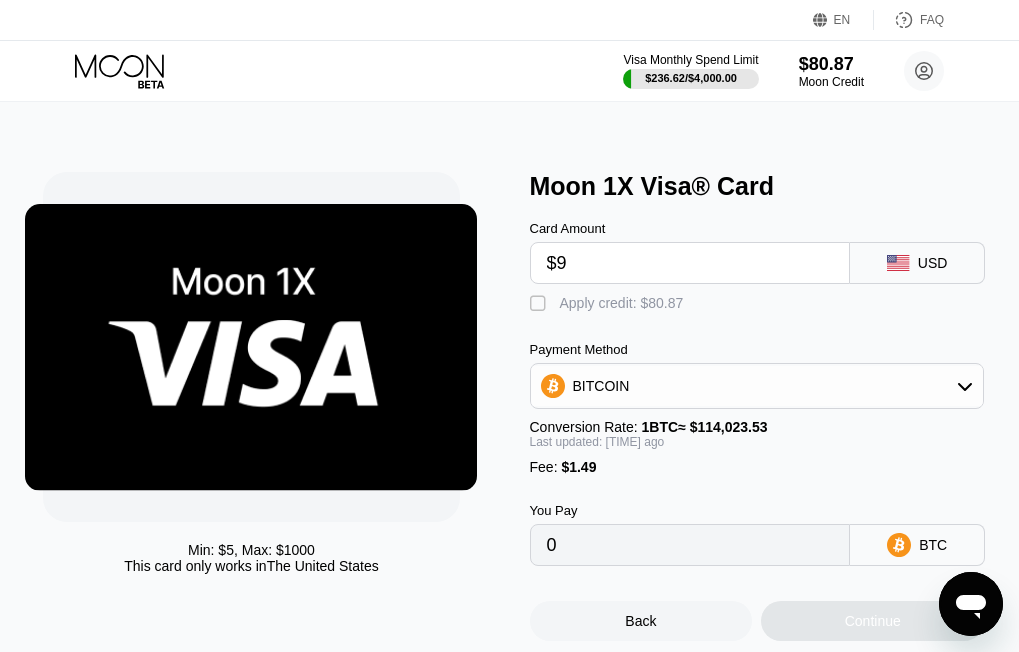 type on "$9" 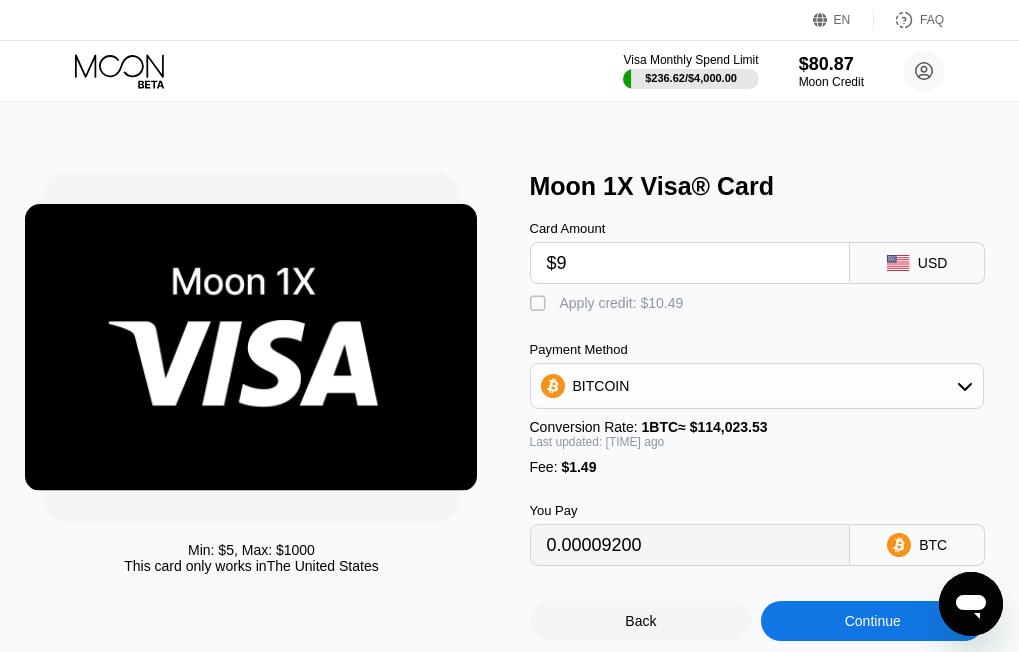 type on "0.00009200" 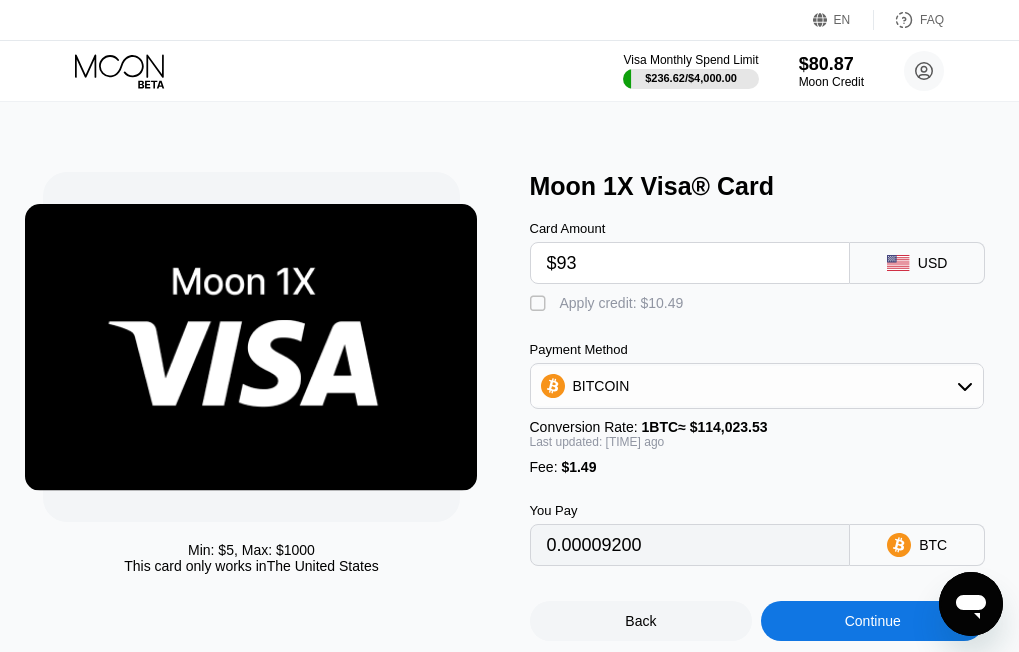 type on "$936" 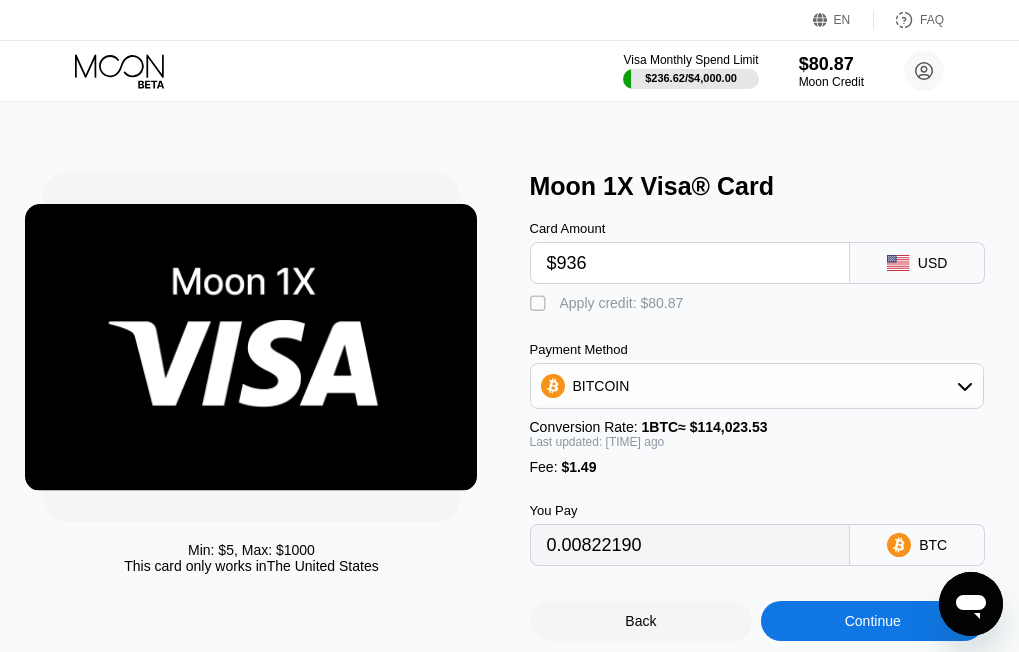 type on "0.00822854" 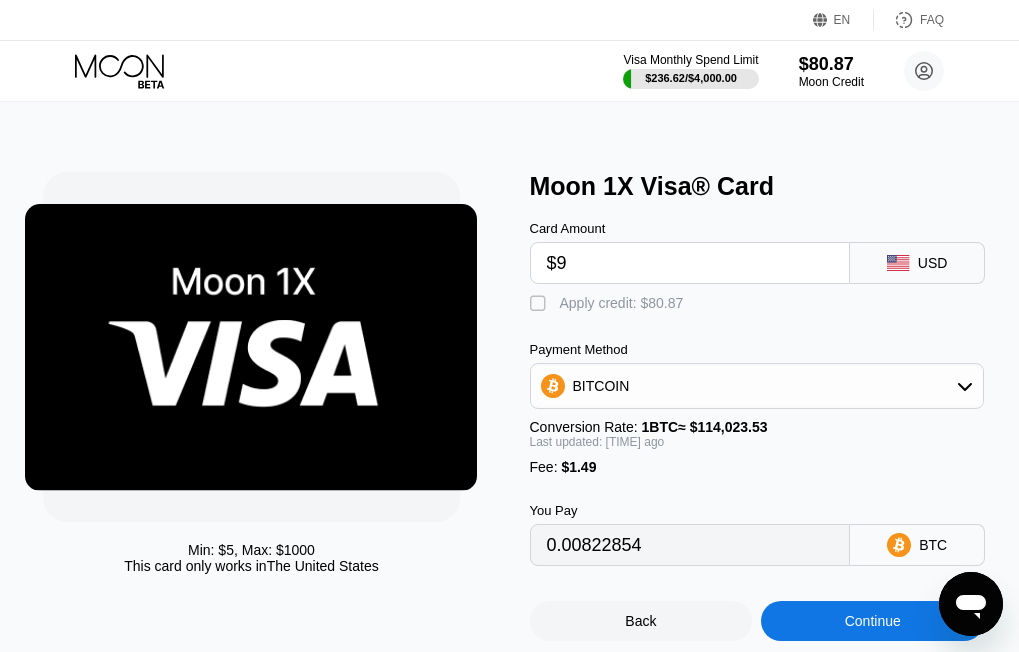 type on "$9." 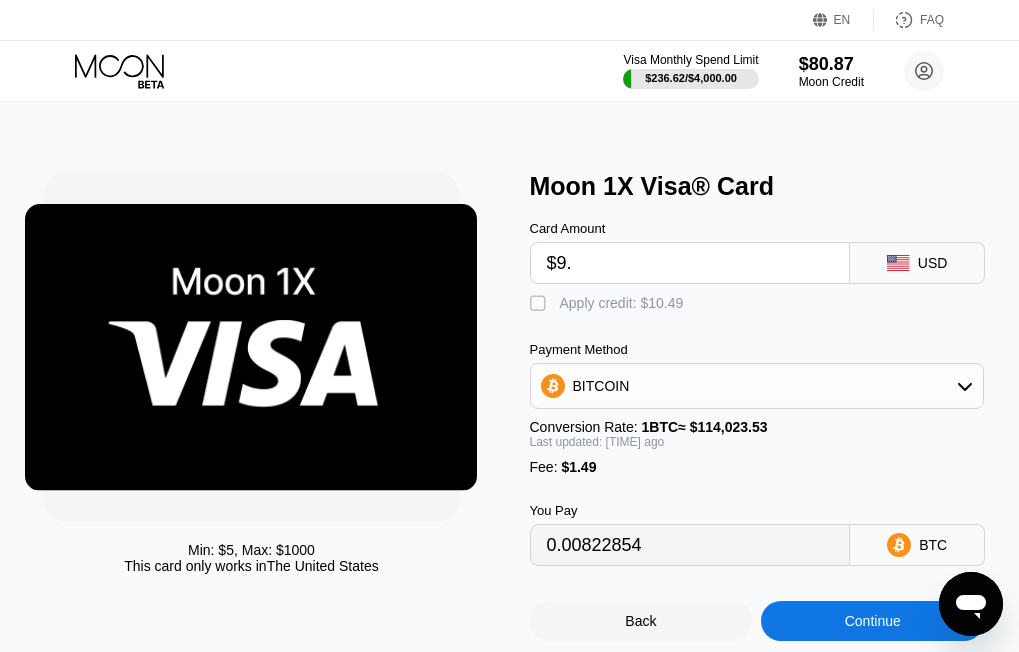 type on "0.00009208" 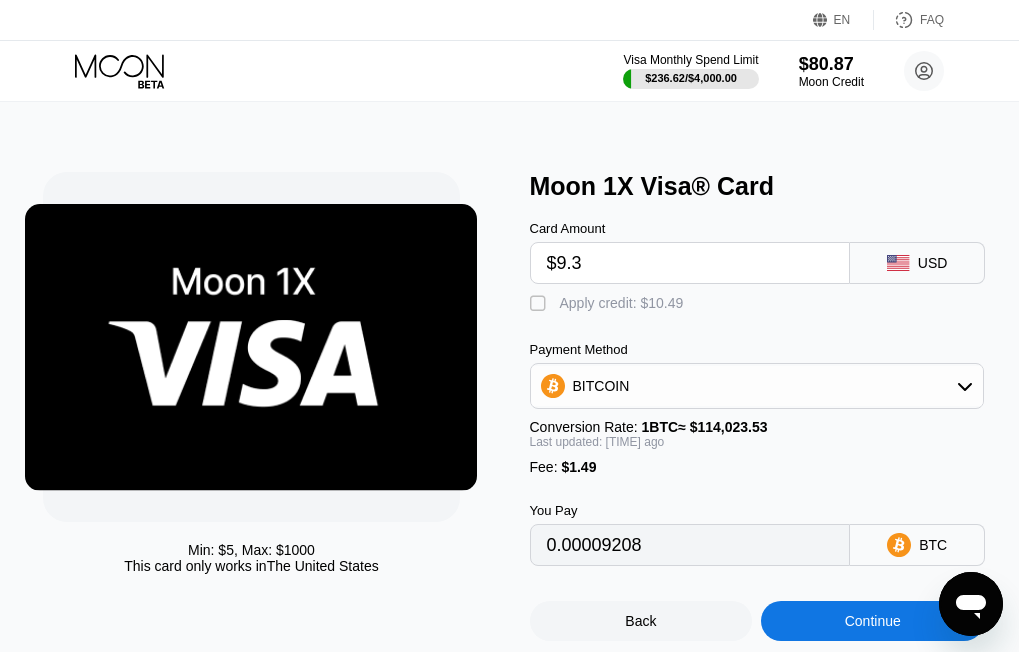 type on "$9.36" 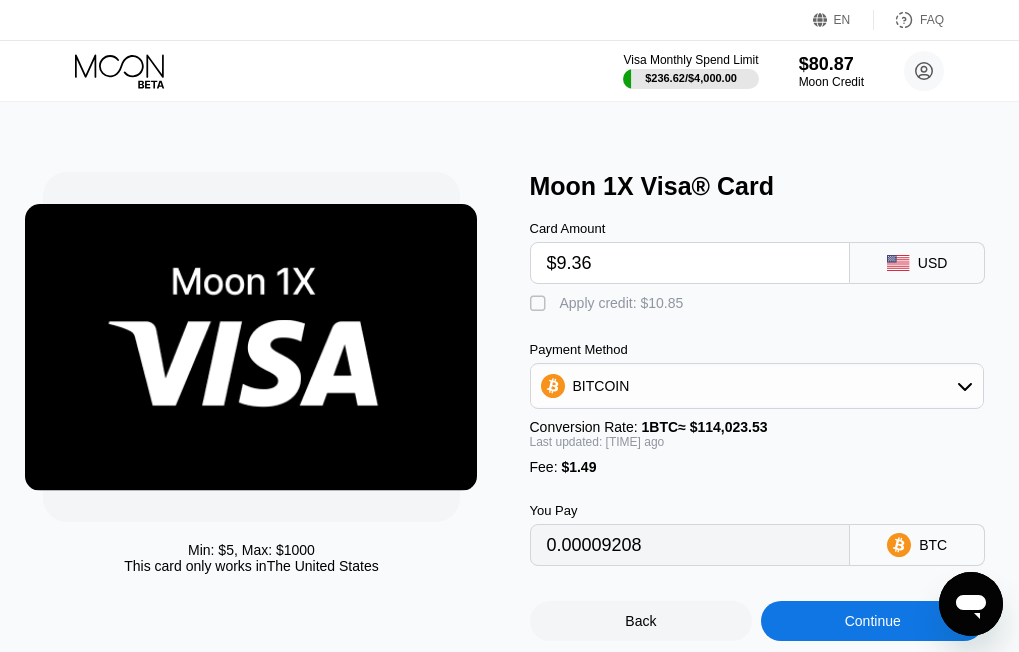 type on "0.00009524" 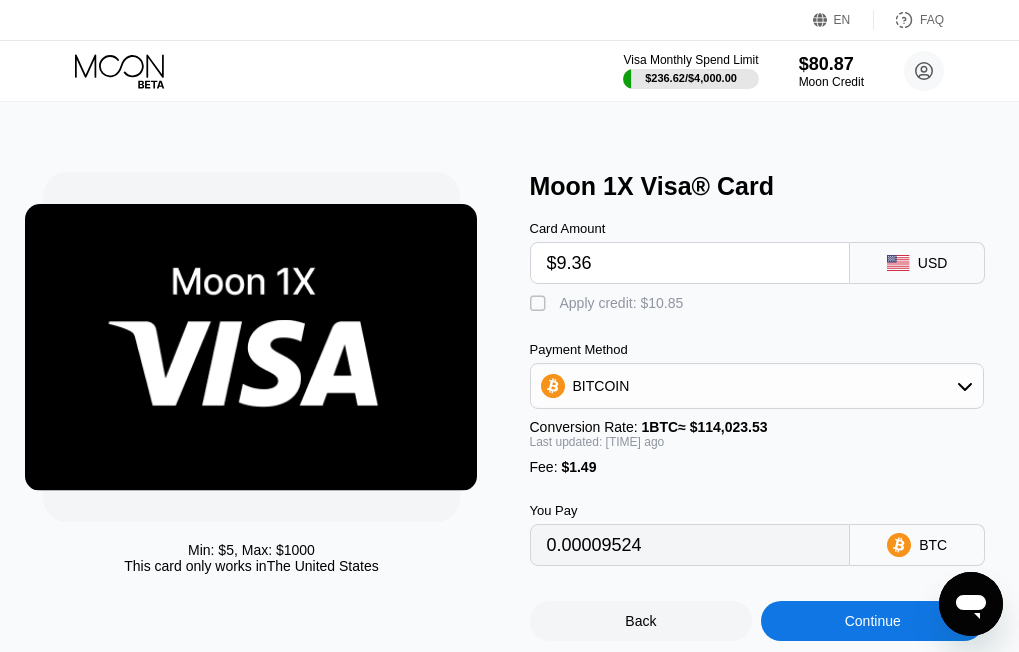 type on "$9.36" 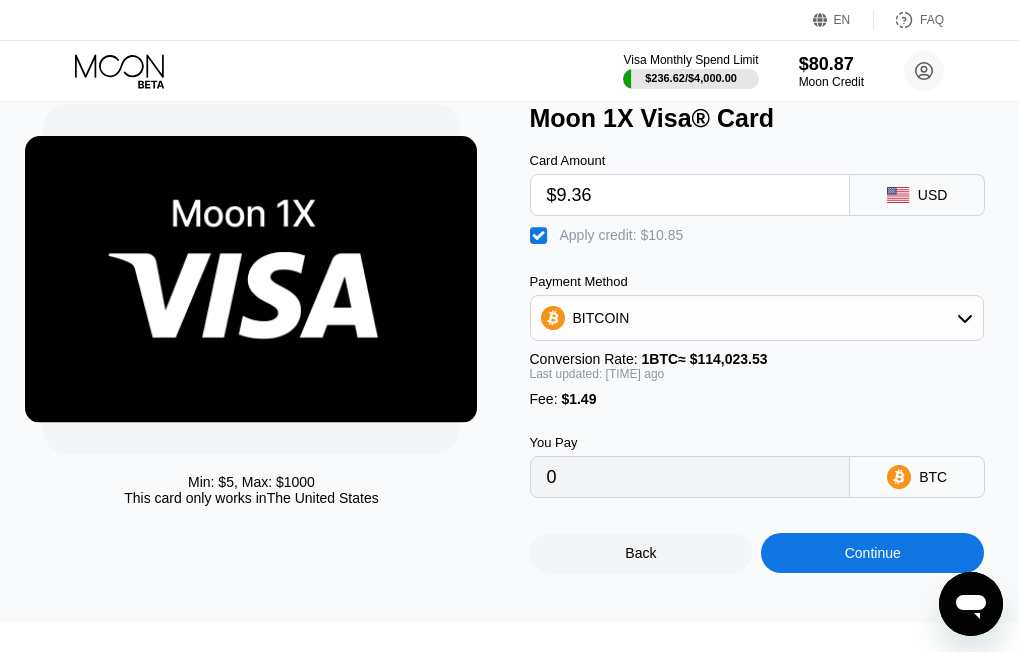 scroll, scrollTop: 100, scrollLeft: 0, axis: vertical 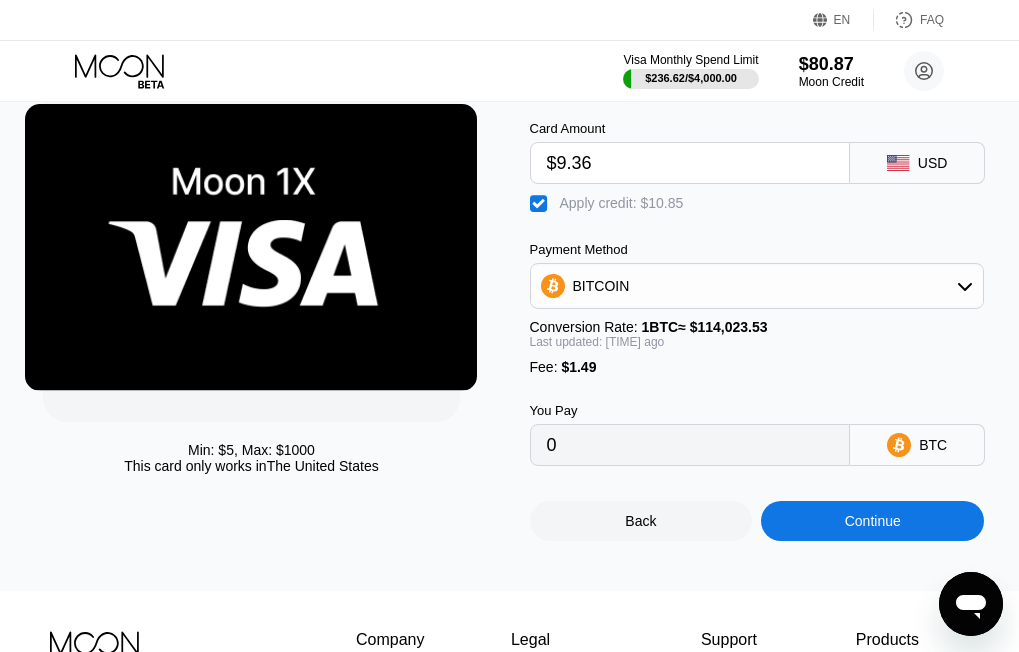 click on "Continue" at bounding box center [873, 521] 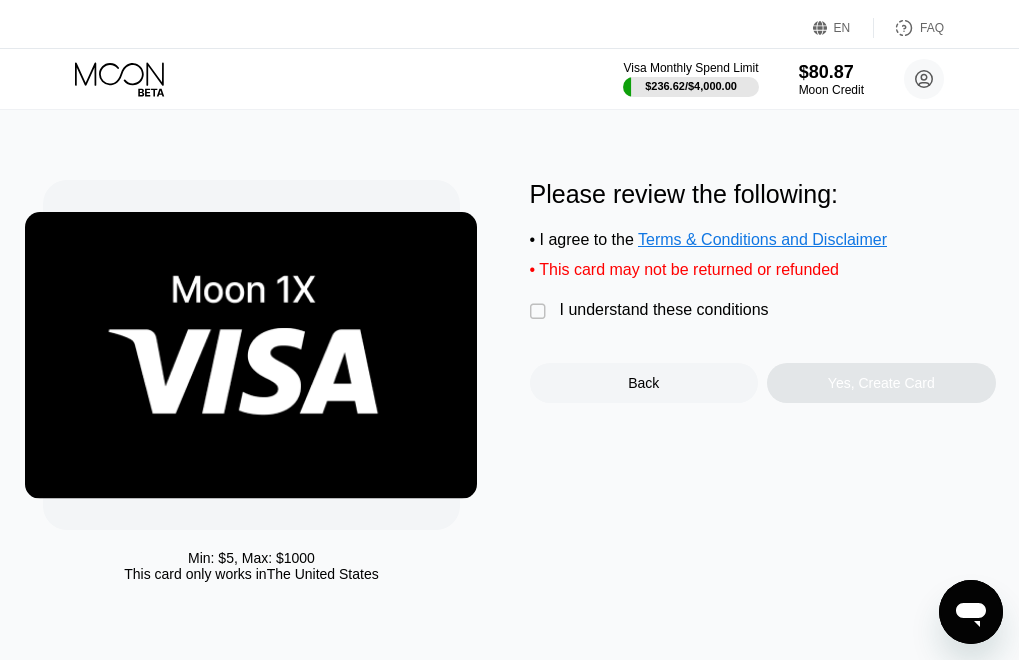 scroll, scrollTop: 0, scrollLeft: 0, axis: both 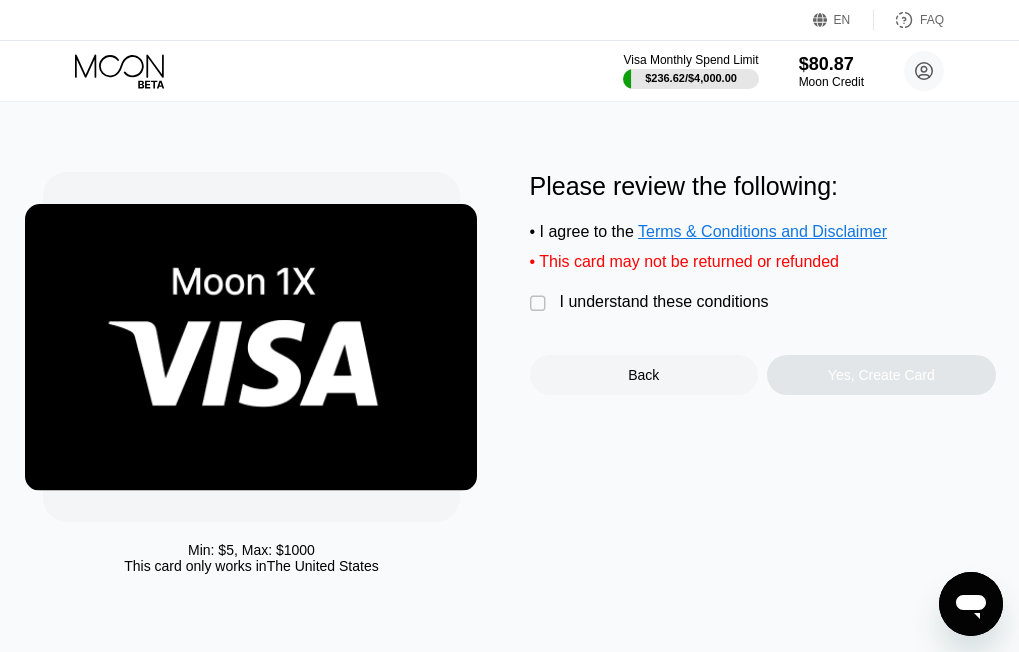 click on "I understand these conditions" at bounding box center (664, 302) 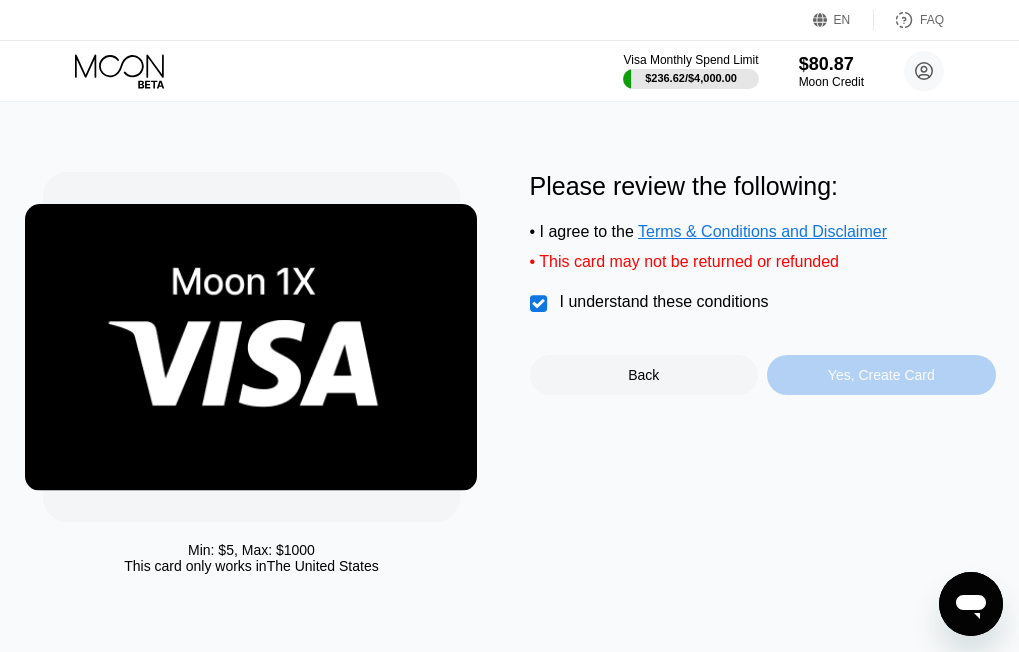 click on "Yes, Create Card" at bounding box center [881, 375] 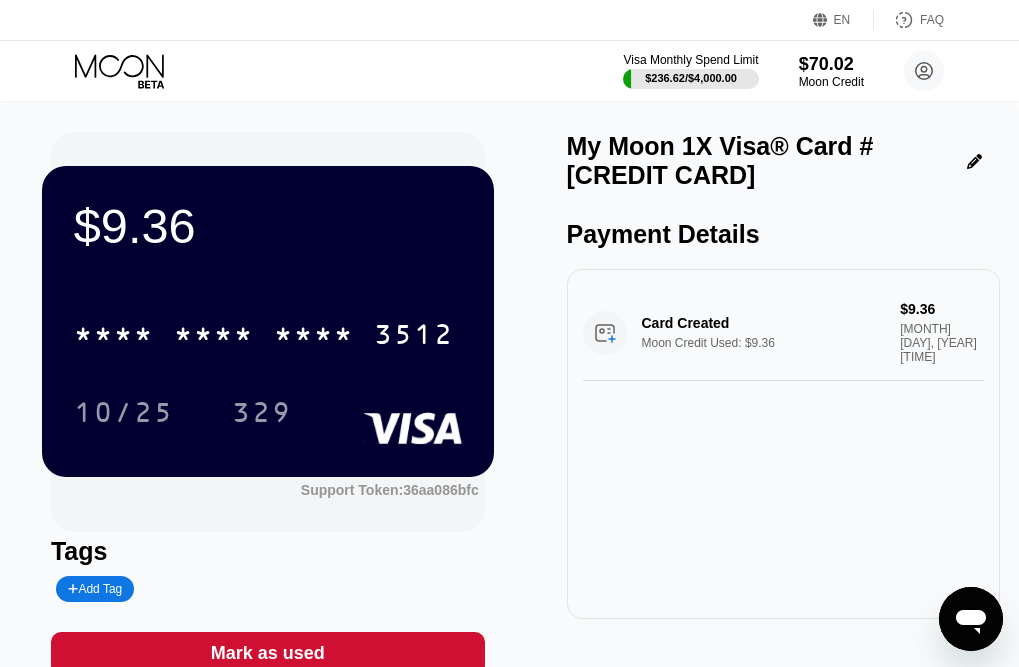 click on "* * * * * * * * * * * * 3512" at bounding box center (264, 334) 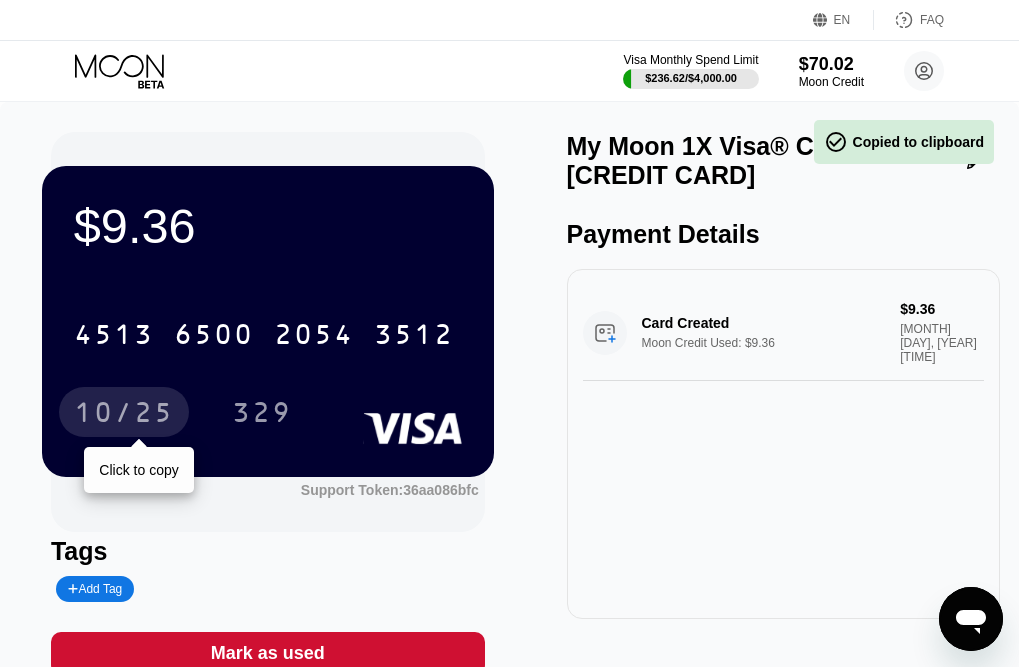 drag, startPoint x: 140, startPoint y: 406, endPoint x: 914, endPoint y: 414, distance: 774.0413 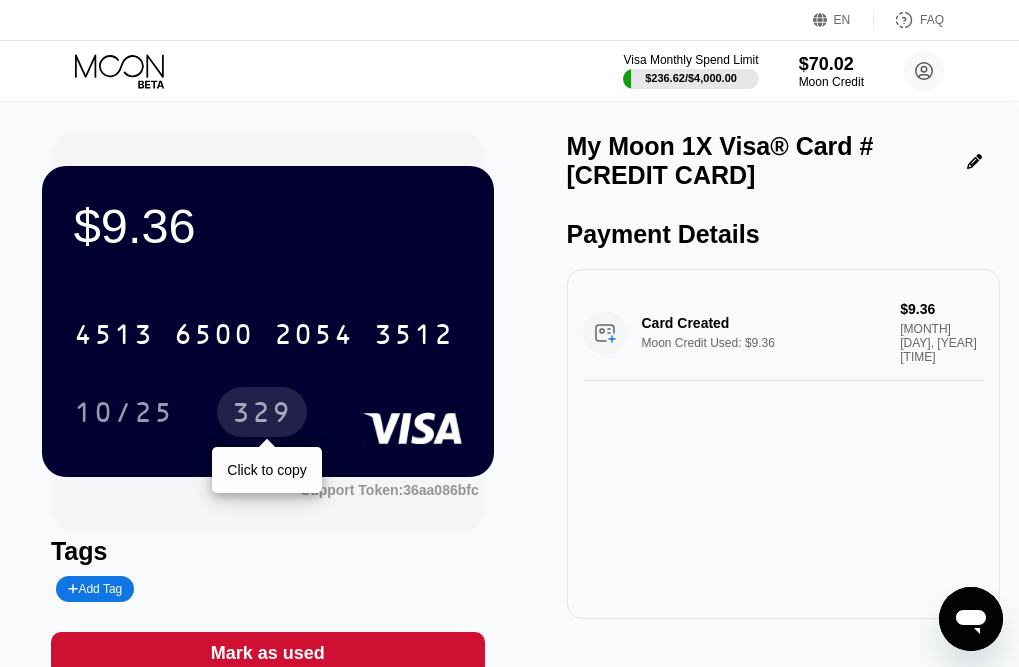 drag, startPoint x: 283, startPoint y: 402, endPoint x: 527, endPoint y: 402, distance: 244 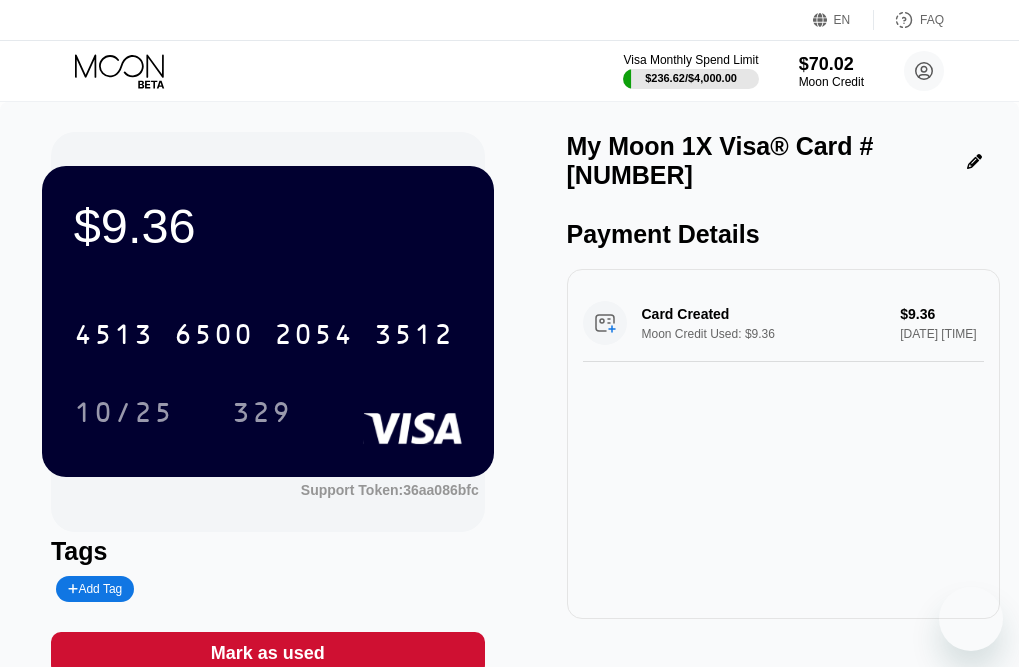 scroll, scrollTop: 0, scrollLeft: 0, axis: both 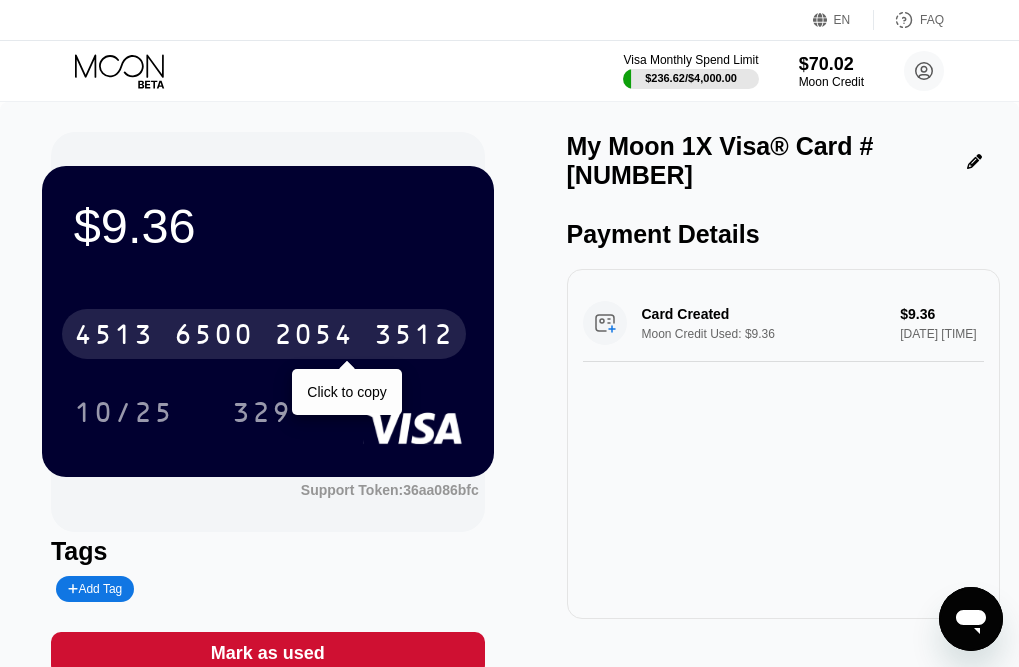 drag, startPoint x: 297, startPoint y: 342, endPoint x: 942, endPoint y: 360, distance: 645.2511 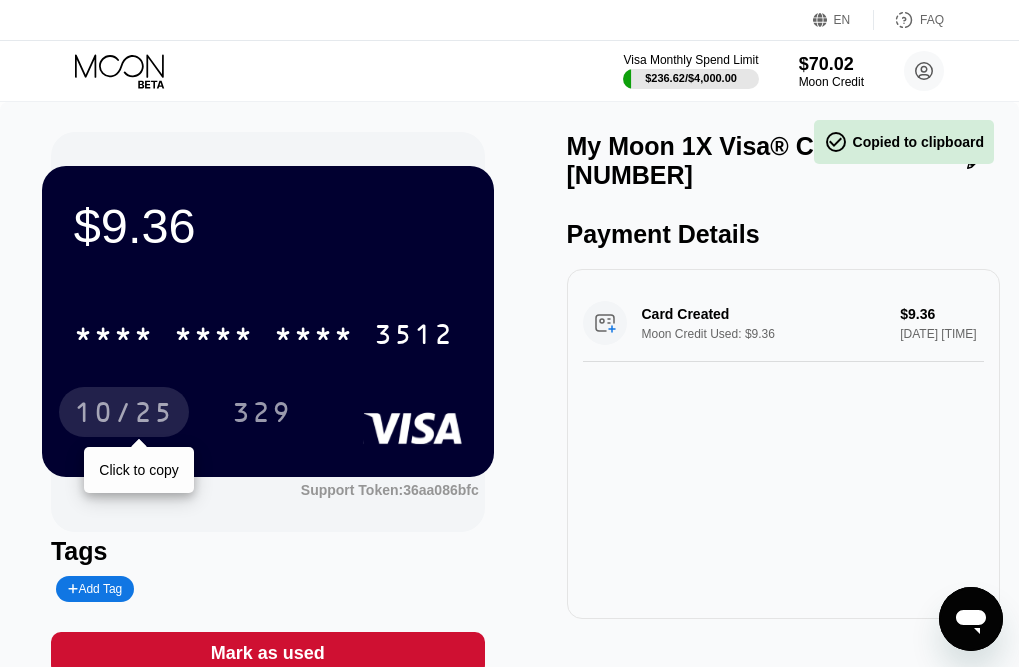 click on "10/25" at bounding box center (124, 415) 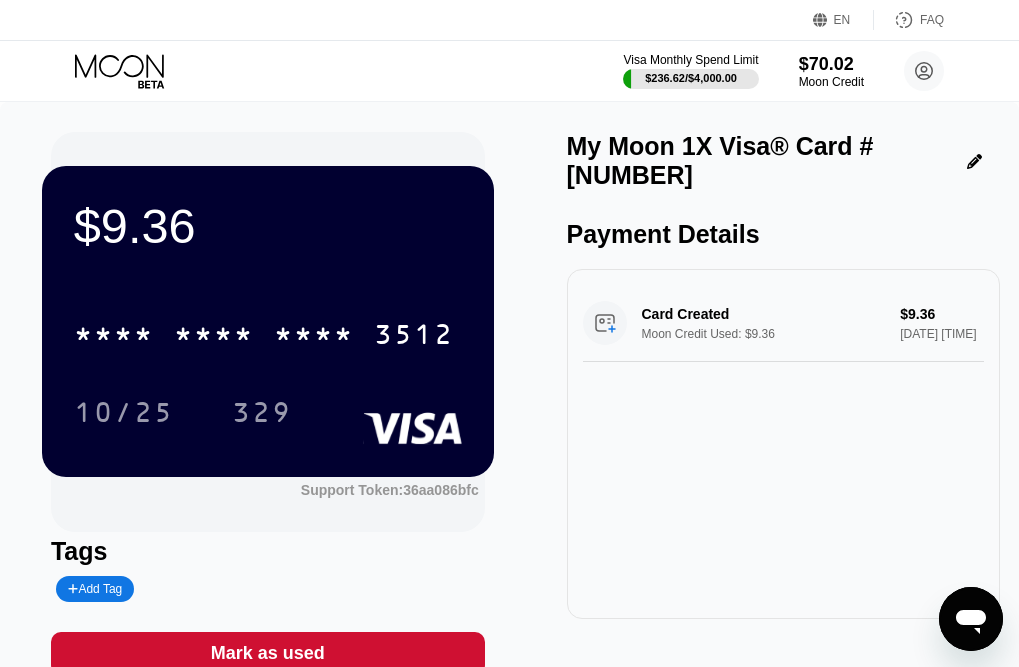 click on "329" at bounding box center (262, 415) 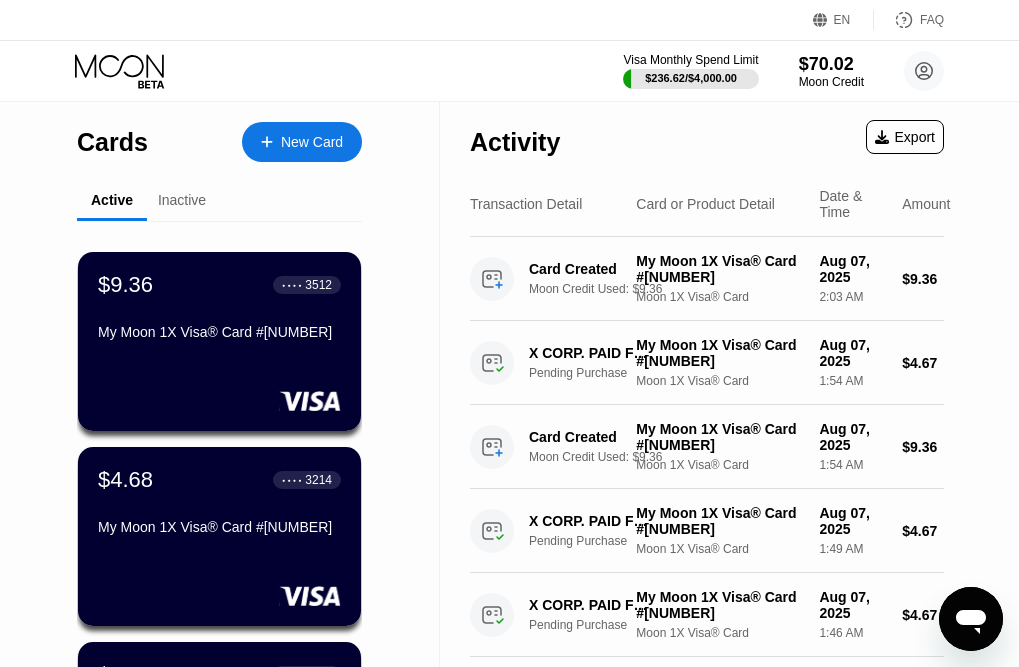 click on "New Card" at bounding box center (312, 142) 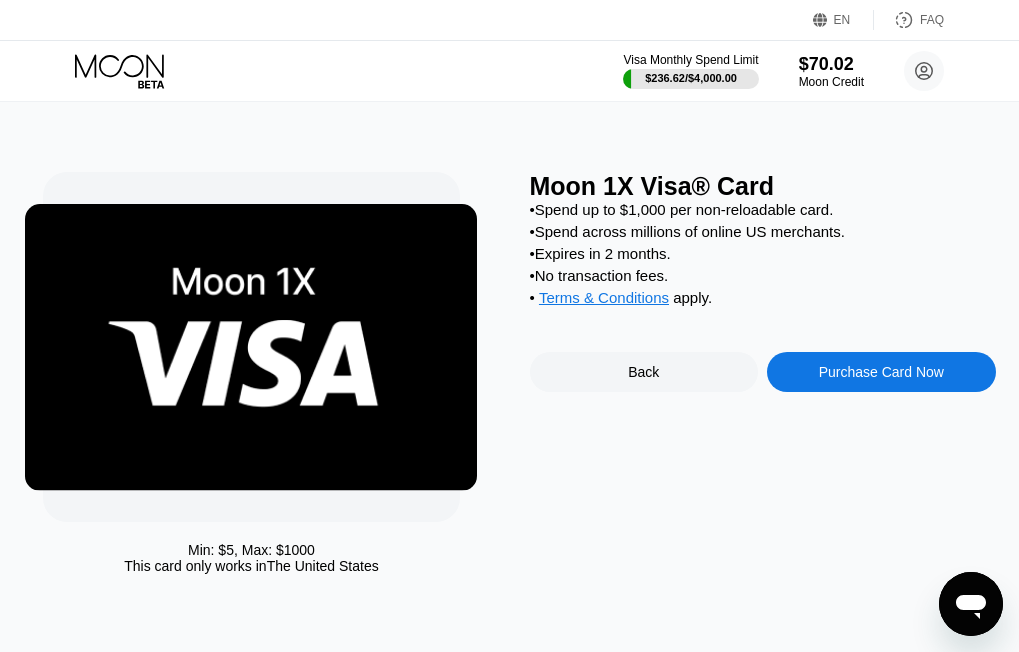 click on "Purchase Card Now" at bounding box center (881, 372) 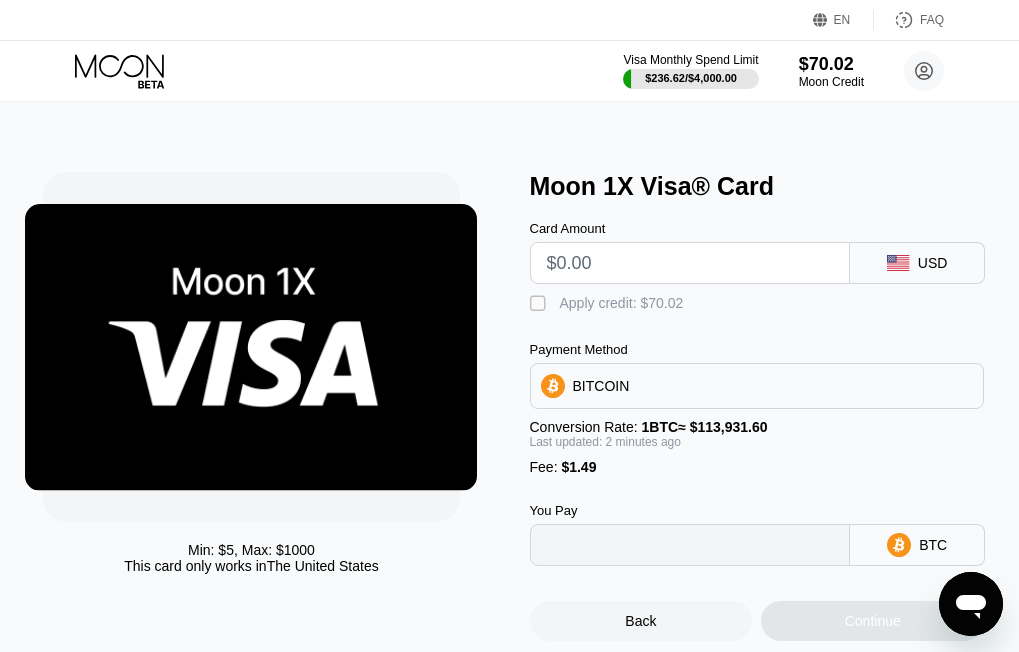 type on "0" 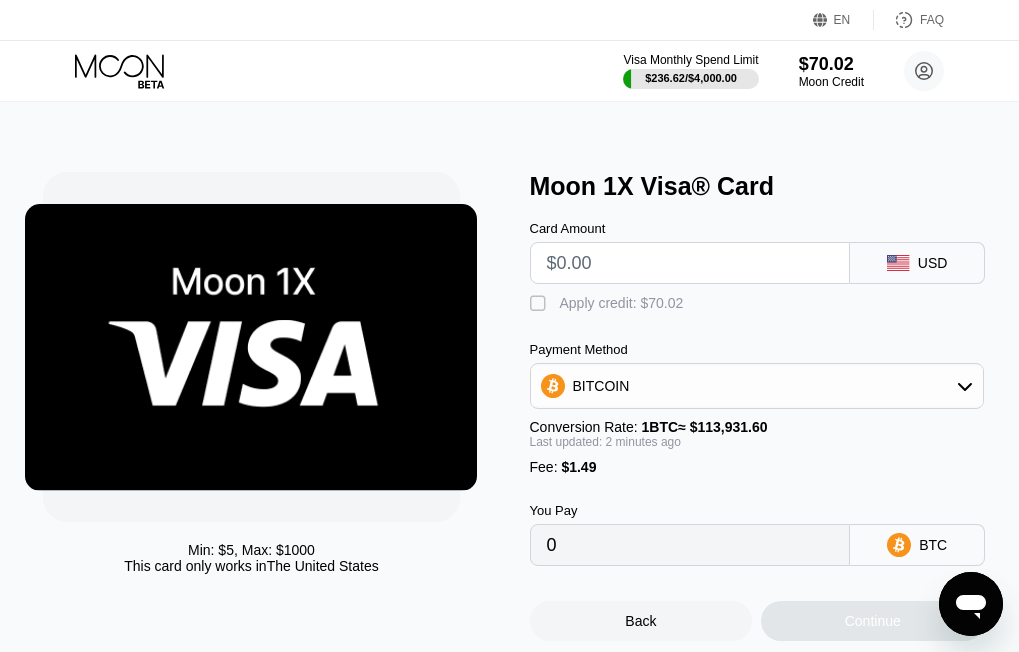 click at bounding box center (690, 263) 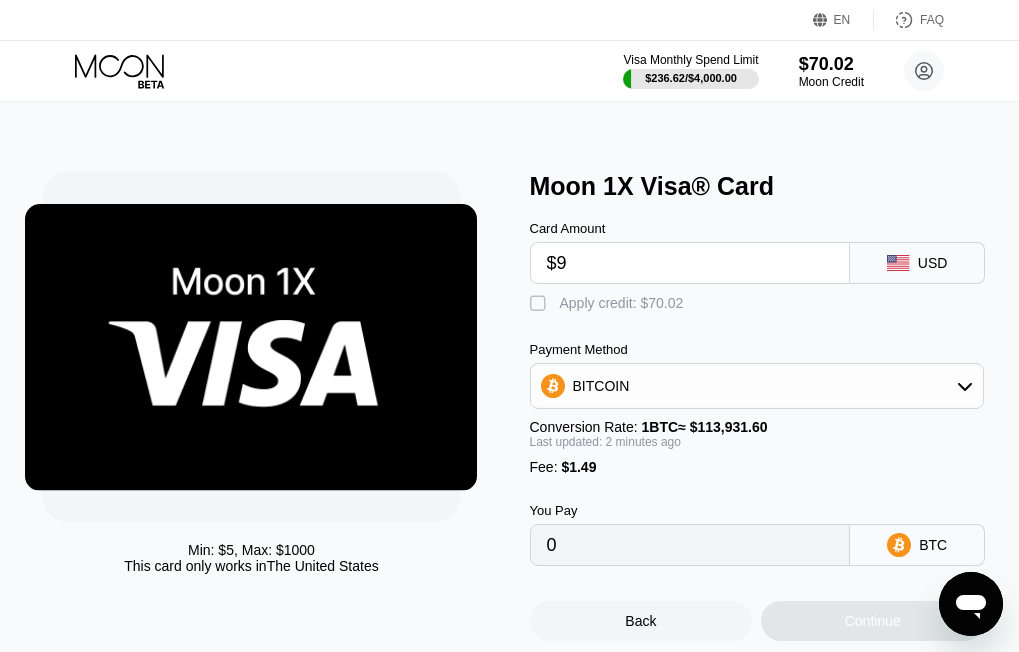 type on "$9." 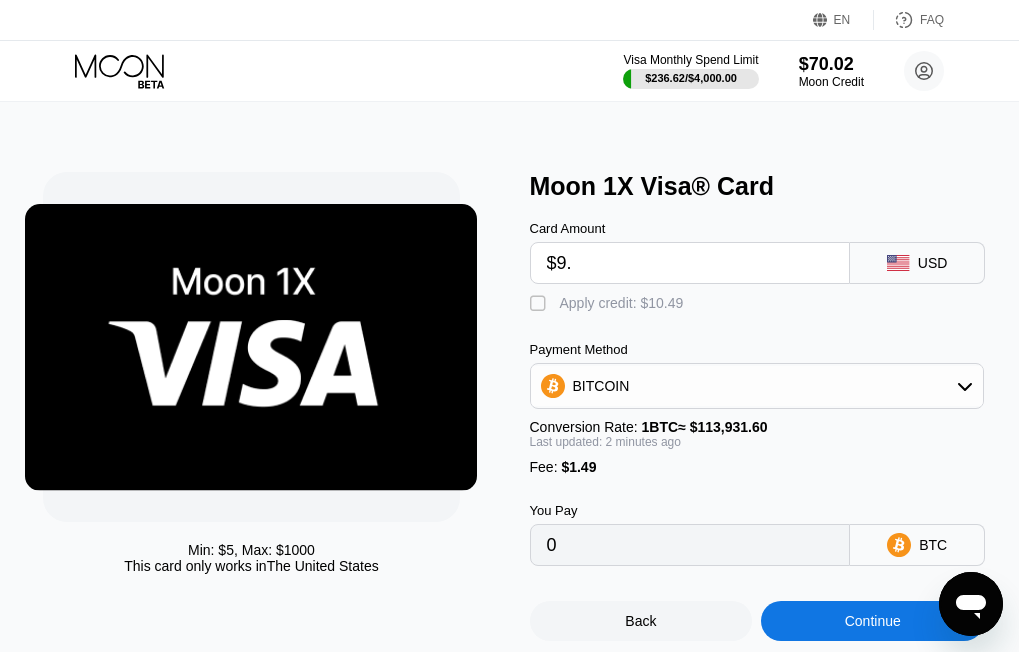 type on "0.00009208" 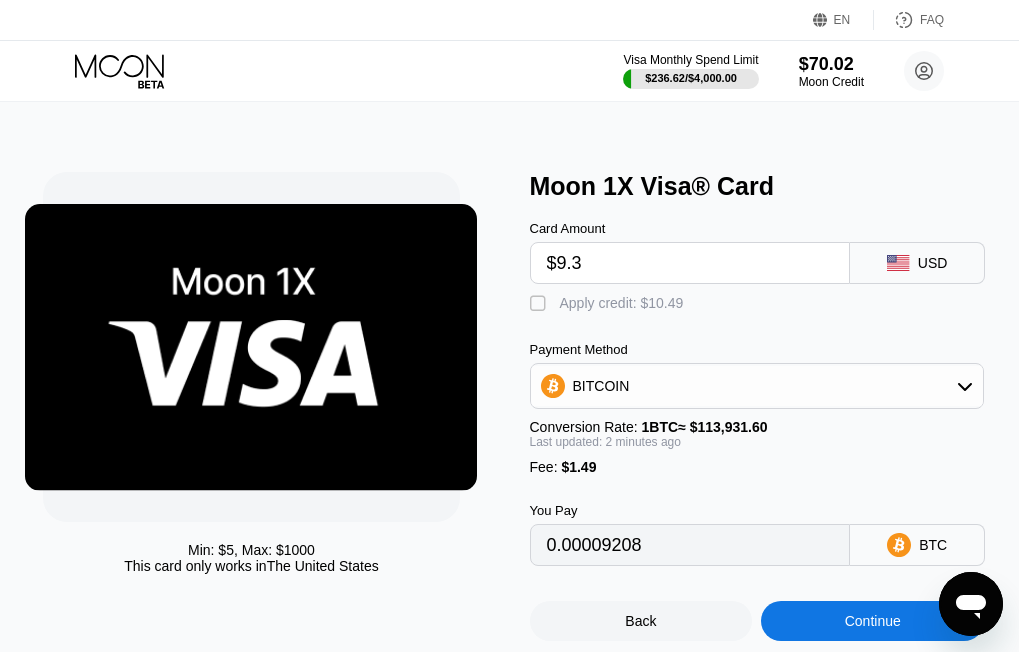 type on "$9.36" 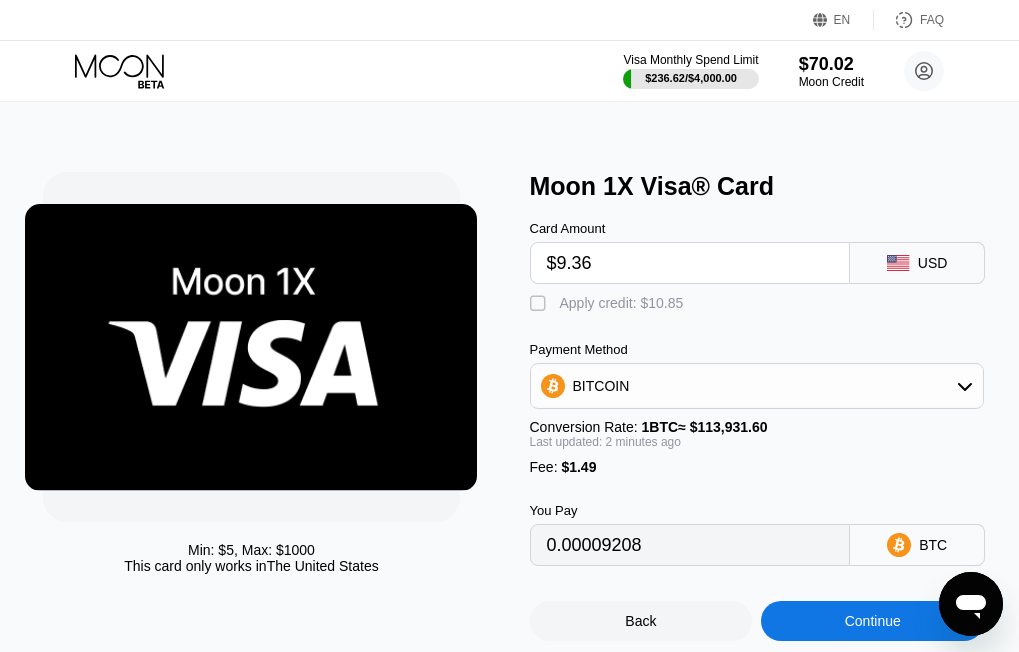type on "0.00009524" 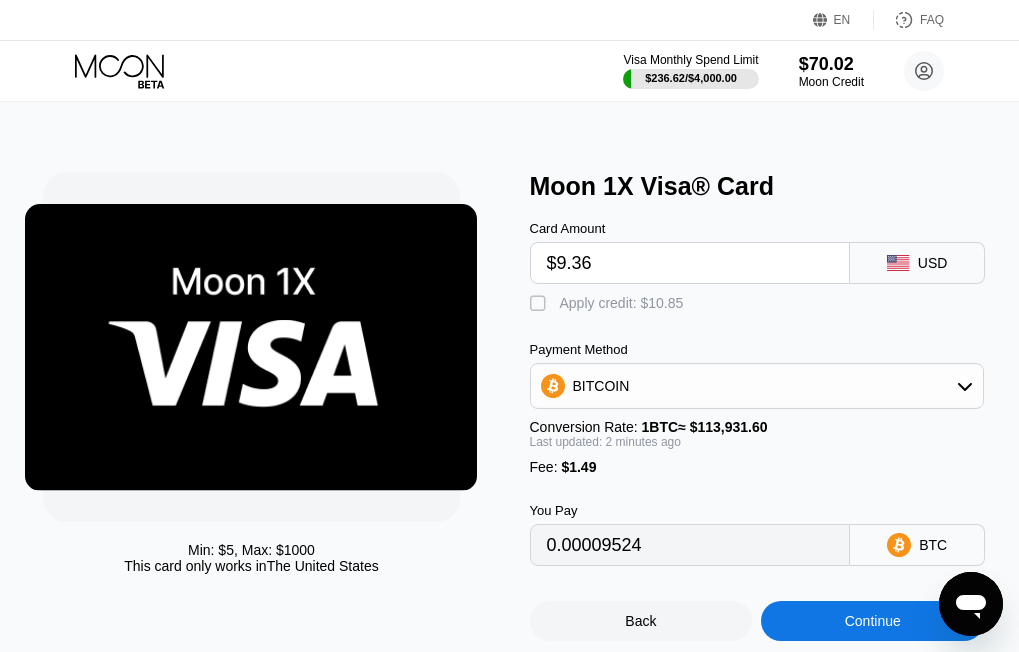 type on "$9.36" 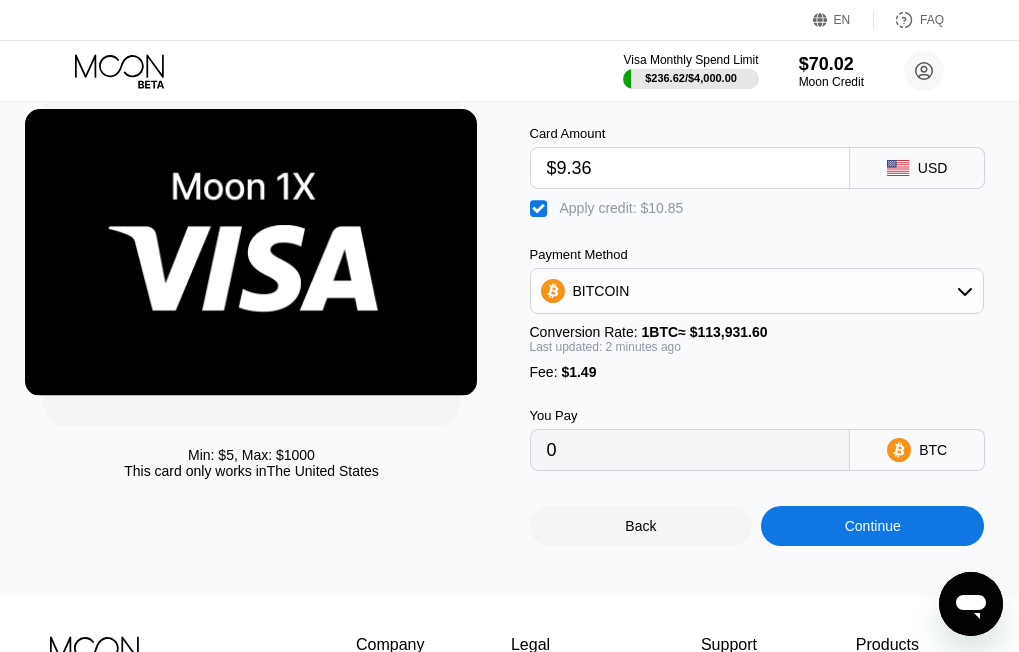 scroll, scrollTop: 200, scrollLeft: 0, axis: vertical 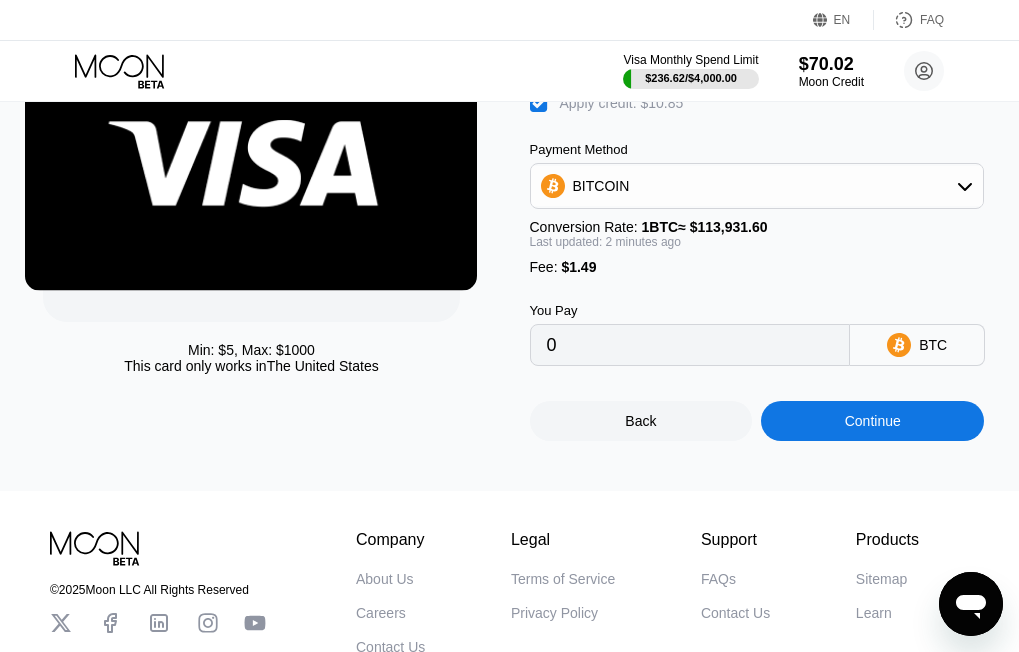 click on "Continue" at bounding box center [873, 421] 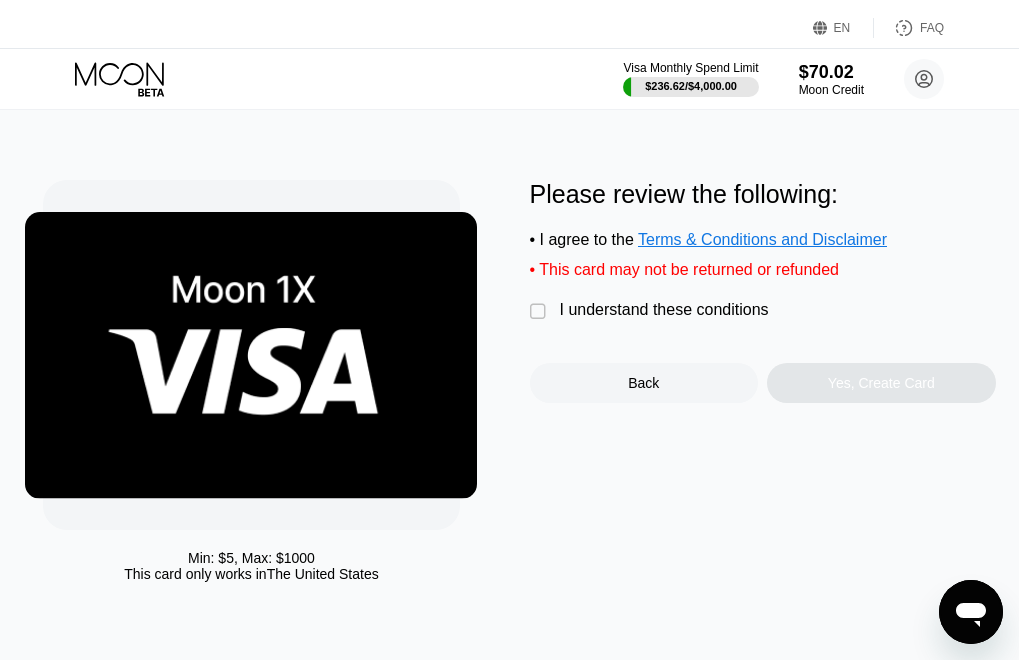 scroll, scrollTop: 0, scrollLeft: 0, axis: both 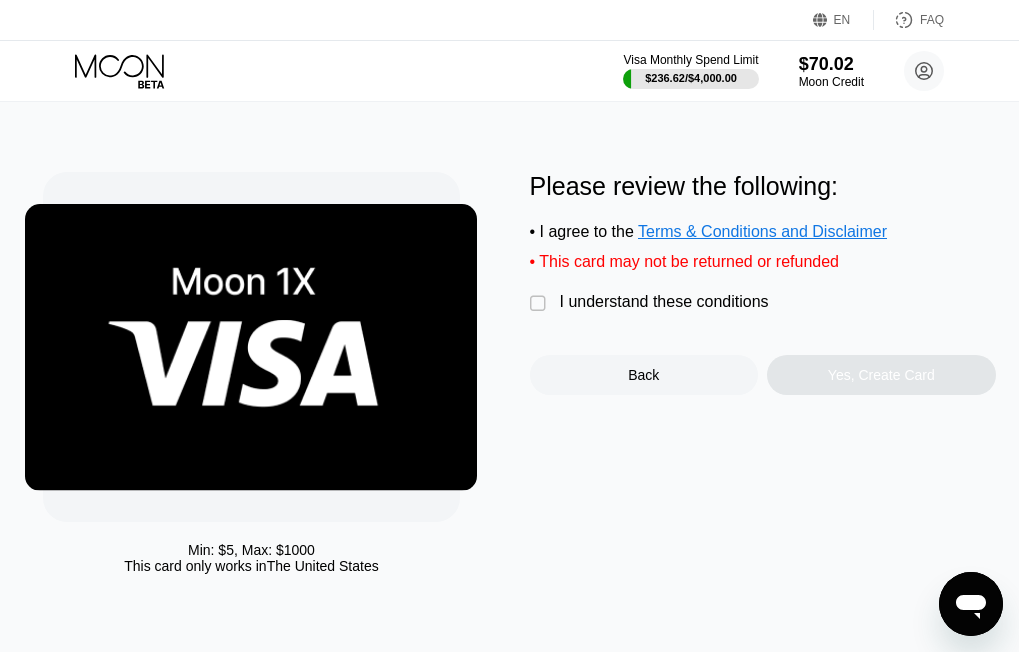 click on " I understand these conditions" at bounding box center [654, 303] 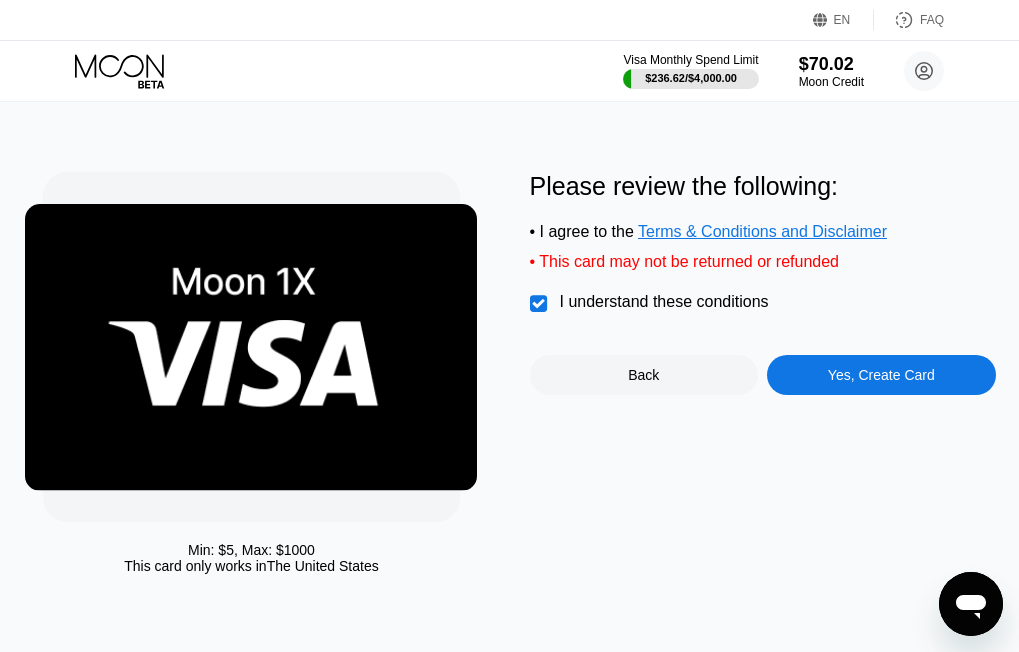 click on "Yes, Create Card" at bounding box center [881, 375] 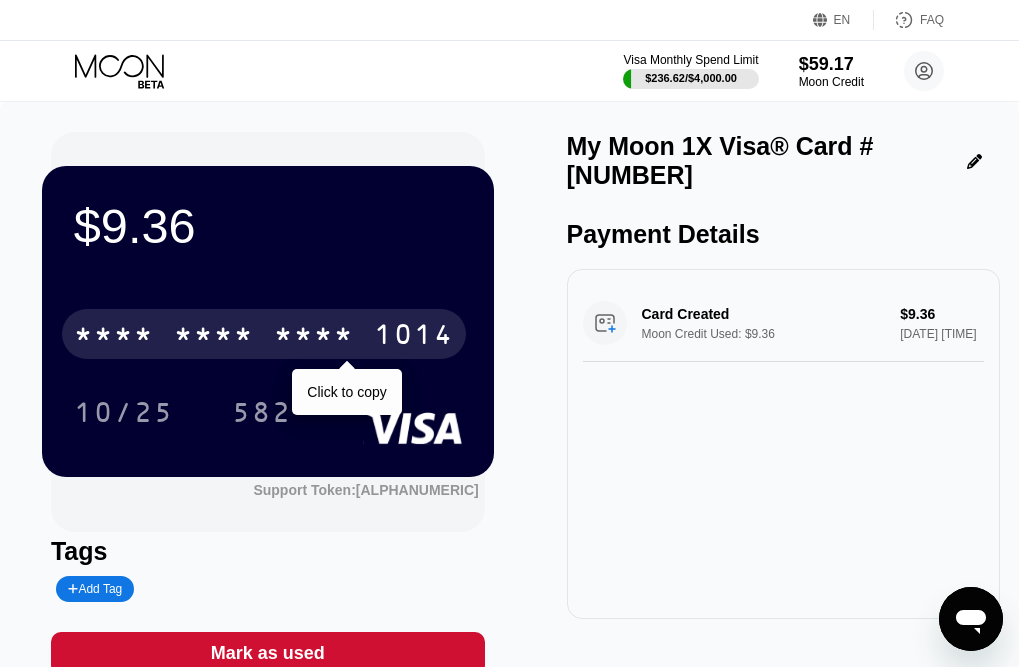 click on "* * * * * * * * * * * * 1014" at bounding box center (264, 334) 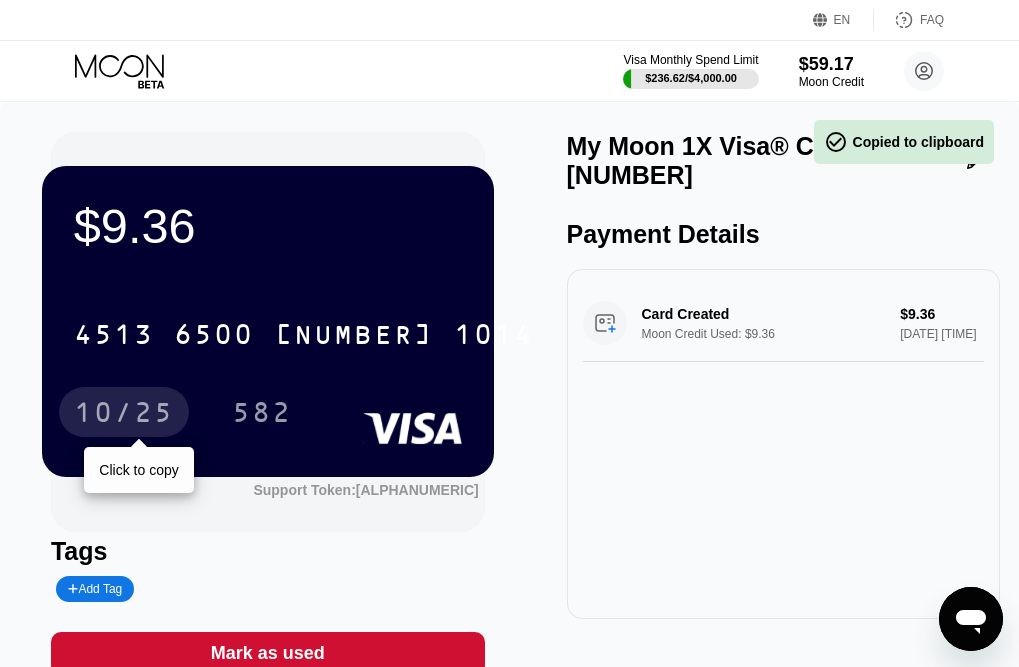drag, startPoint x: 103, startPoint y: 421, endPoint x: 145, endPoint y: 421, distance: 42 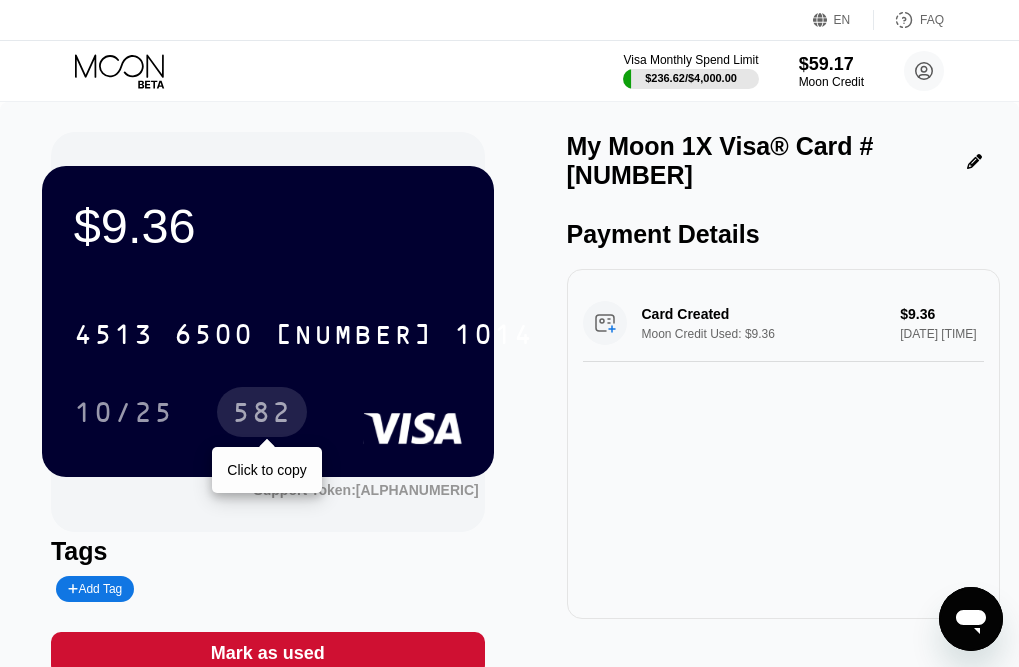 click on "582" at bounding box center (262, 415) 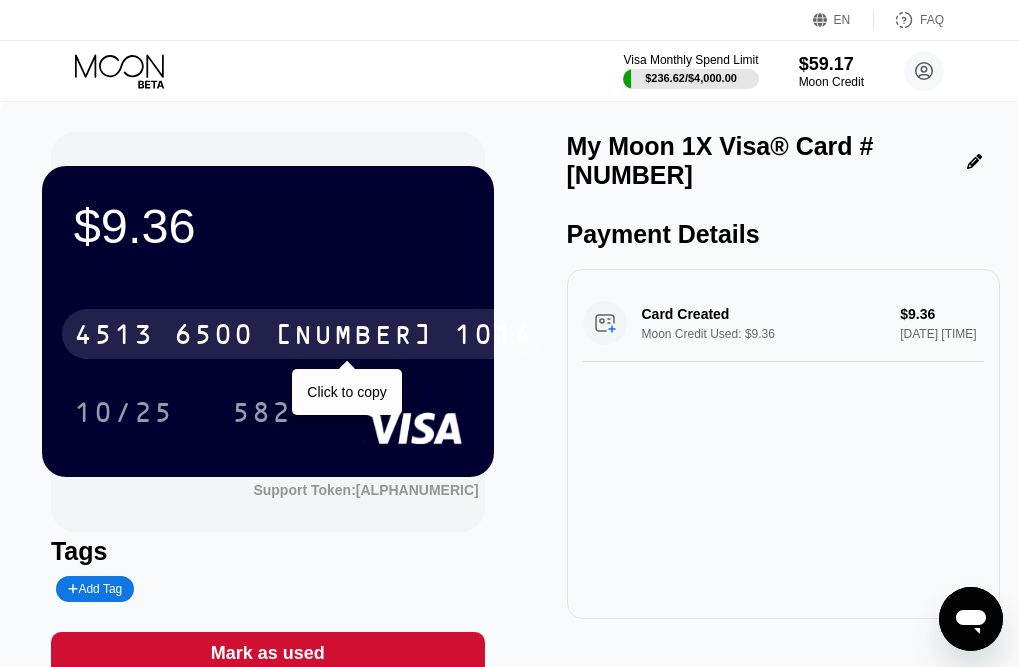 click on "2564" at bounding box center (354, 337) 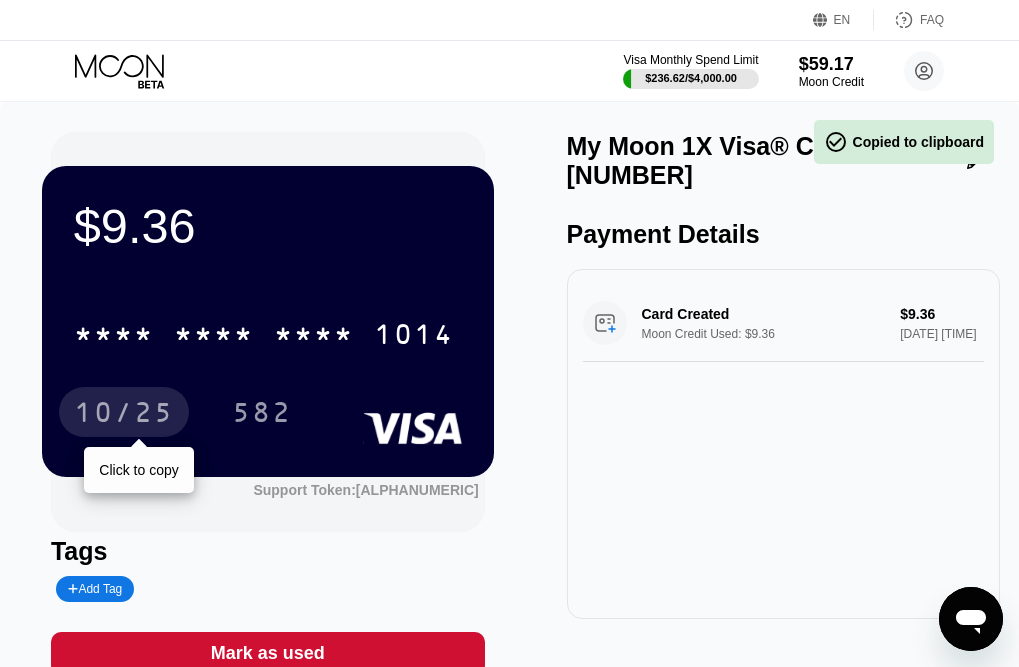 drag, startPoint x: 147, startPoint y: 413, endPoint x: 387, endPoint y: 412, distance: 240.00209 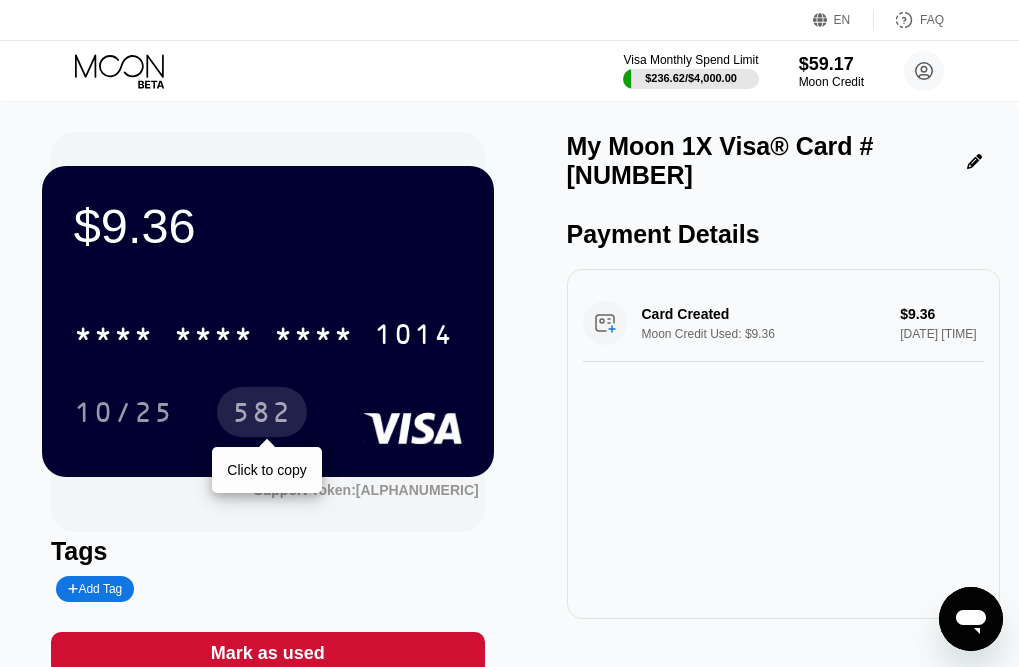 drag, startPoint x: 241, startPoint y: 405, endPoint x: 642, endPoint y: 406, distance: 401.00125 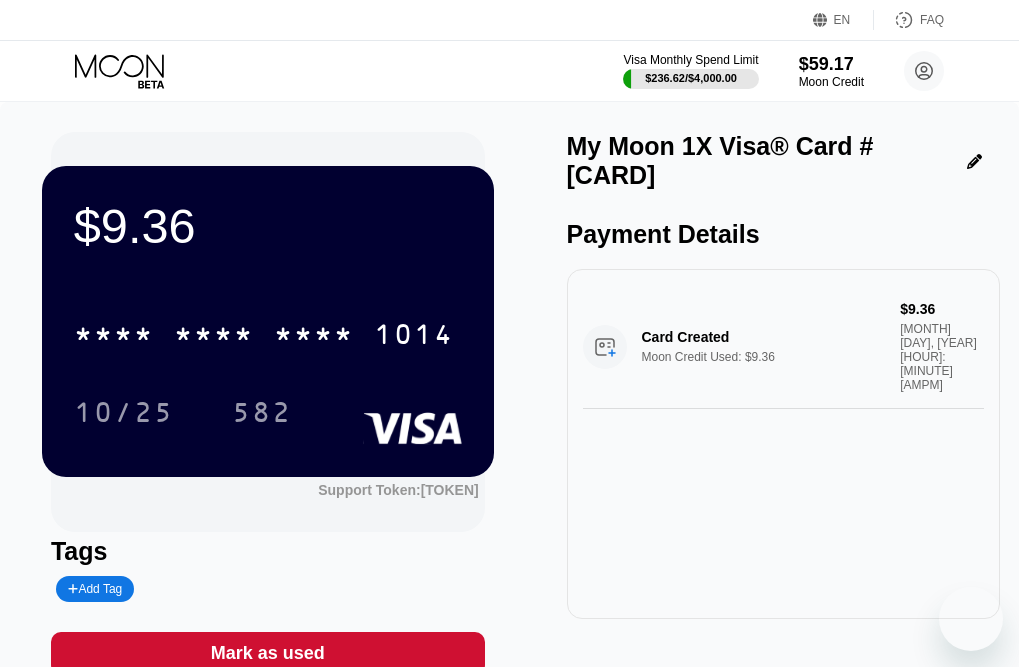 scroll, scrollTop: 0, scrollLeft: 0, axis: both 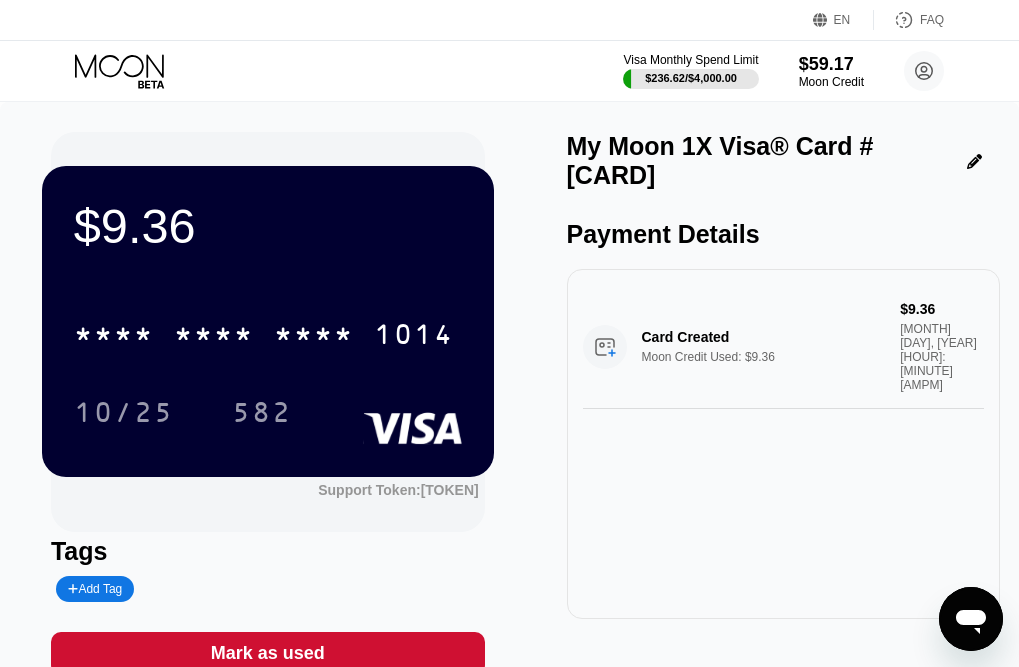 click 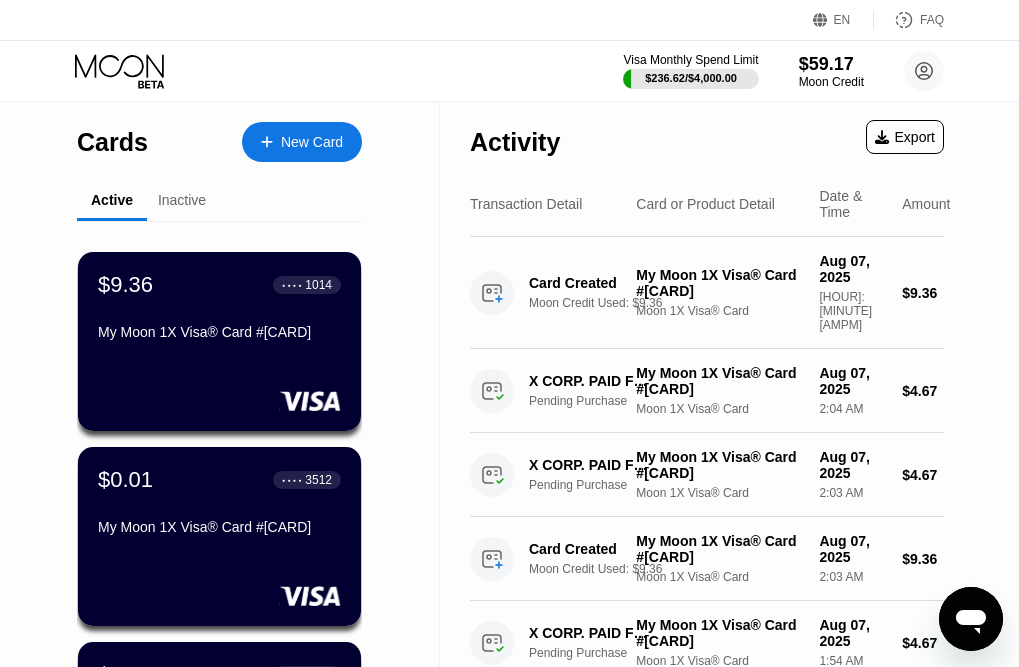 click on "New Card" at bounding box center (312, 142) 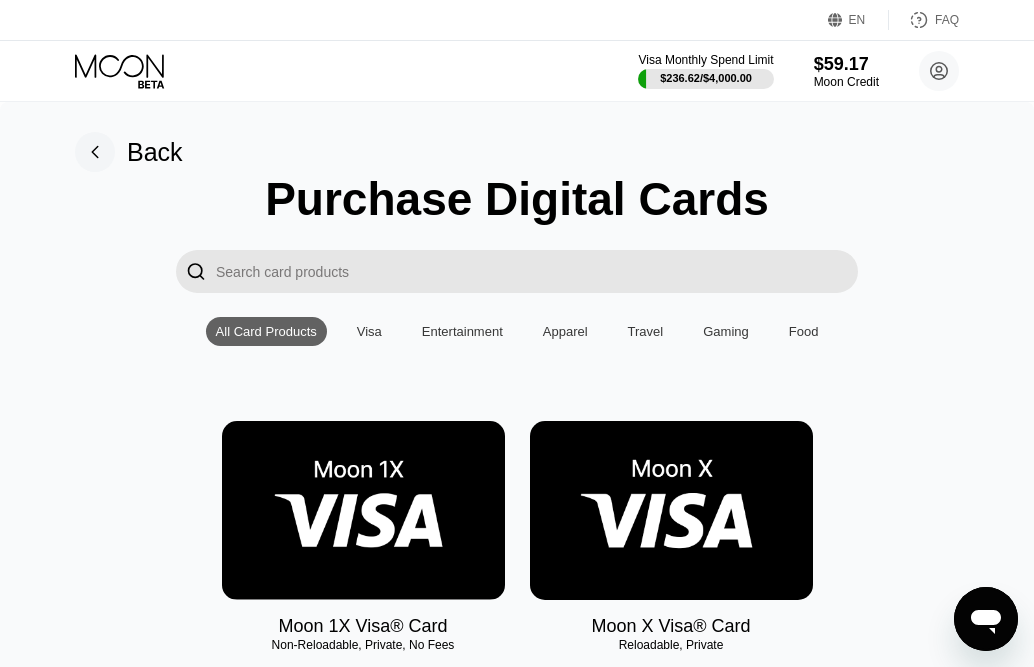 click at bounding box center (363, 510) 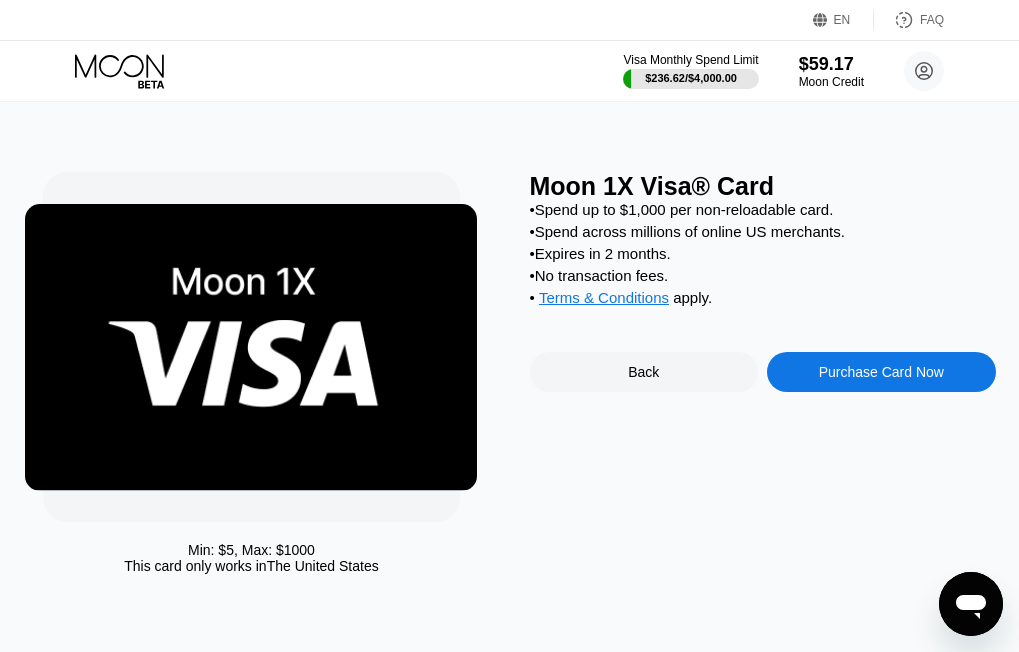 click on "Purchase Card Now" at bounding box center (881, 372) 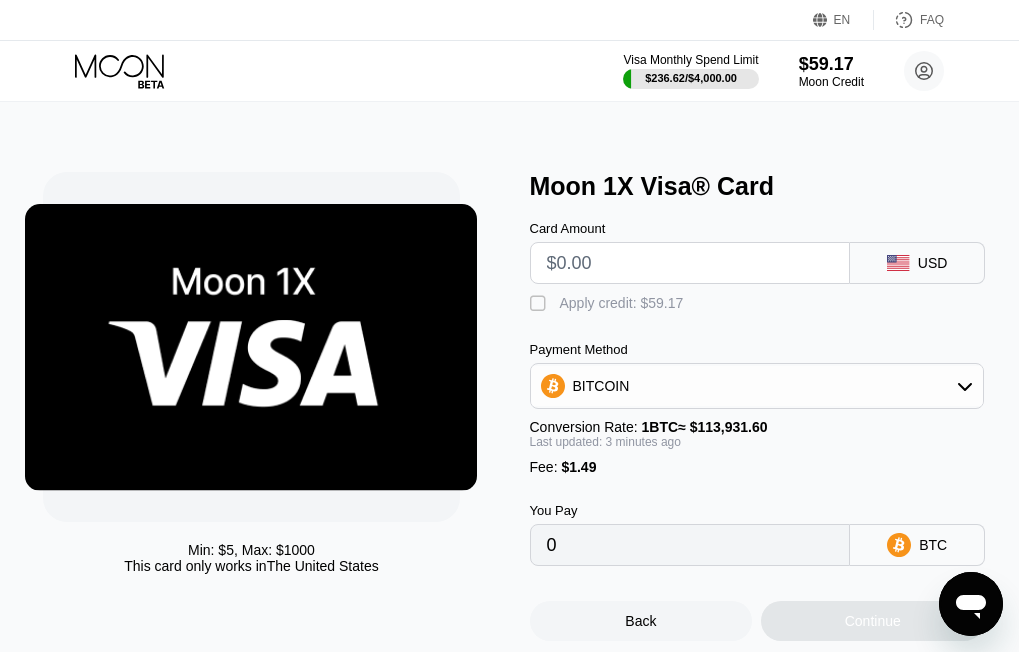 click at bounding box center (690, 263) 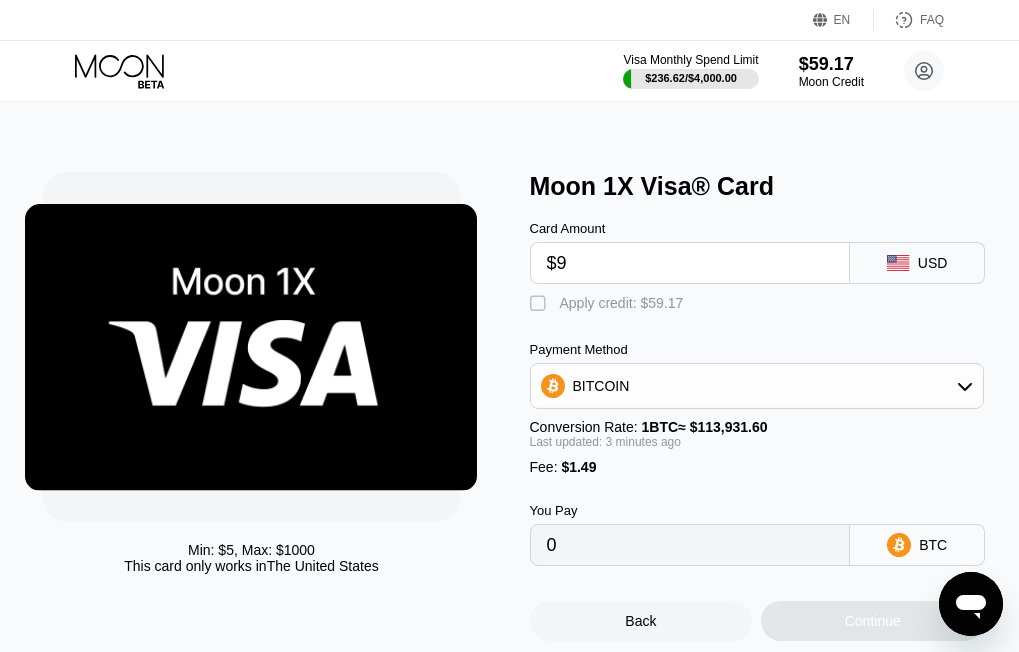type on "$9." 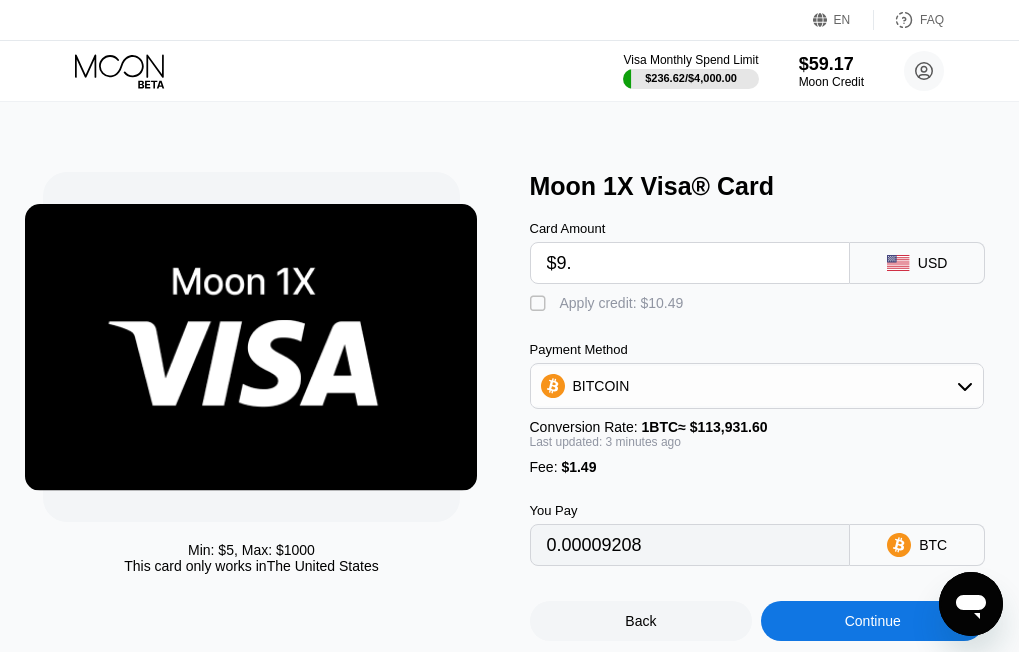type on "0.00009208" 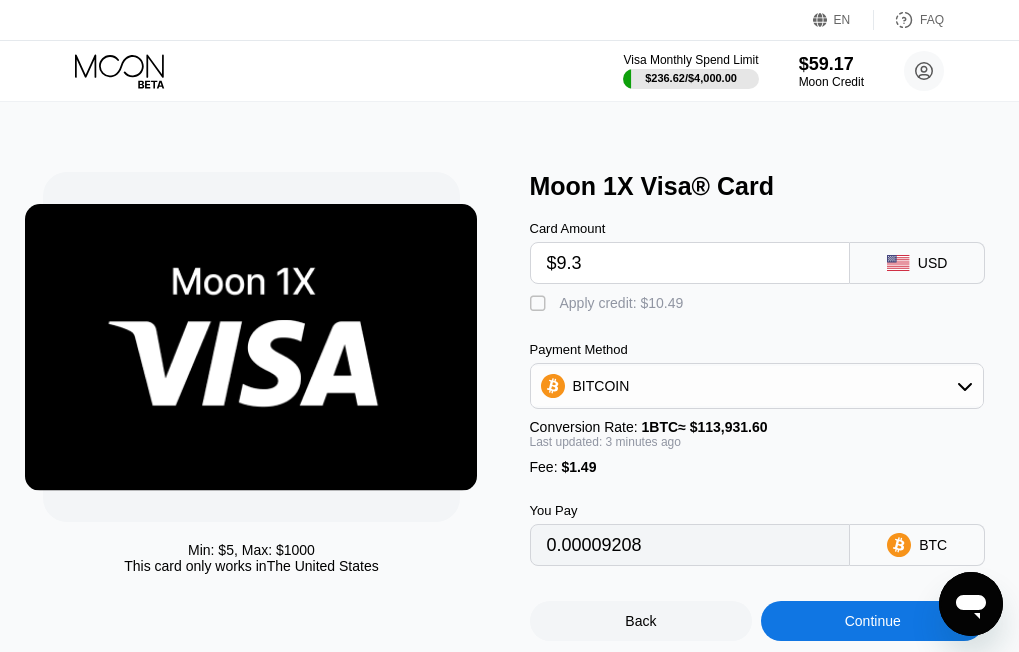 type on "$9.36" 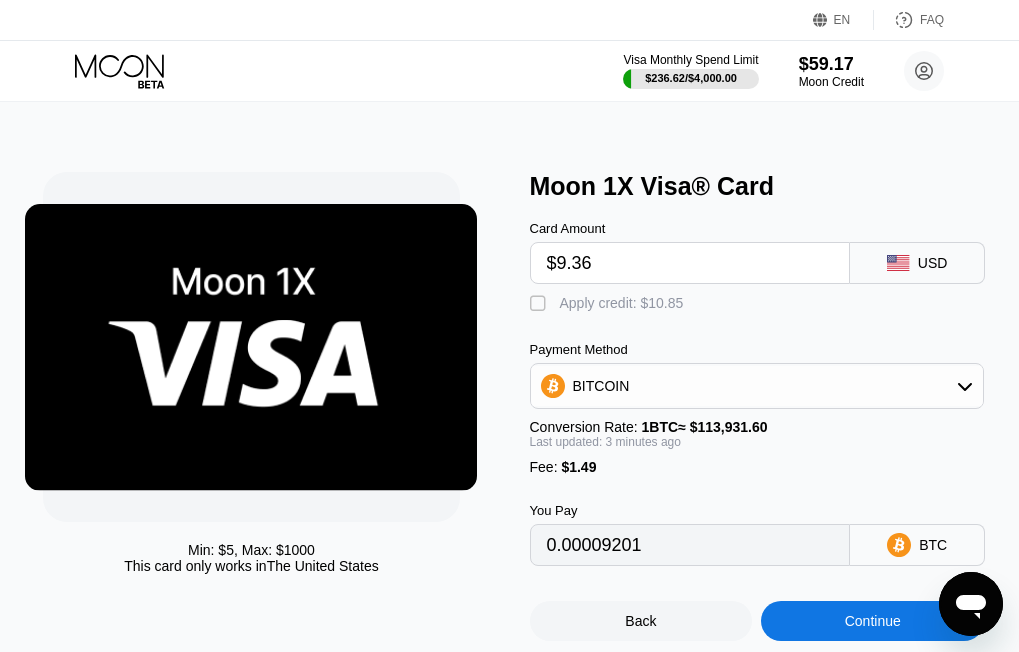 type on "0.00009516" 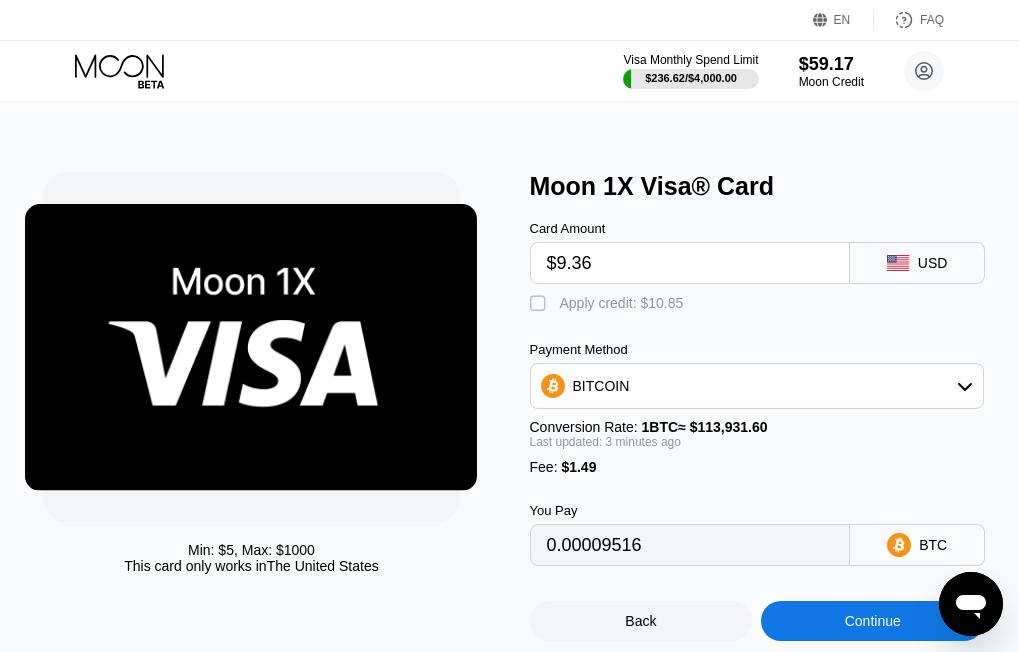 type on "$9.36" 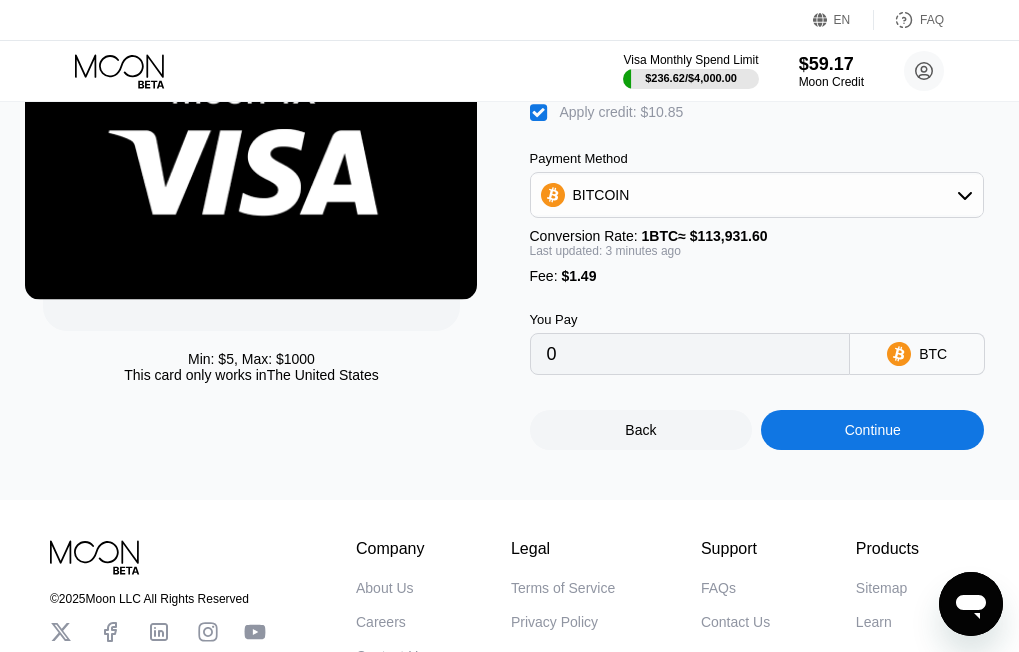 scroll, scrollTop: 200, scrollLeft: 0, axis: vertical 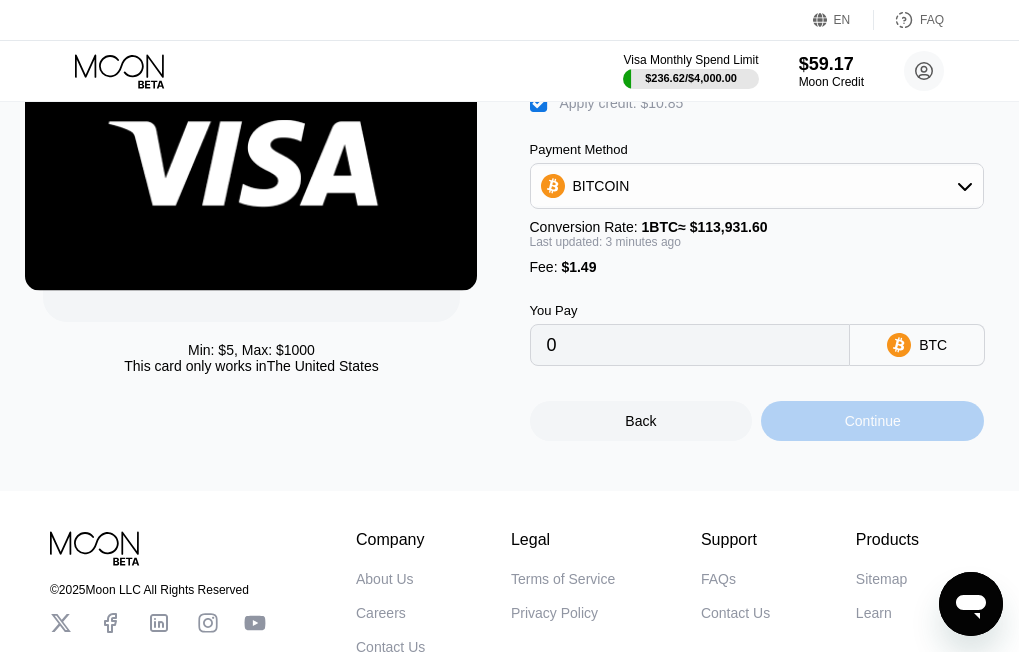 click on "Continue" at bounding box center [873, 421] 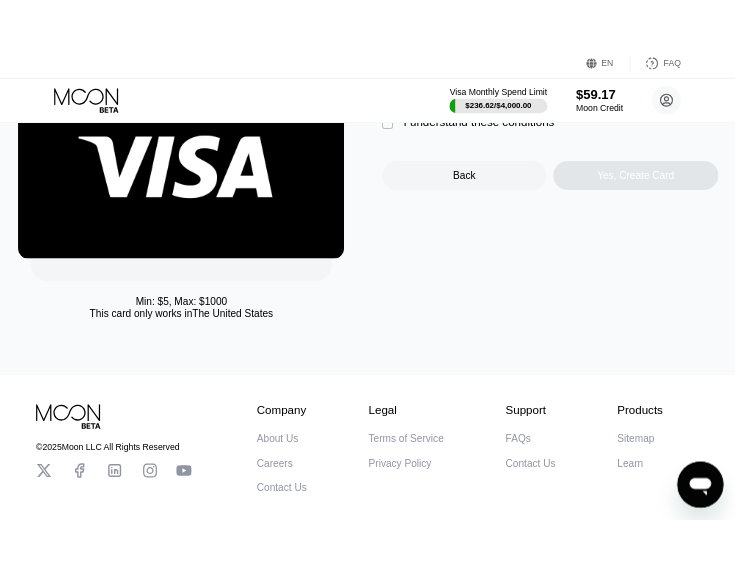 scroll, scrollTop: 0, scrollLeft: 0, axis: both 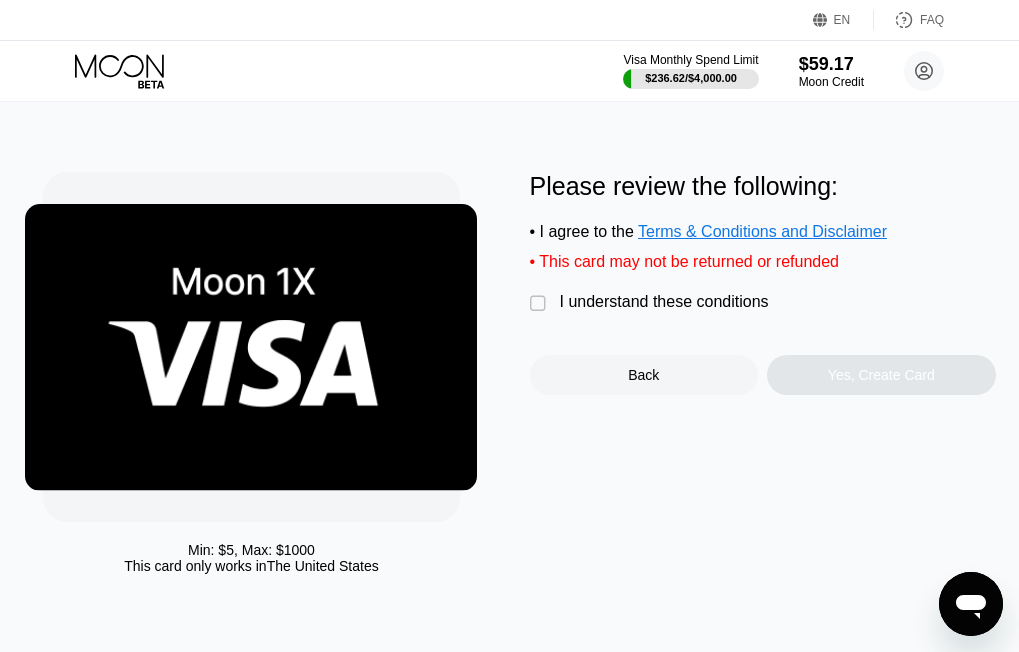 drag, startPoint x: 671, startPoint y: 313, endPoint x: 776, endPoint y: 351, distance: 111.66467 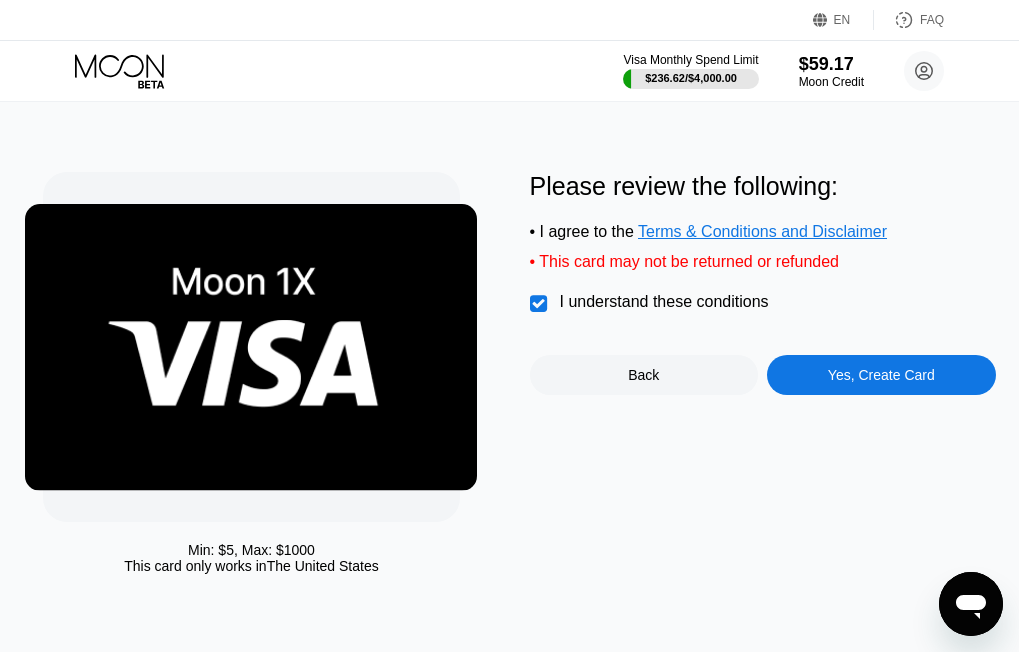 click on "Yes, Create Card" at bounding box center [881, 375] 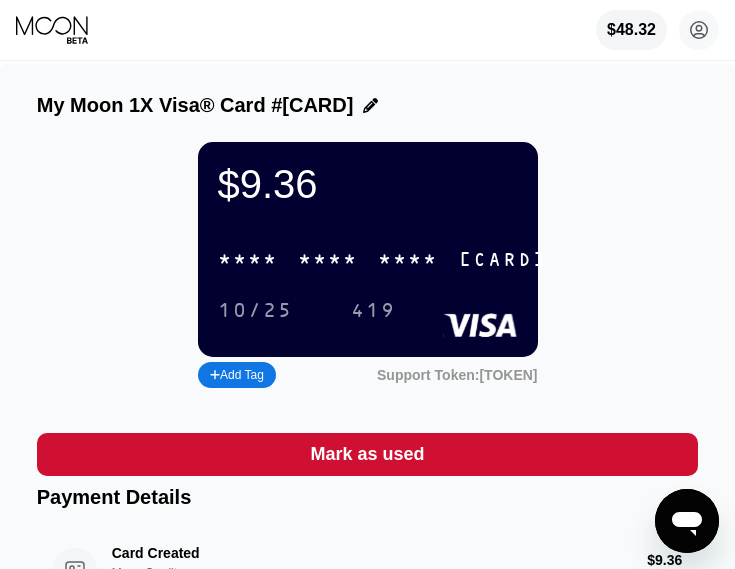 drag, startPoint x: 258, startPoint y: 256, endPoint x: 258, endPoint y: 245, distance: 11 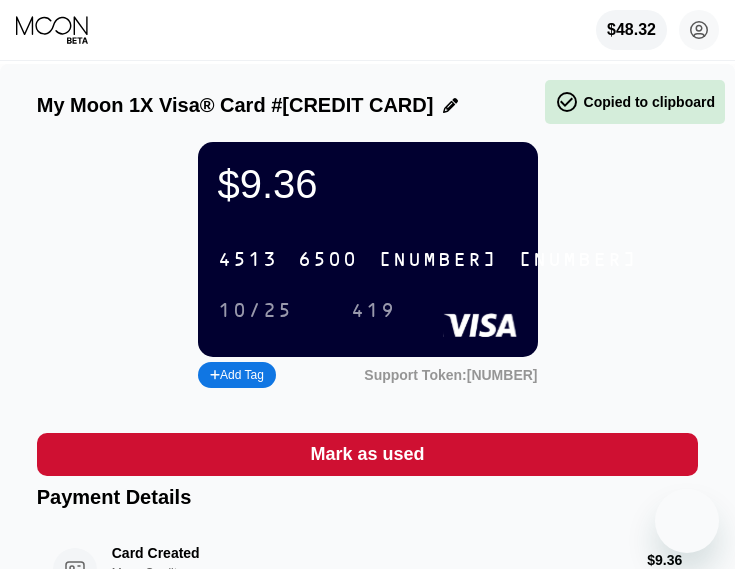 scroll, scrollTop: 0, scrollLeft: 0, axis: both 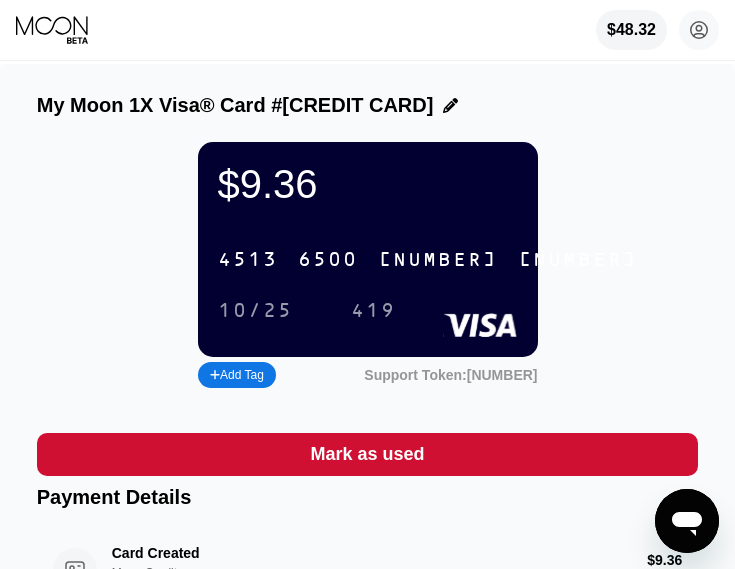 click on "10/25" at bounding box center [255, 311] 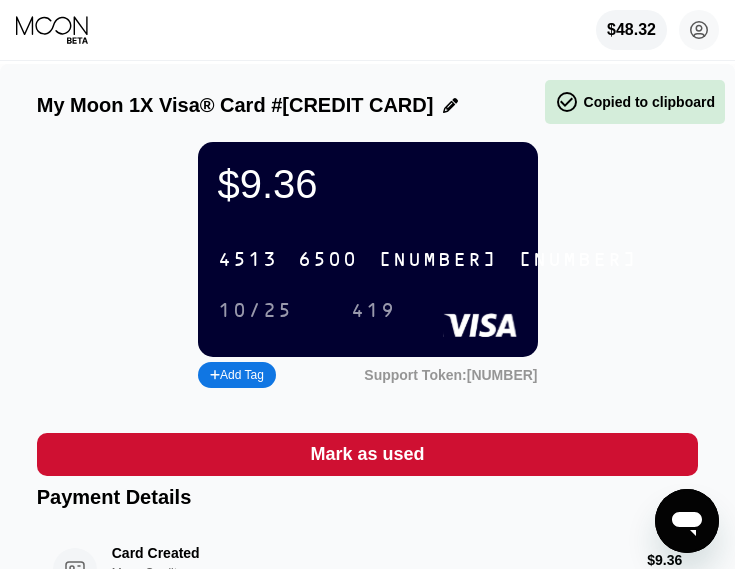 click on "419" at bounding box center (373, 311) 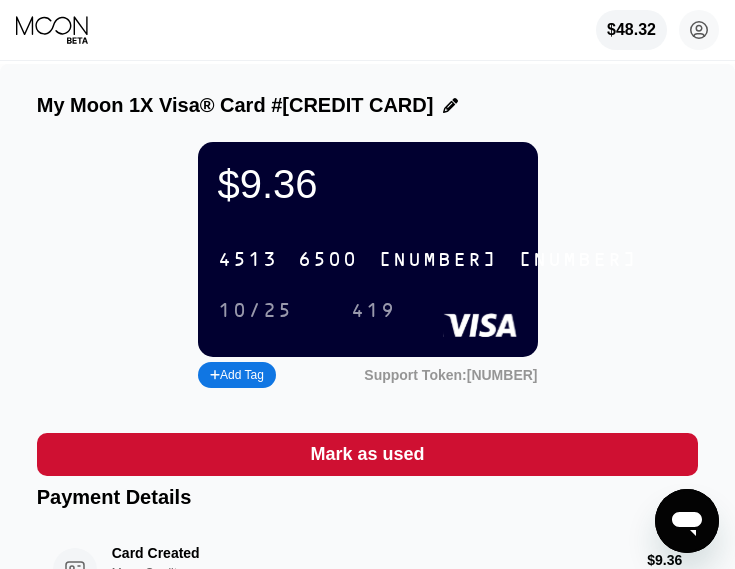 drag, startPoint x: 393, startPoint y: 276, endPoint x: 620, endPoint y: 317, distance: 230.67293 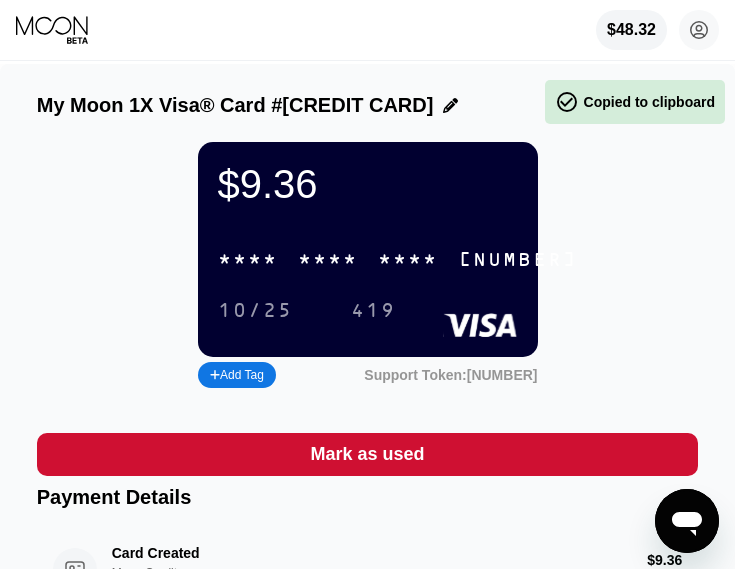 click on "10/25" at bounding box center (255, 311) 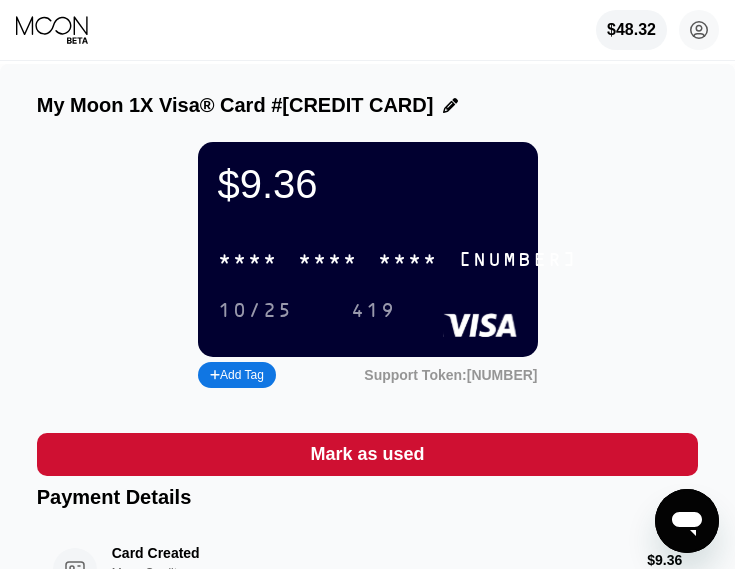 drag, startPoint x: 379, startPoint y: 321, endPoint x: 34, endPoint y: 252, distance: 351.83234 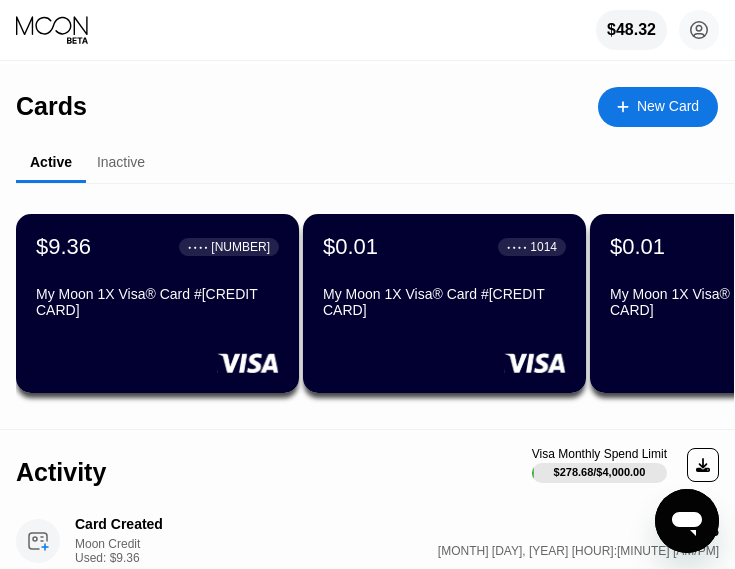 click on "New Card" at bounding box center (668, 106) 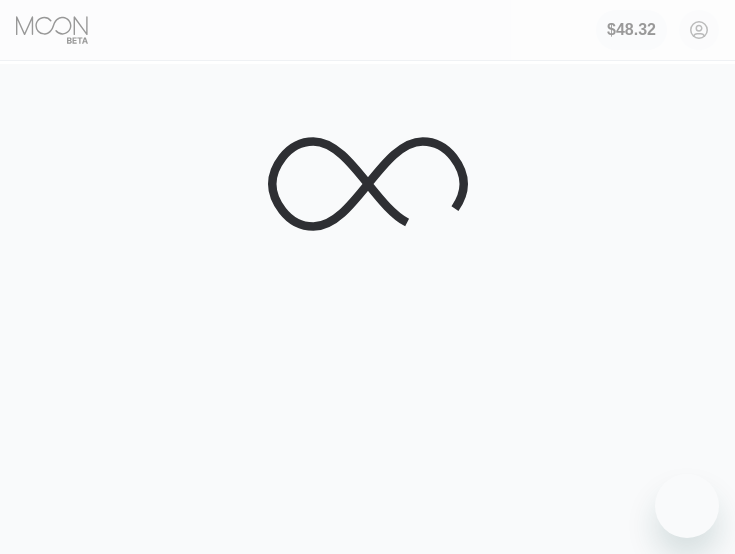 scroll, scrollTop: 0, scrollLeft: 0, axis: both 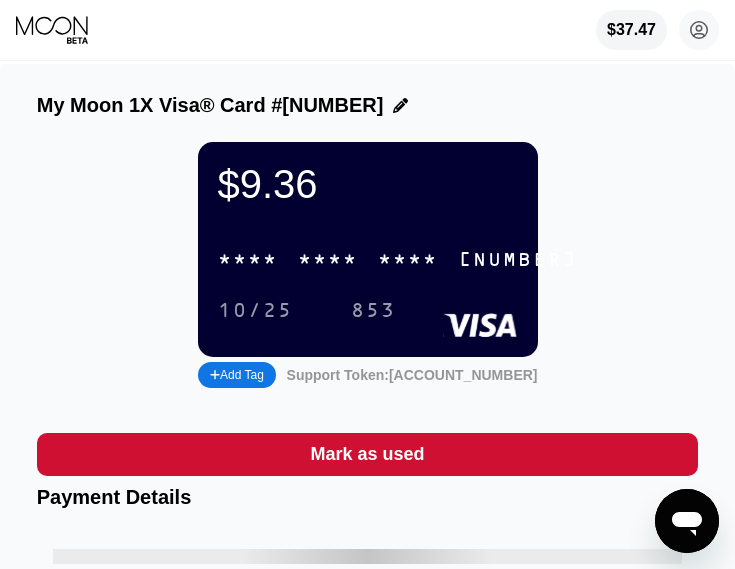drag, startPoint x: 278, startPoint y: 266, endPoint x: 227, endPoint y: 257, distance: 51.78803 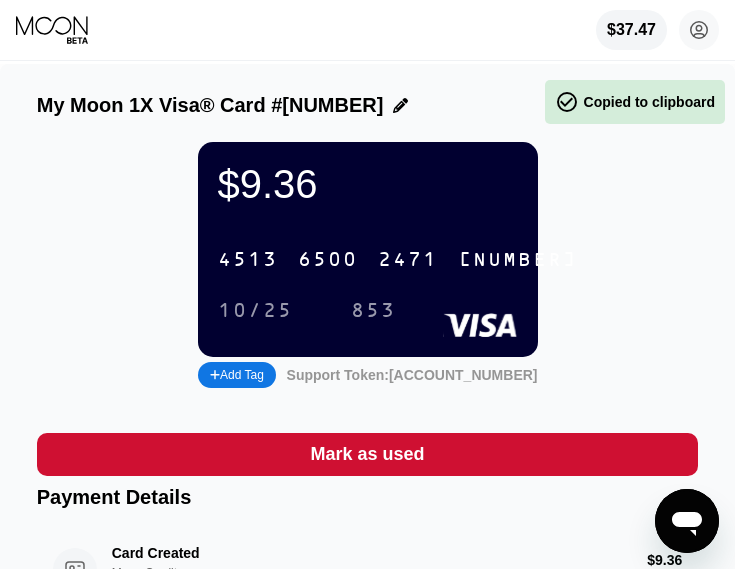 click on "10/25" at bounding box center [255, 311] 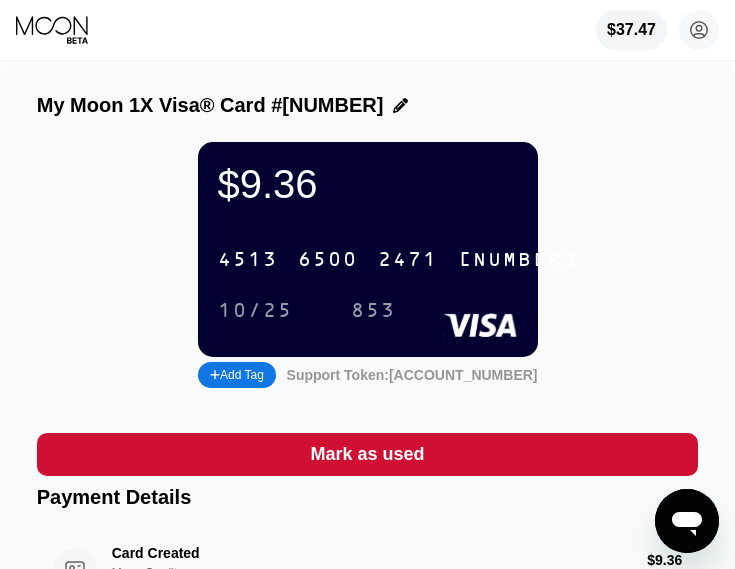 click on "2471" at bounding box center (408, 260) 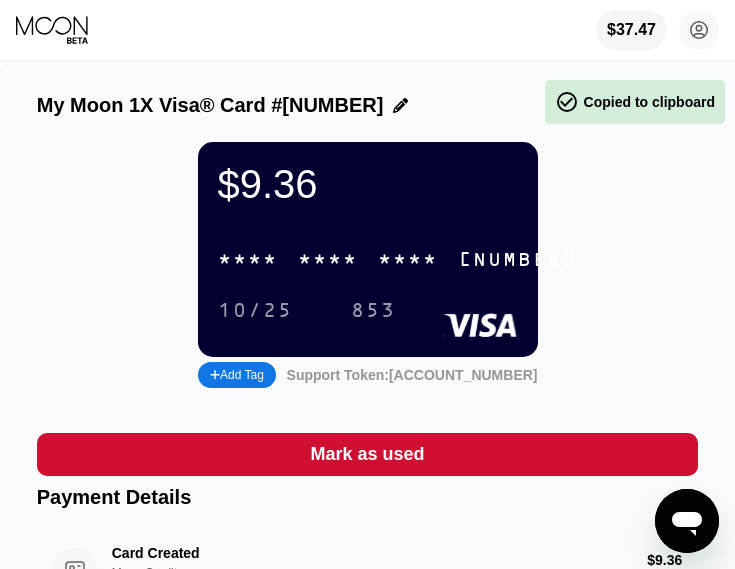 click on "[CREDIT CARD]" at bounding box center (368, 276) 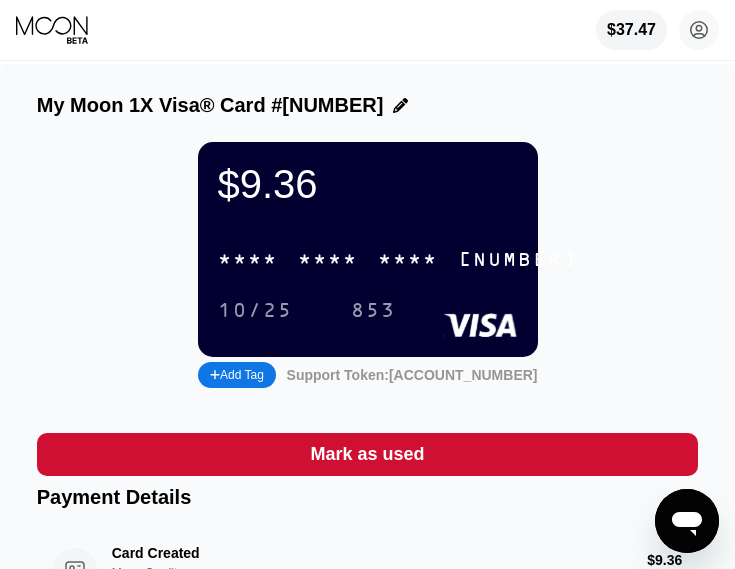 drag, startPoint x: 370, startPoint y: 320, endPoint x: 709, endPoint y: 320, distance: 339 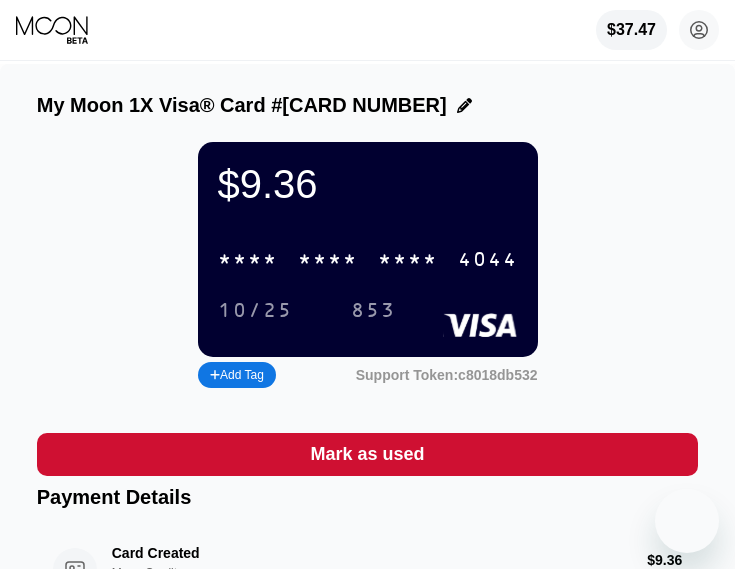 scroll, scrollTop: 0, scrollLeft: 0, axis: both 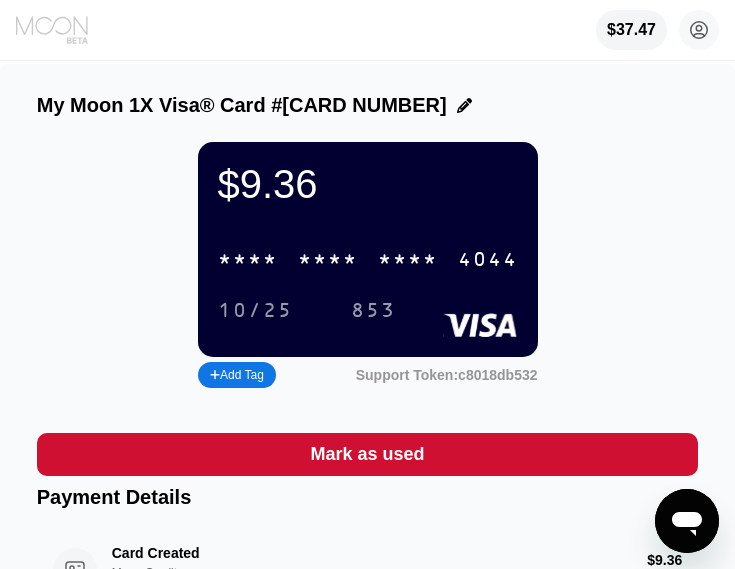 click 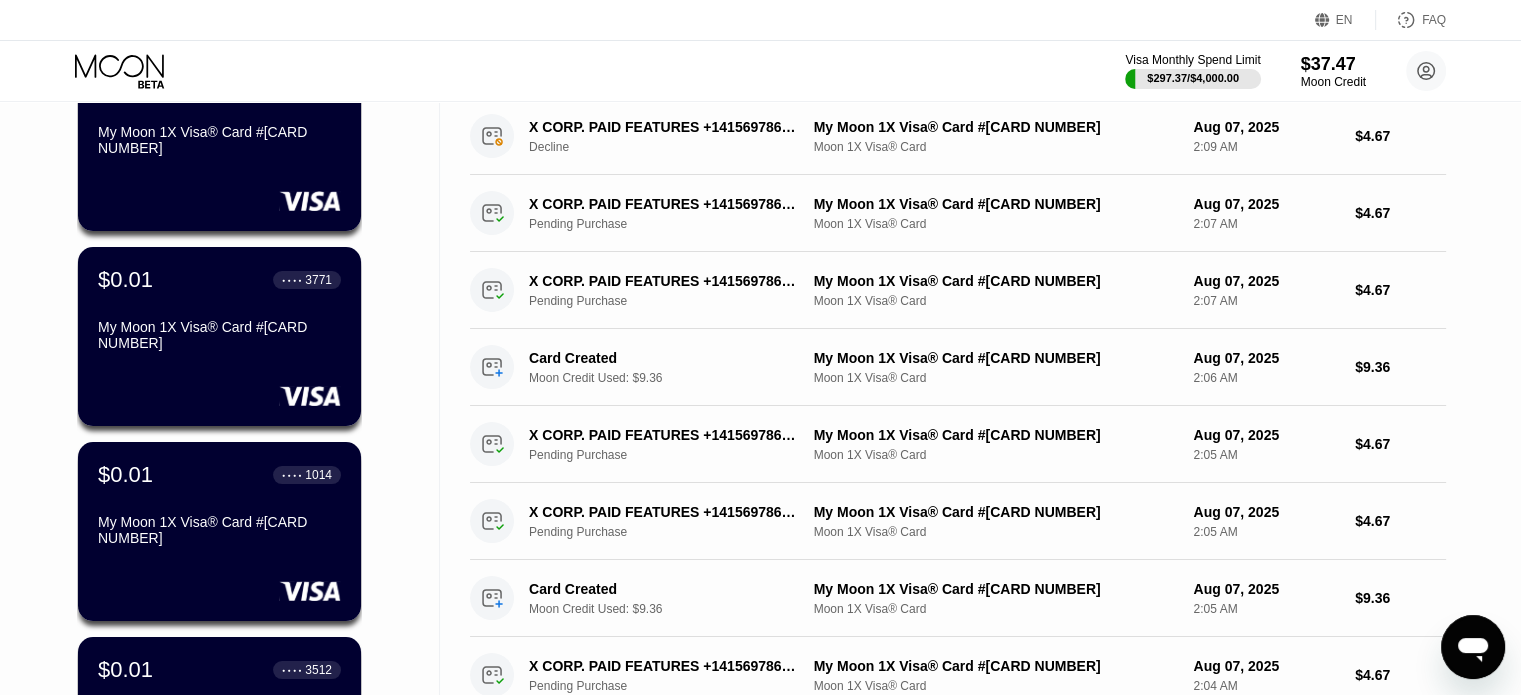 scroll, scrollTop: 600, scrollLeft: 0, axis: vertical 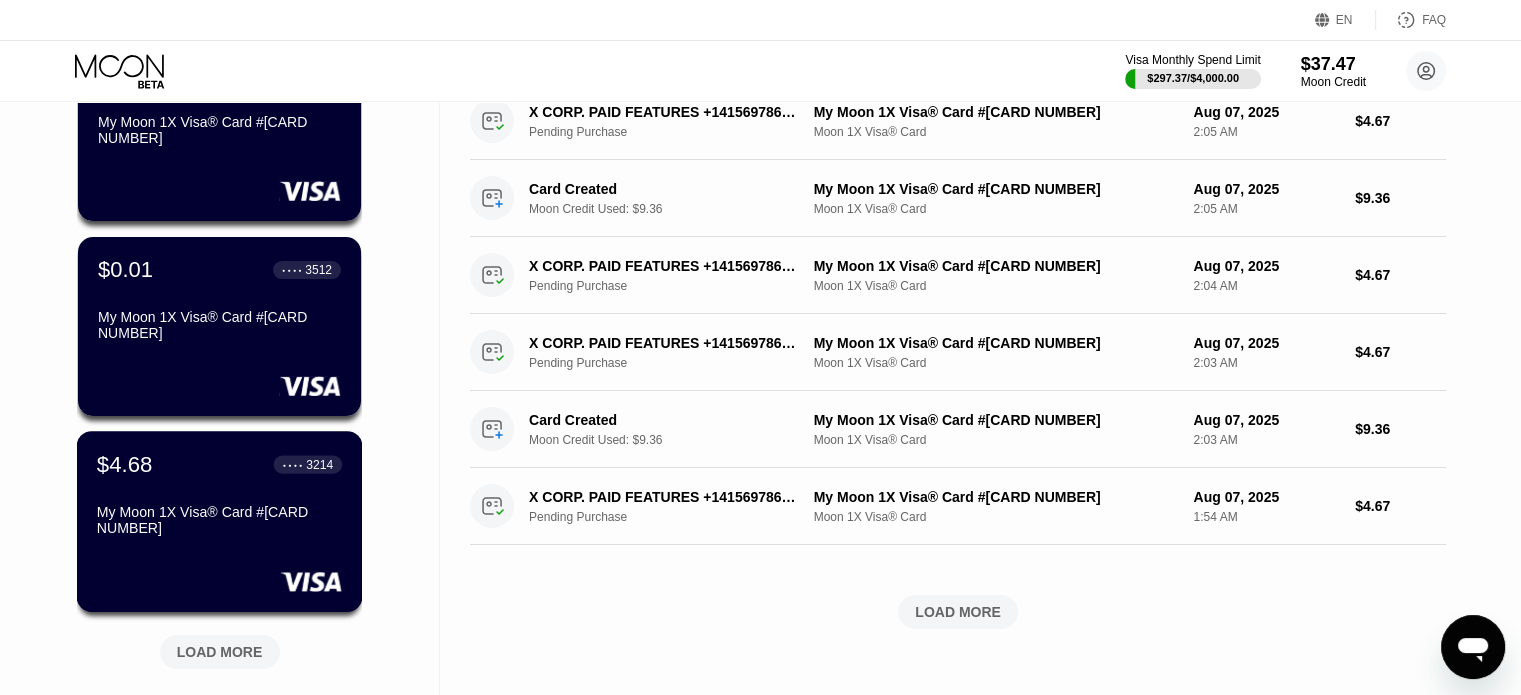 click on "$4.68 ● ● ● ● [LAST 4 DIGITS] My Moon 1X Visa® Card #[CARD NUMBER]" at bounding box center [219, 497] 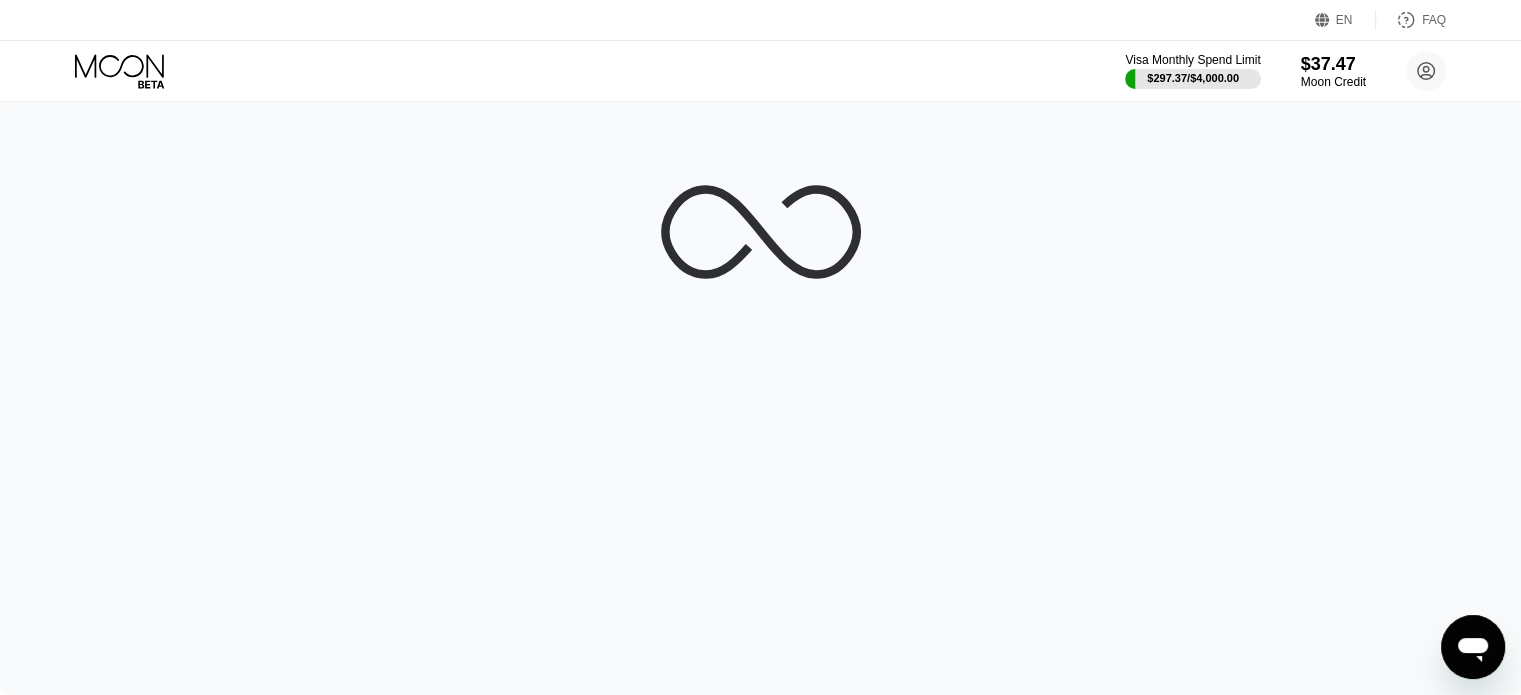 scroll, scrollTop: 0, scrollLeft: 0, axis: both 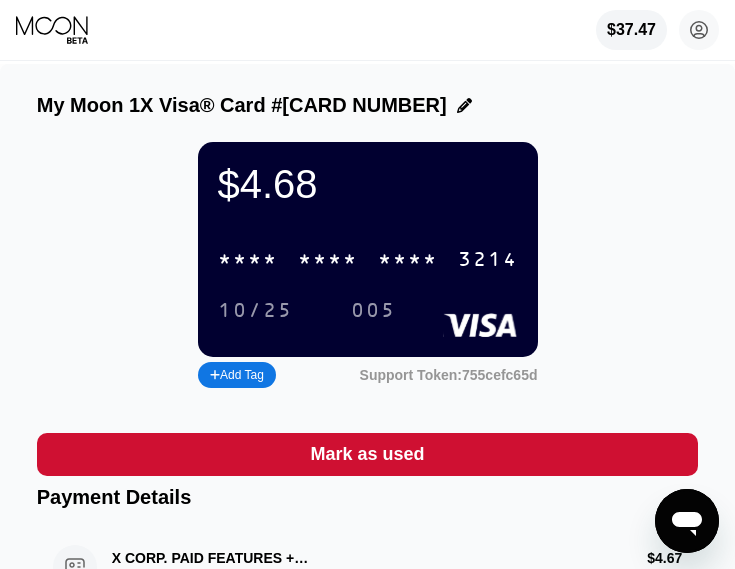 click on "* * * *" at bounding box center [328, 260] 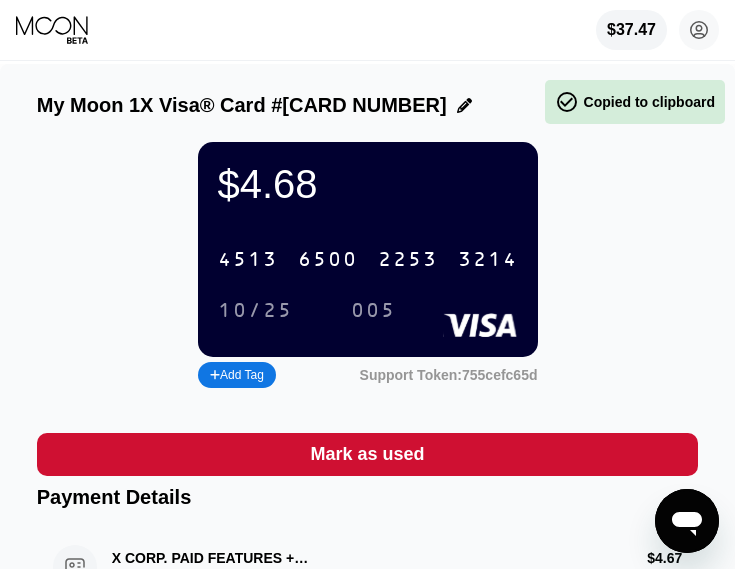 click on "10/25" at bounding box center [255, 311] 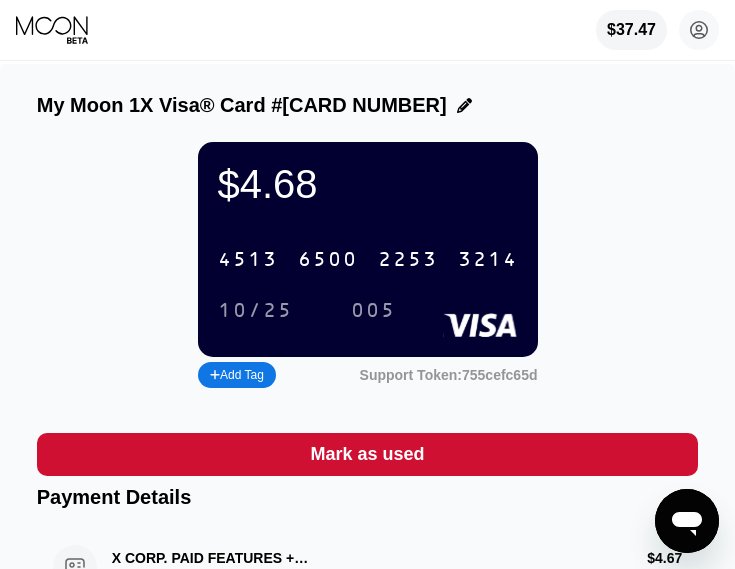 click on "005" at bounding box center (373, 311) 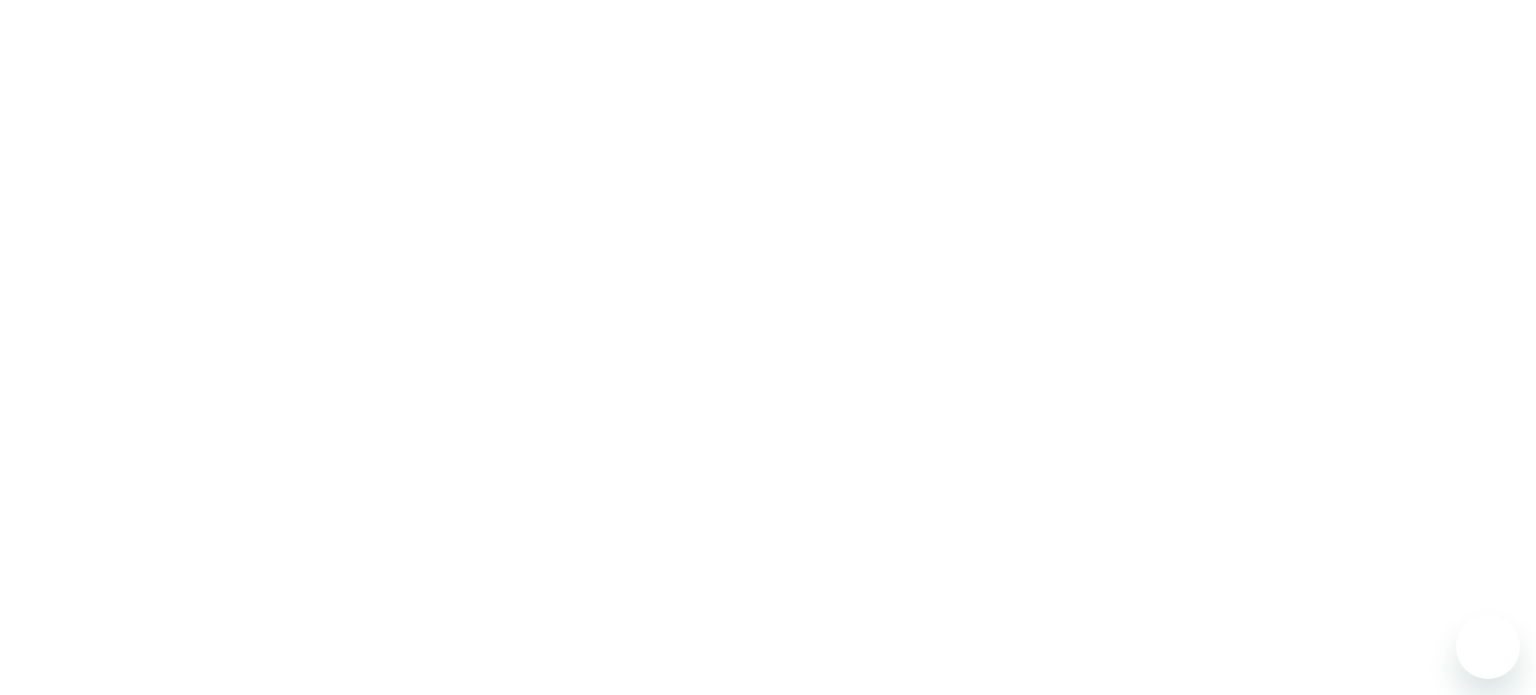 scroll, scrollTop: 0, scrollLeft: 0, axis: both 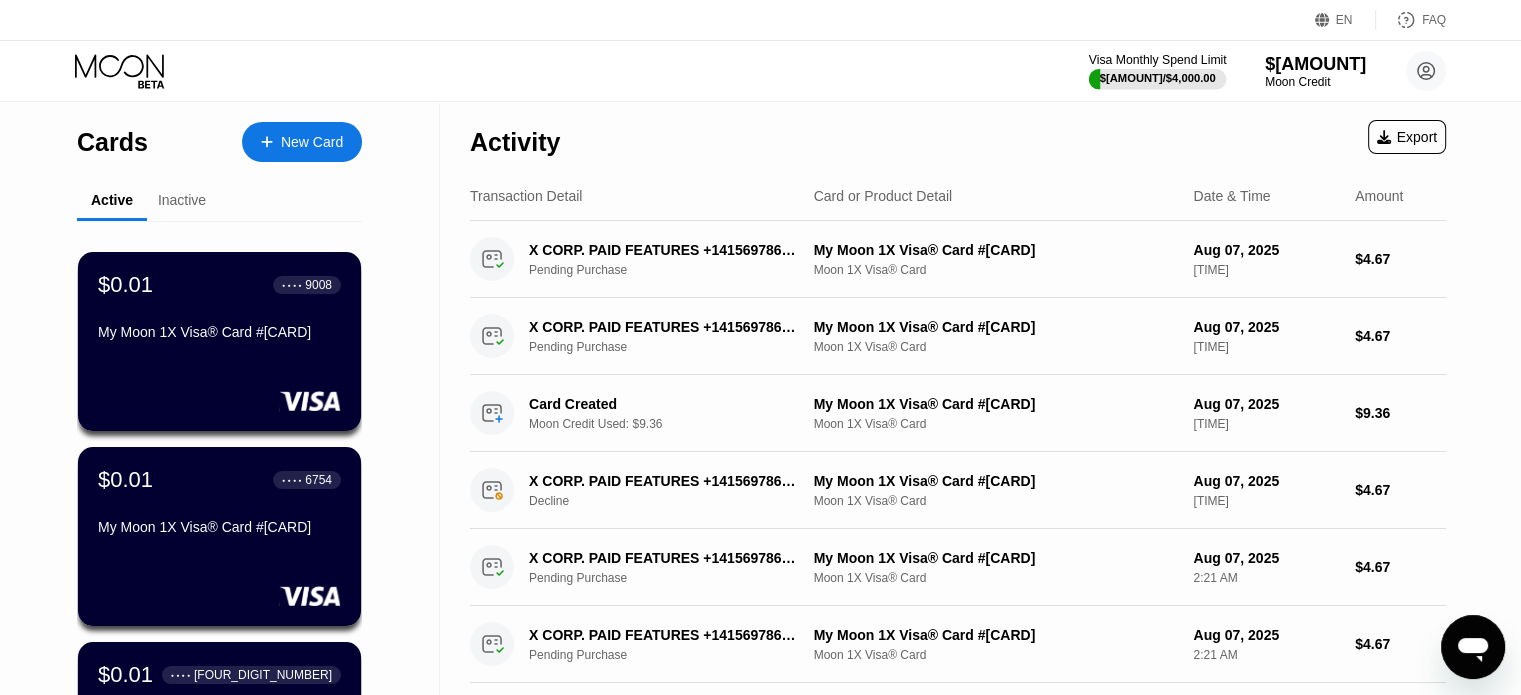 click on "Visa Monthly Spend Limit" at bounding box center (1157, 60) 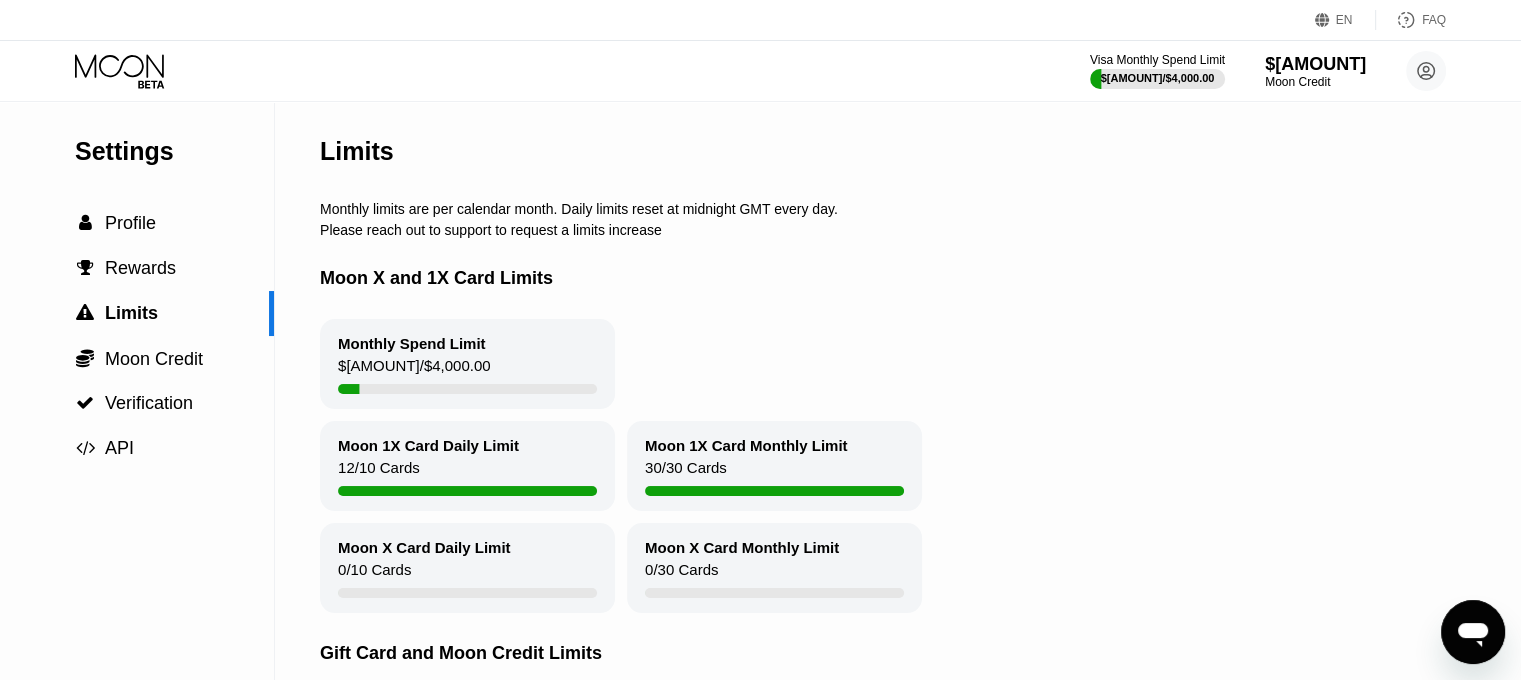 click 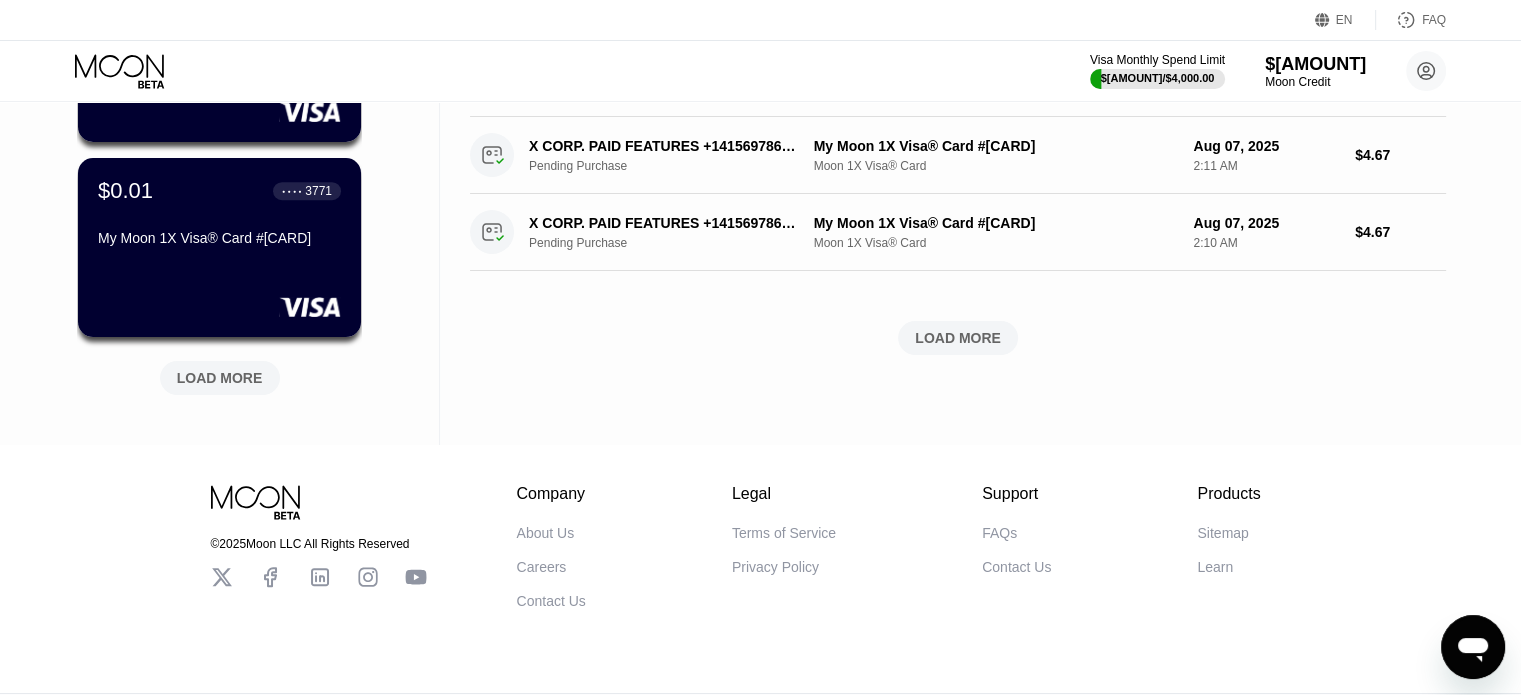 scroll, scrollTop: 900, scrollLeft: 0, axis: vertical 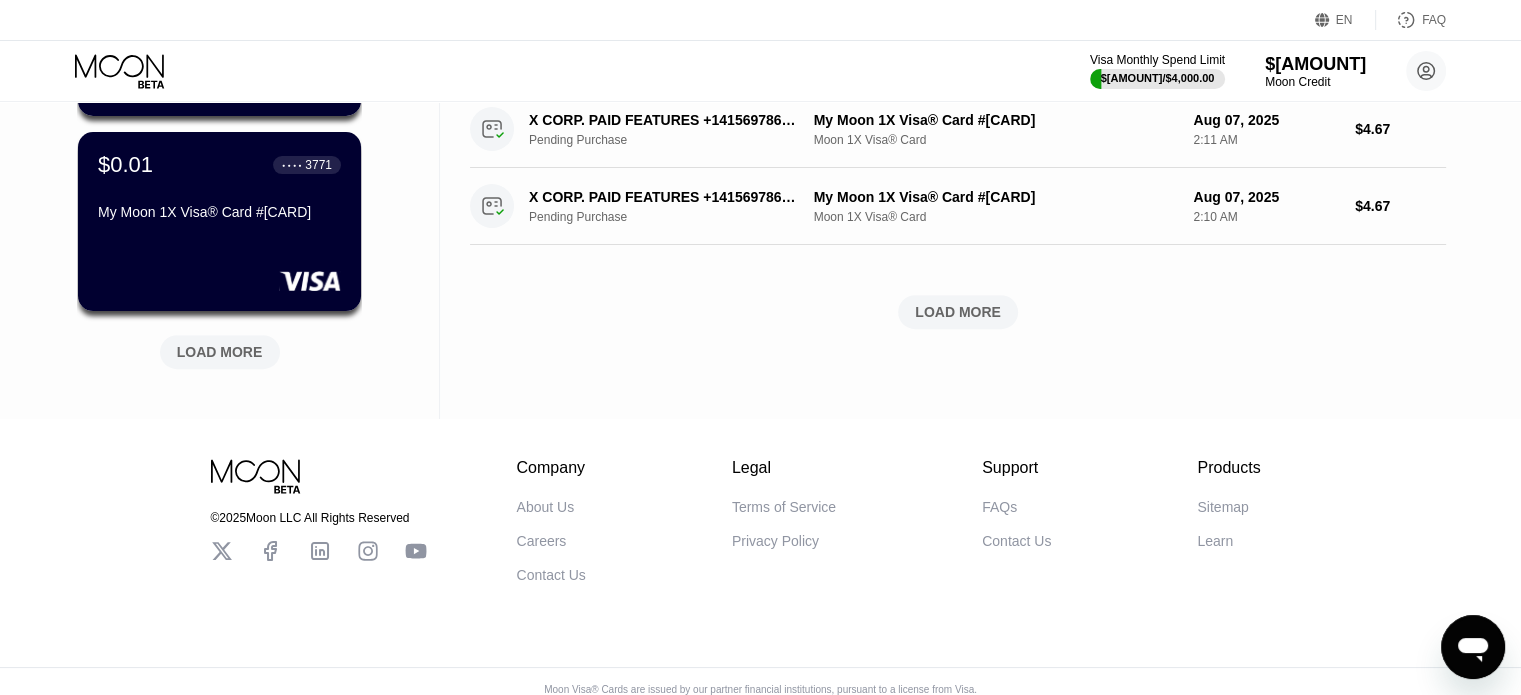 click on "LOAD MORE" at bounding box center [220, 352] 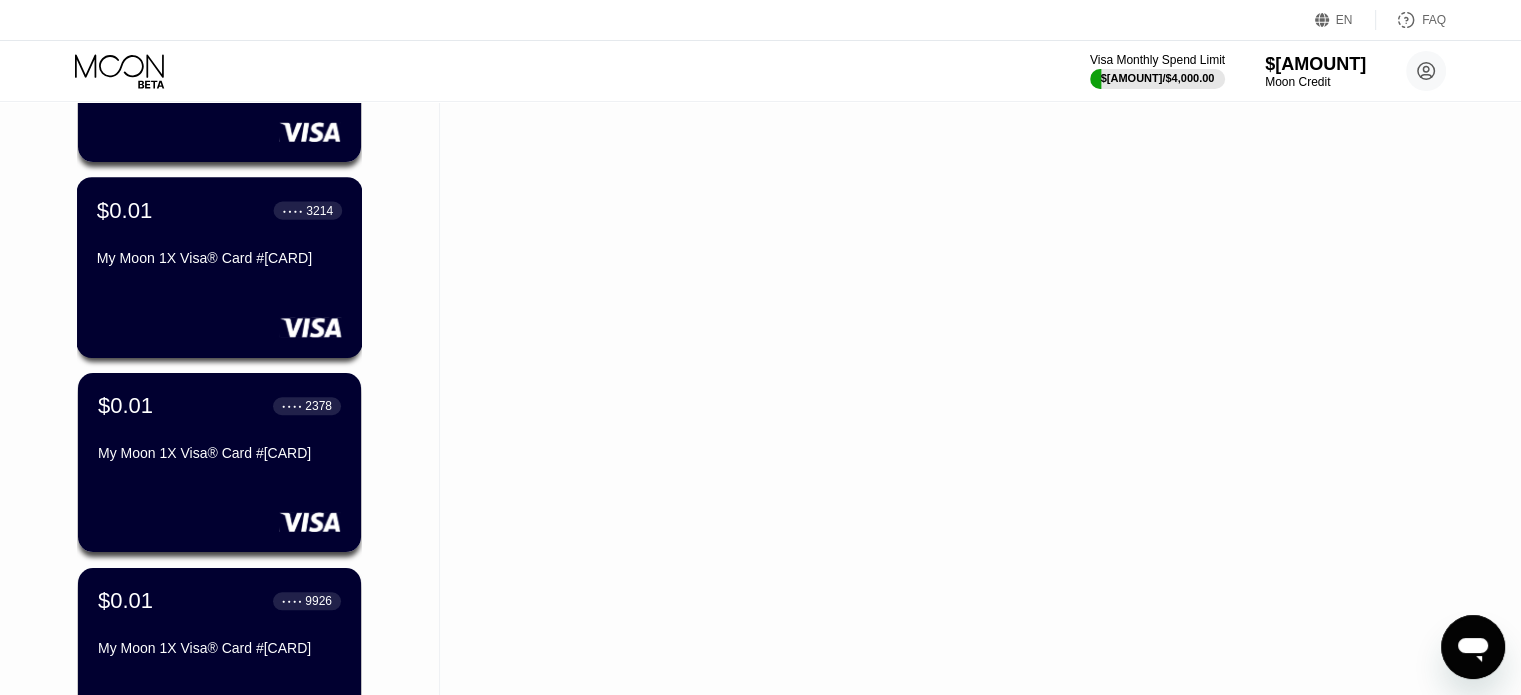 scroll, scrollTop: 1700, scrollLeft: 0, axis: vertical 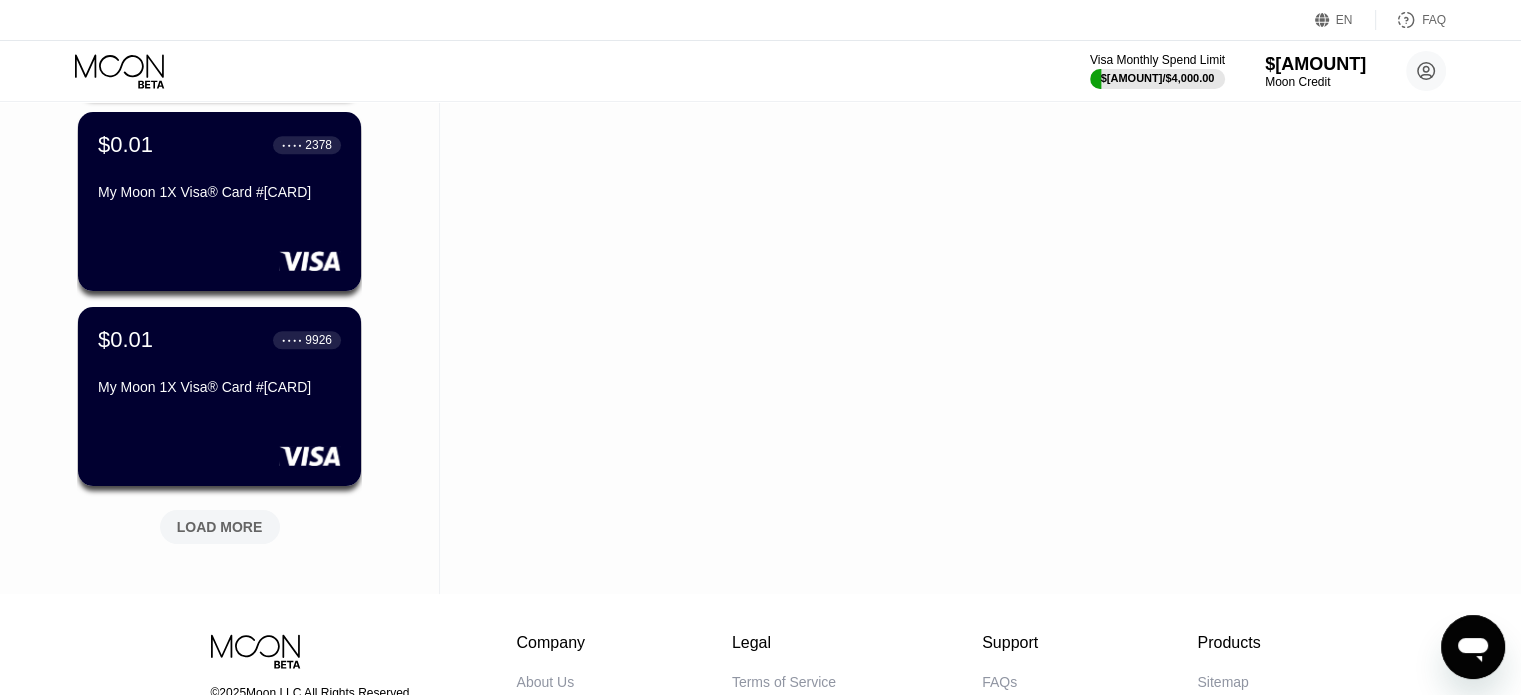 click on "LOAD MORE" at bounding box center (220, 527) 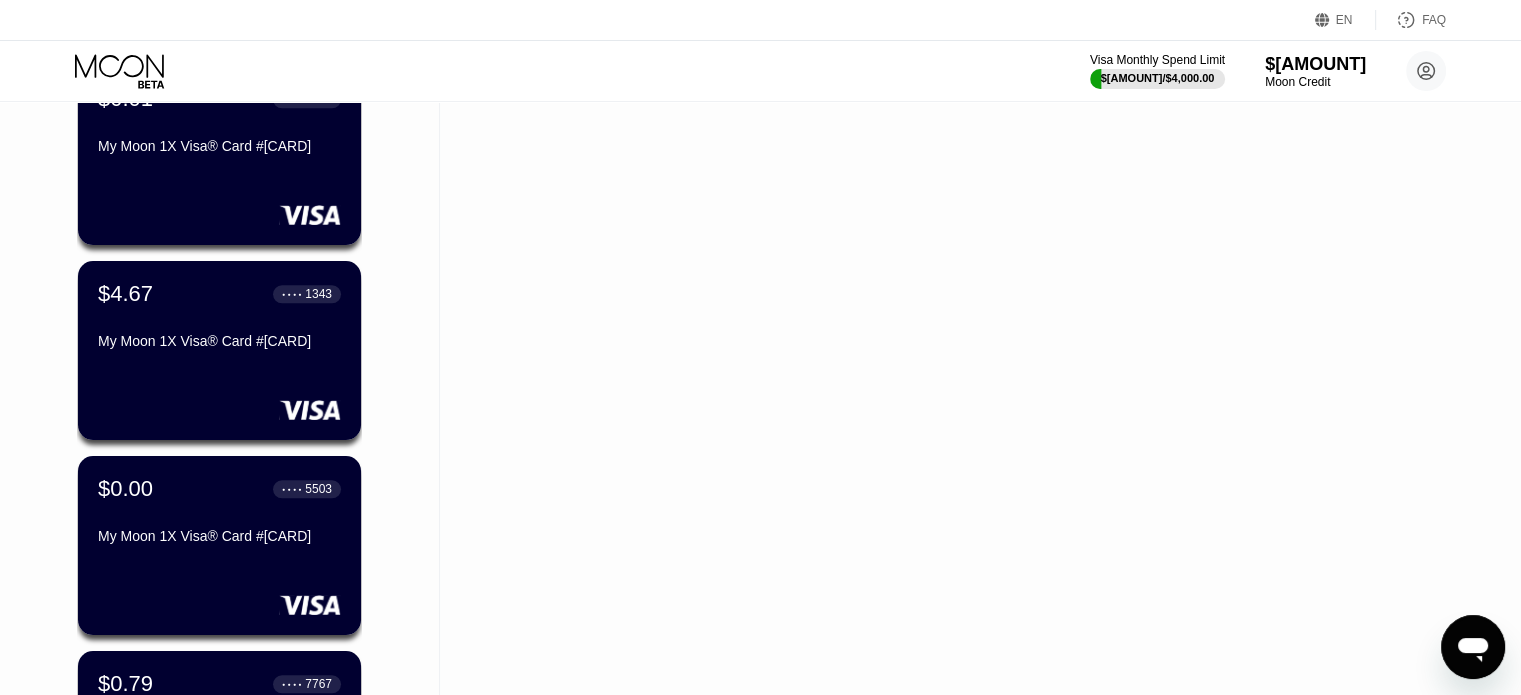 scroll, scrollTop: 1900, scrollLeft: 0, axis: vertical 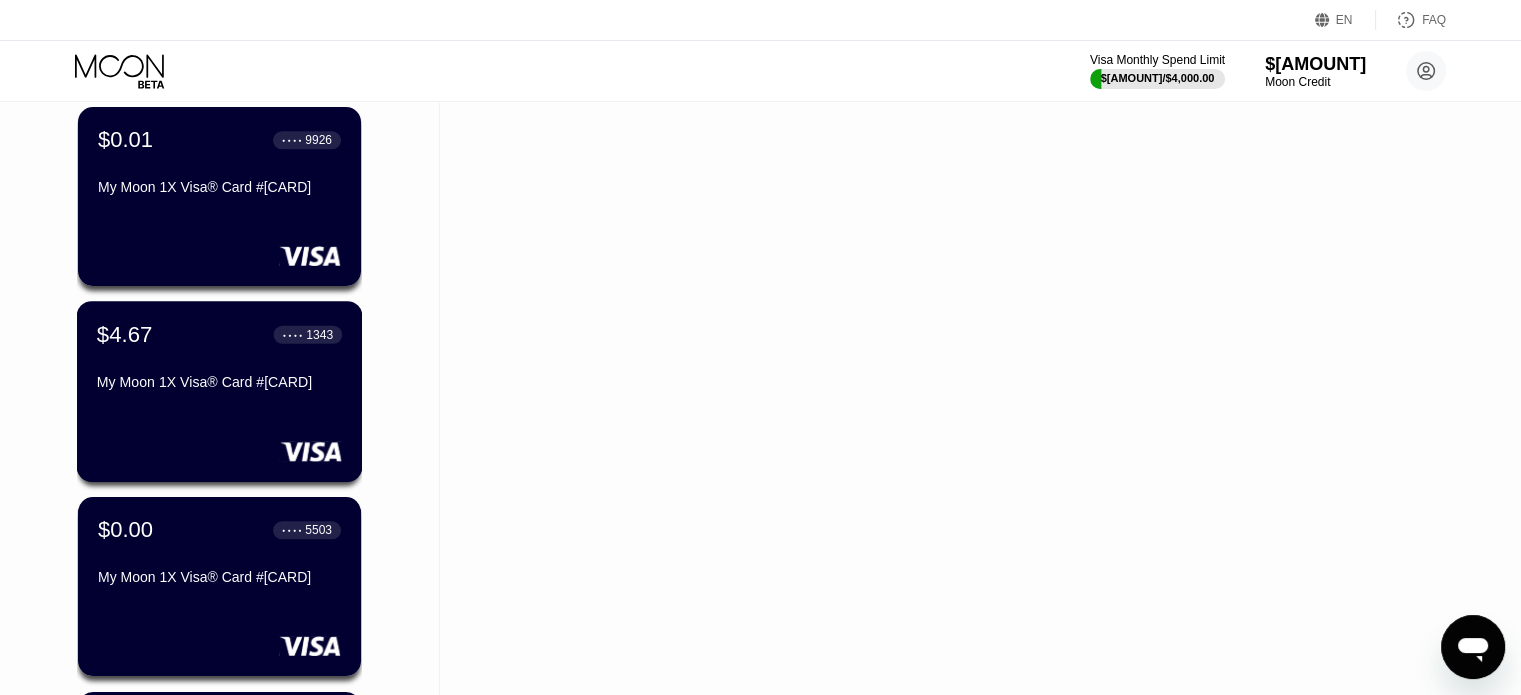 click on "$[AMOUNT] ● ● ● ● [LAST_FOUR] My Moon 1X Visa® Card #[CARD]" at bounding box center (219, 359) 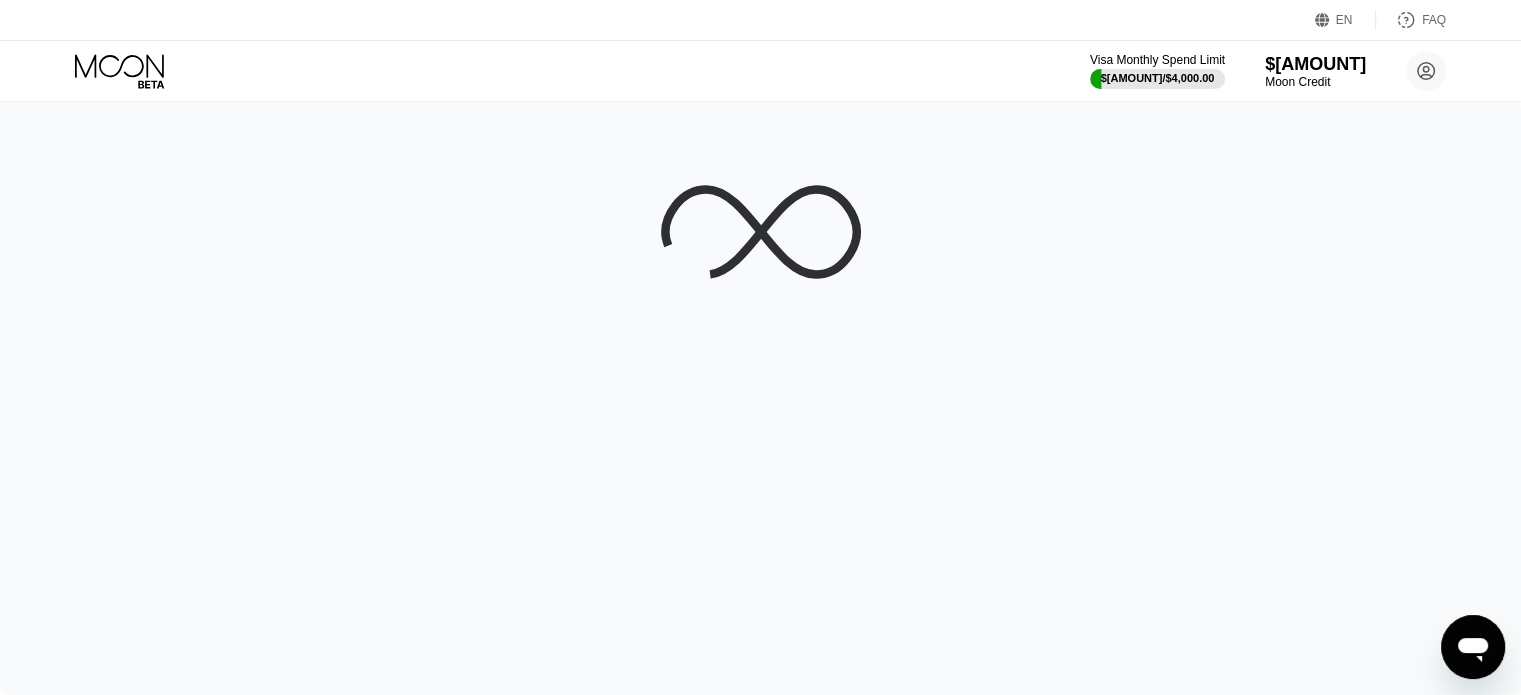 scroll, scrollTop: 0, scrollLeft: 0, axis: both 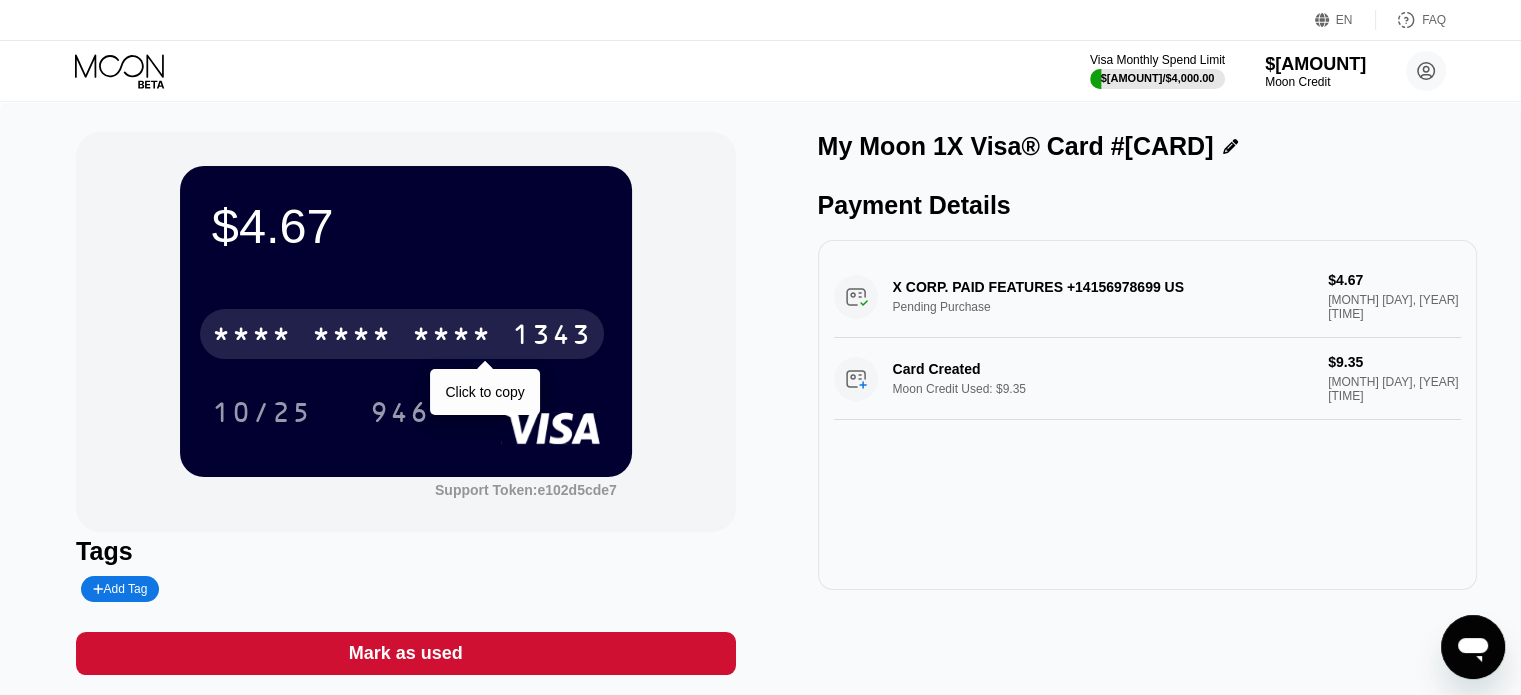 drag, startPoint x: 435, startPoint y: 334, endPoint x: 30, endPoint y: 395, distance: 409.56805 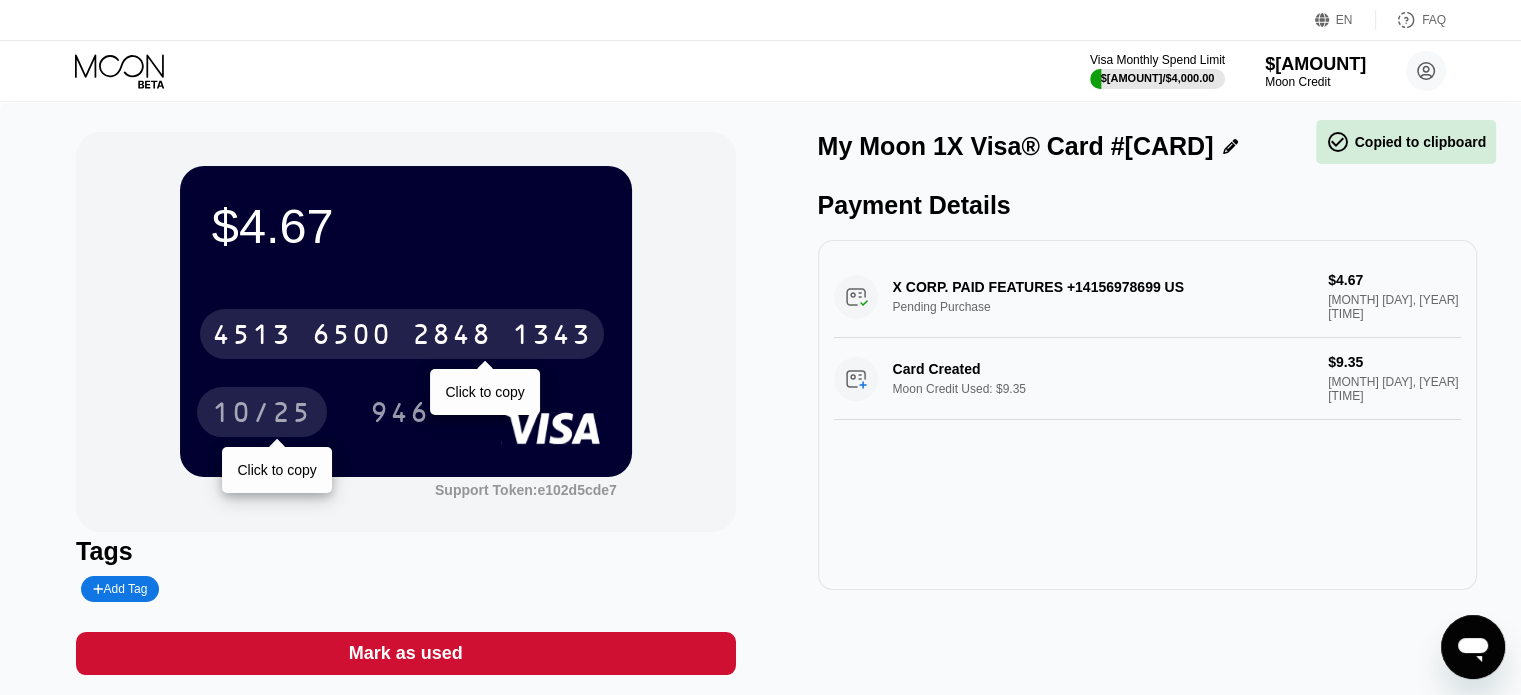 drag, startPoint x: 277, startPoint y: 403, endPoint x: 56, endPoint y: 427, distance: 222.29935 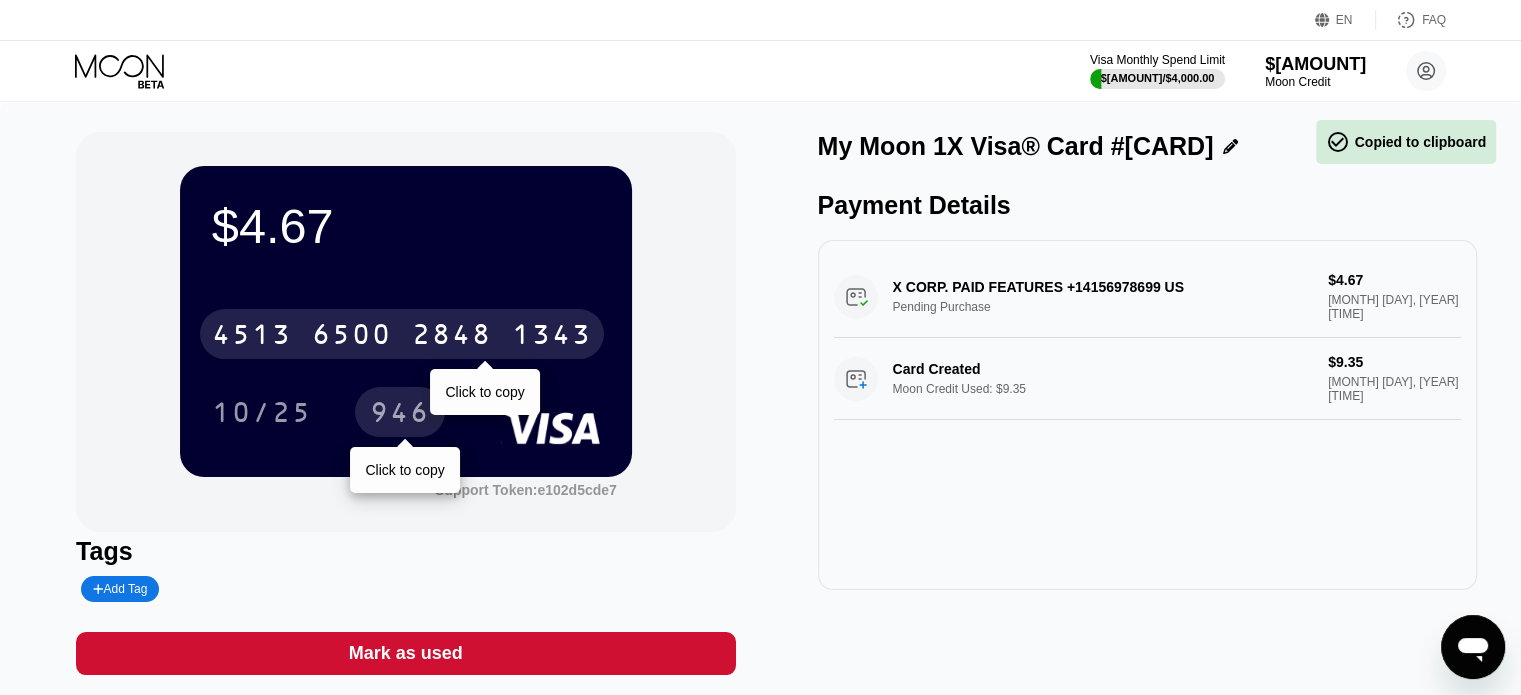 drag, startPoint x: 412, startPoint y: 404, endPoint x: 31, endPoint y: 418, distance: 381.25714 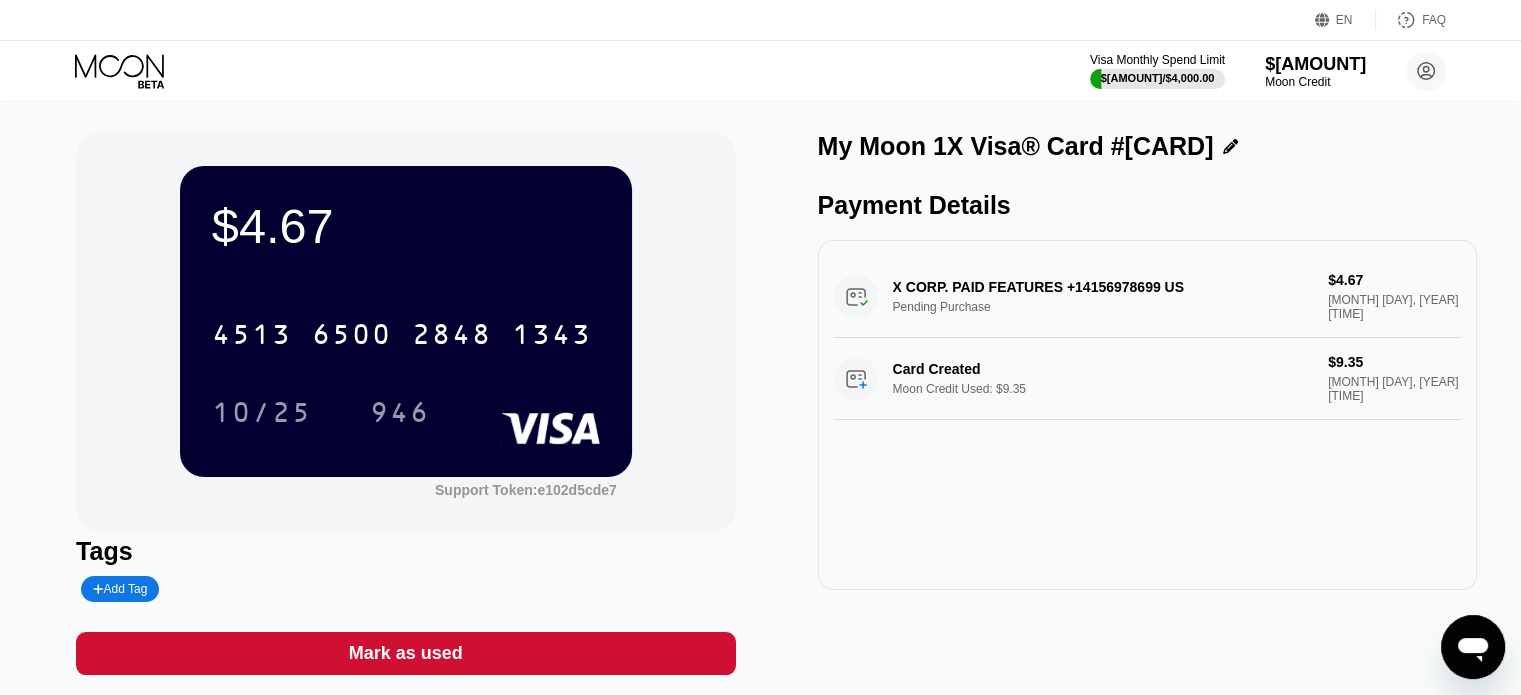 click 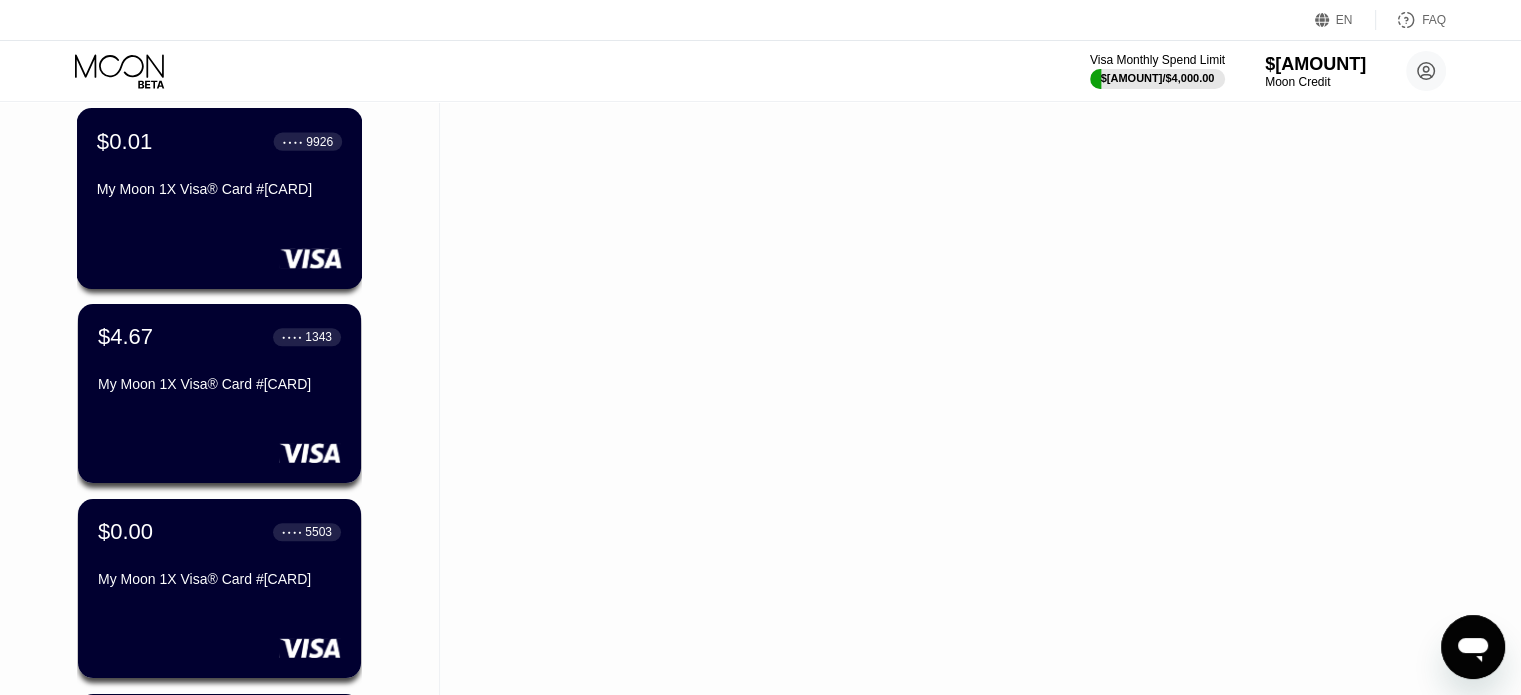 scroll, scrollTop: 1900, scrollLeft: 0, axis: vertical 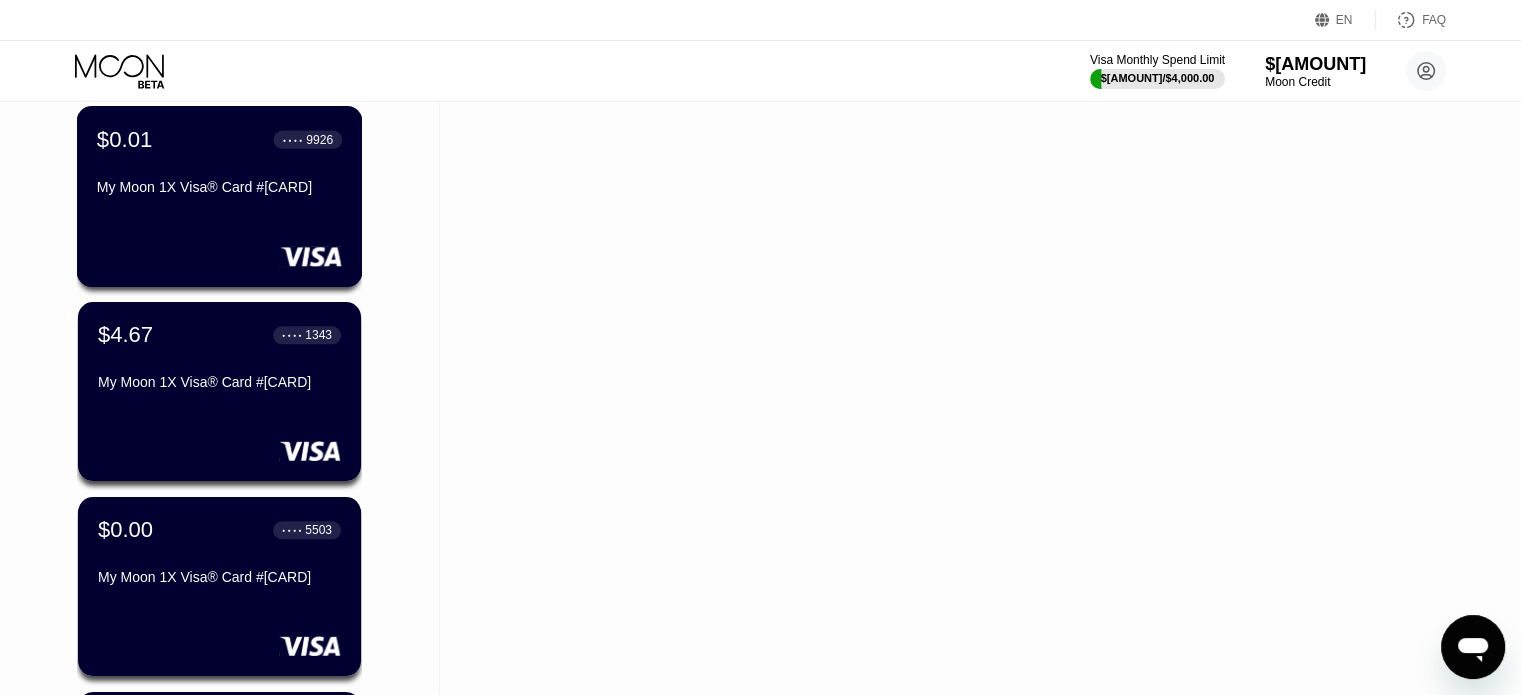click on "$[AMOUNT] ● ● ● ● [LAST_FOUR] My Moon 1X Visa® Card #[CARD]" at bounding box center (219, 391) 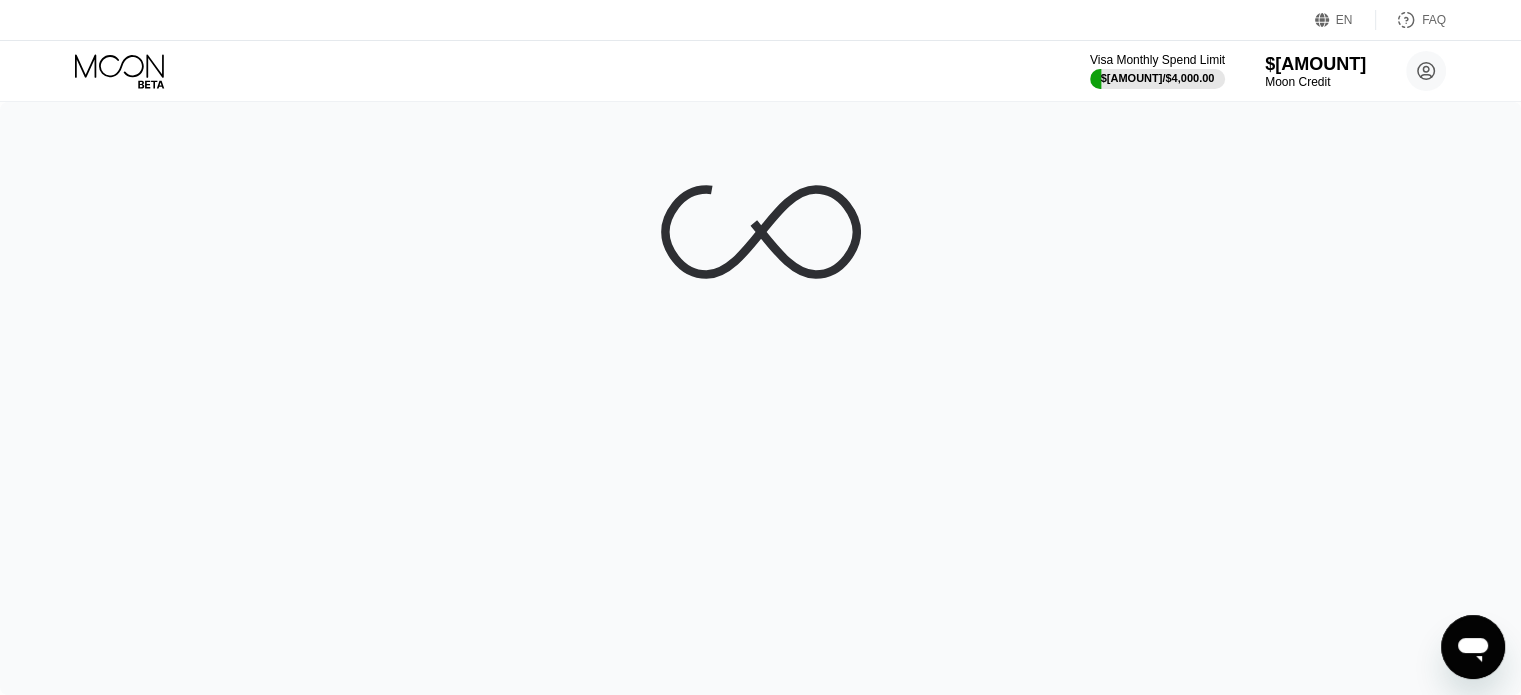 scroll, scrollTop: 0, scrollLeft: 0, axis: both 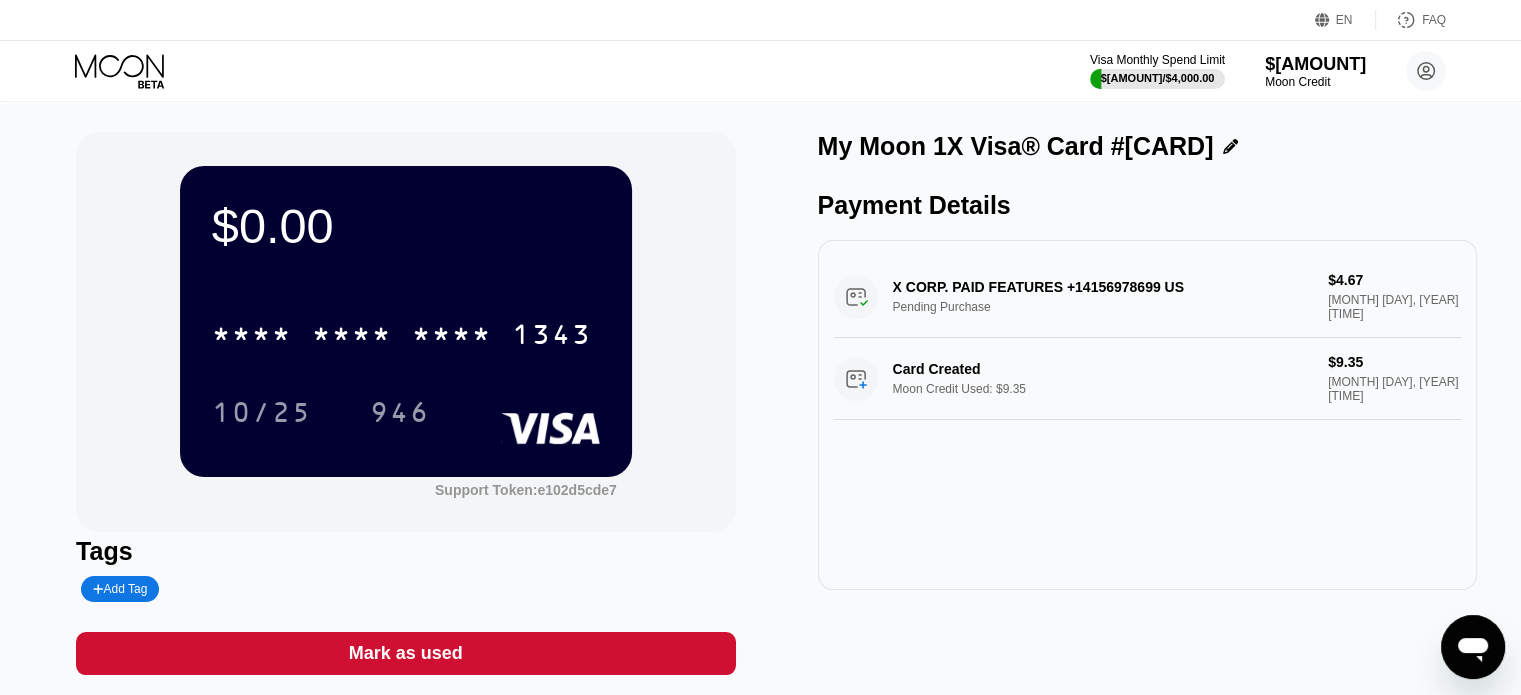 click 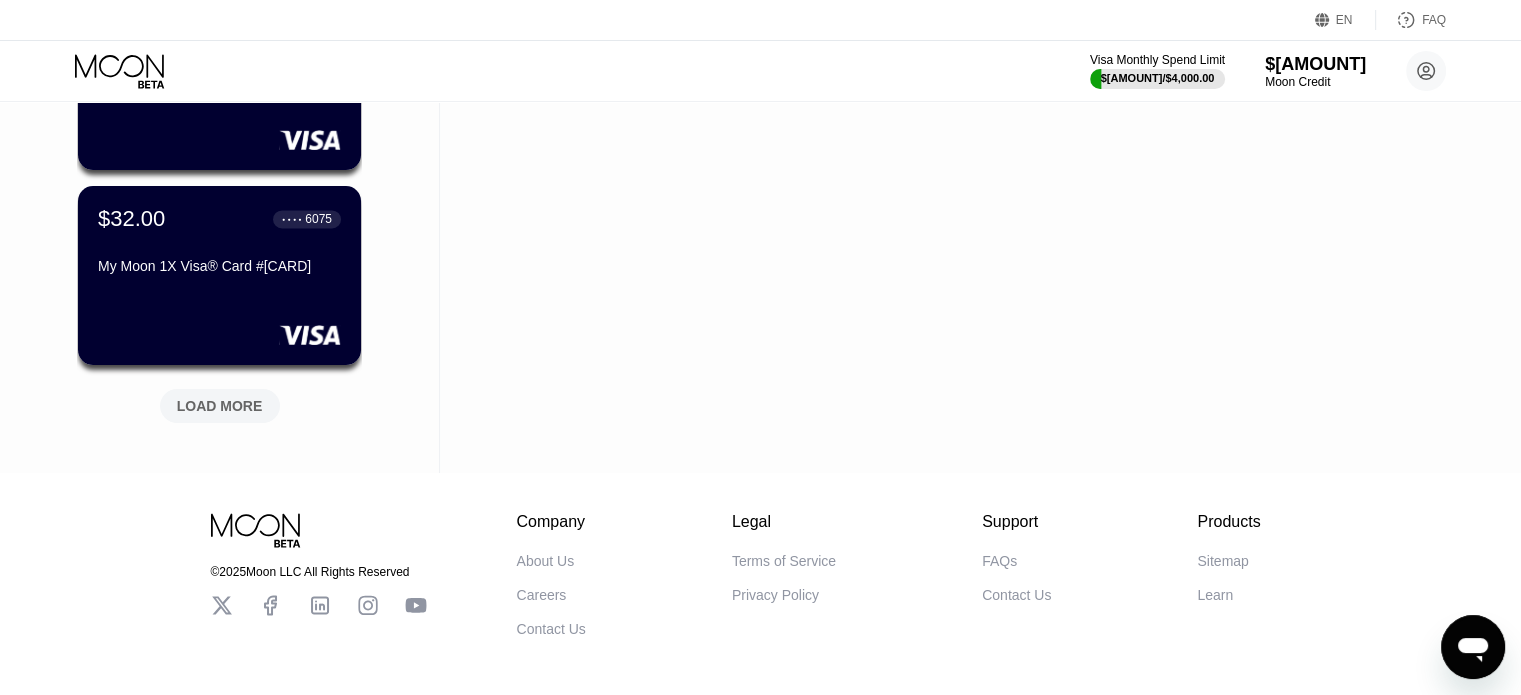 scroll, scrollTop: 2800, scrollLeft: 0, axis: vertical 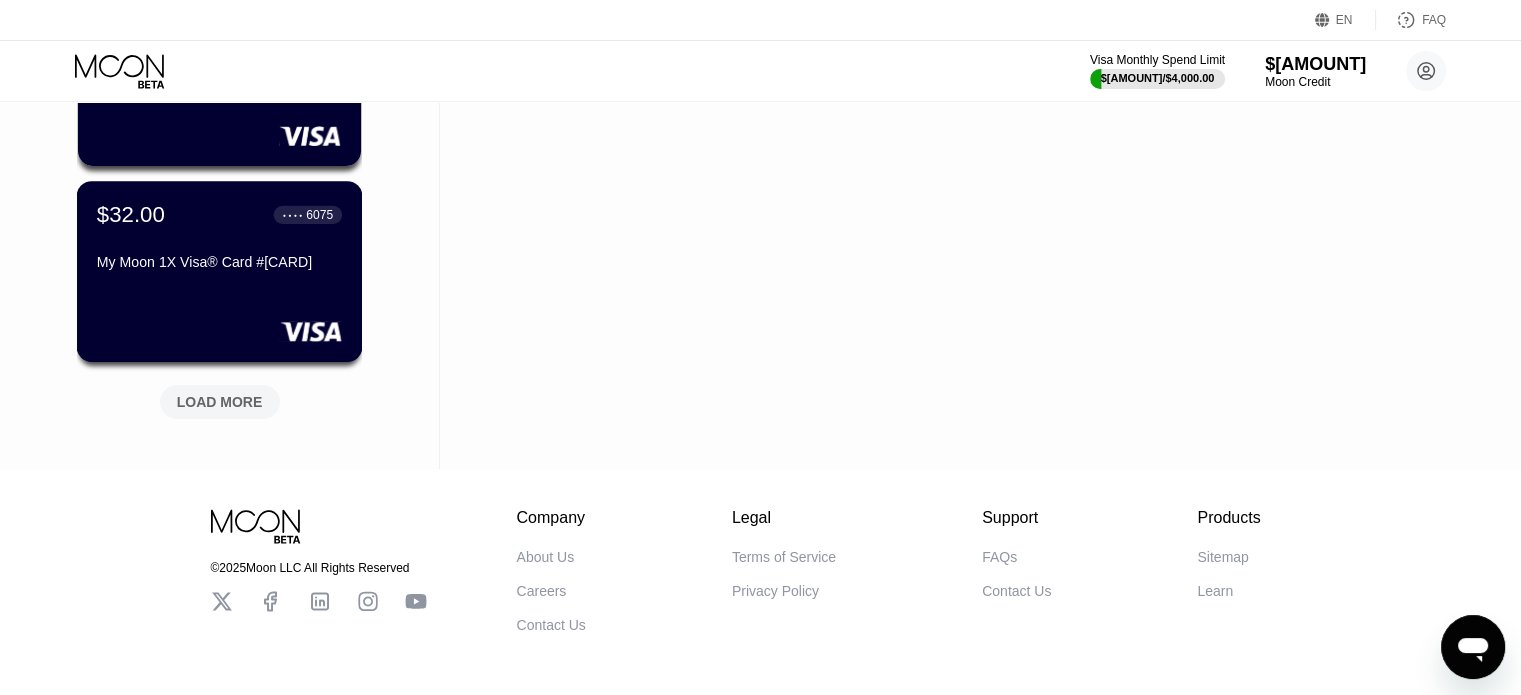 click on "$[AMOUNT] ● ● ● ● [LAST_FOUR] My Moon 1X Visa® Card #[CARD]" at bounding box center [220, 271] 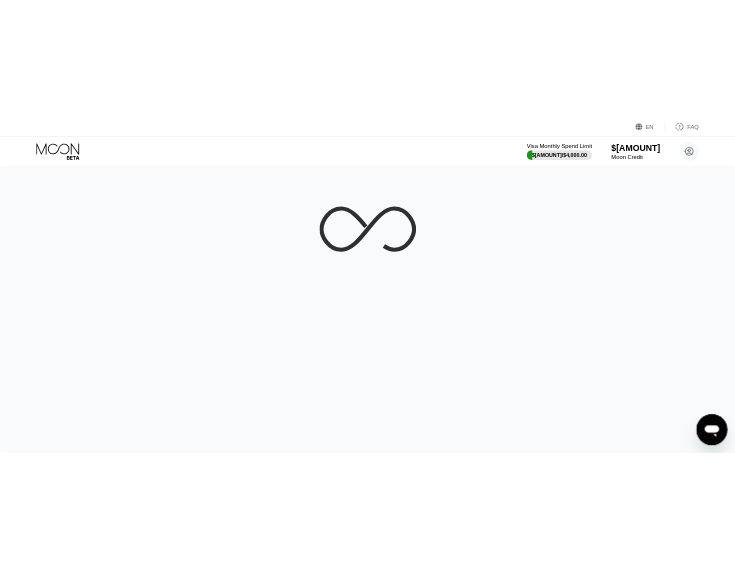 scroll, scrollTop: 0, scrollLeft: 0, axis: both 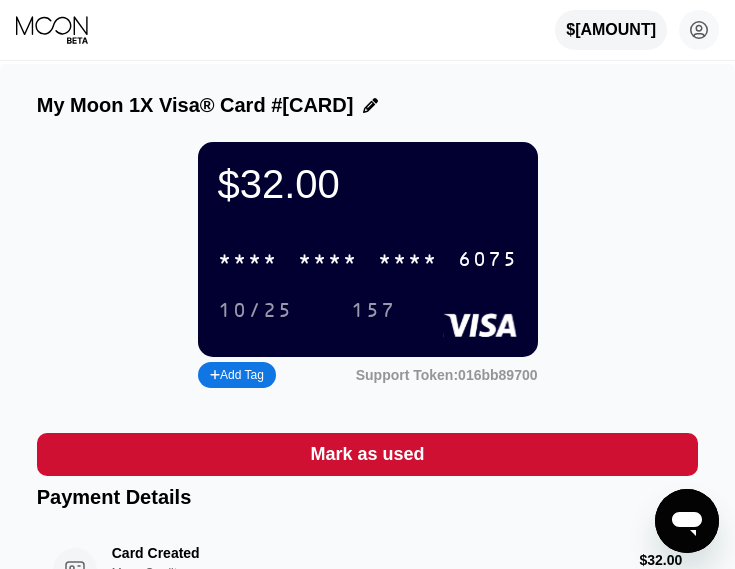 click on "* * * * * * * * * * * * [LAST_FOUR]" at bounding box center [368, 259] 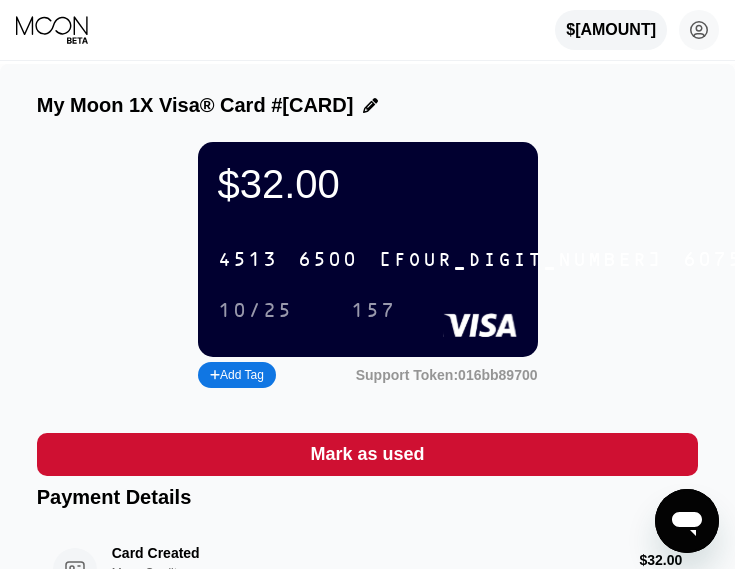 drag, startPoint x: 272, startPoint y: 320, endPoint x: 296, endPoint y: 324, distance: 24.33105 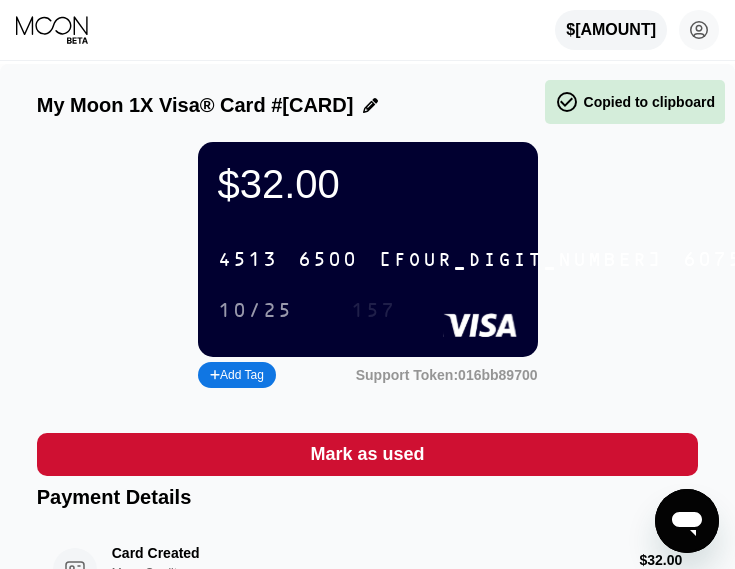 click on "157" at bounding box center [373, 311] 